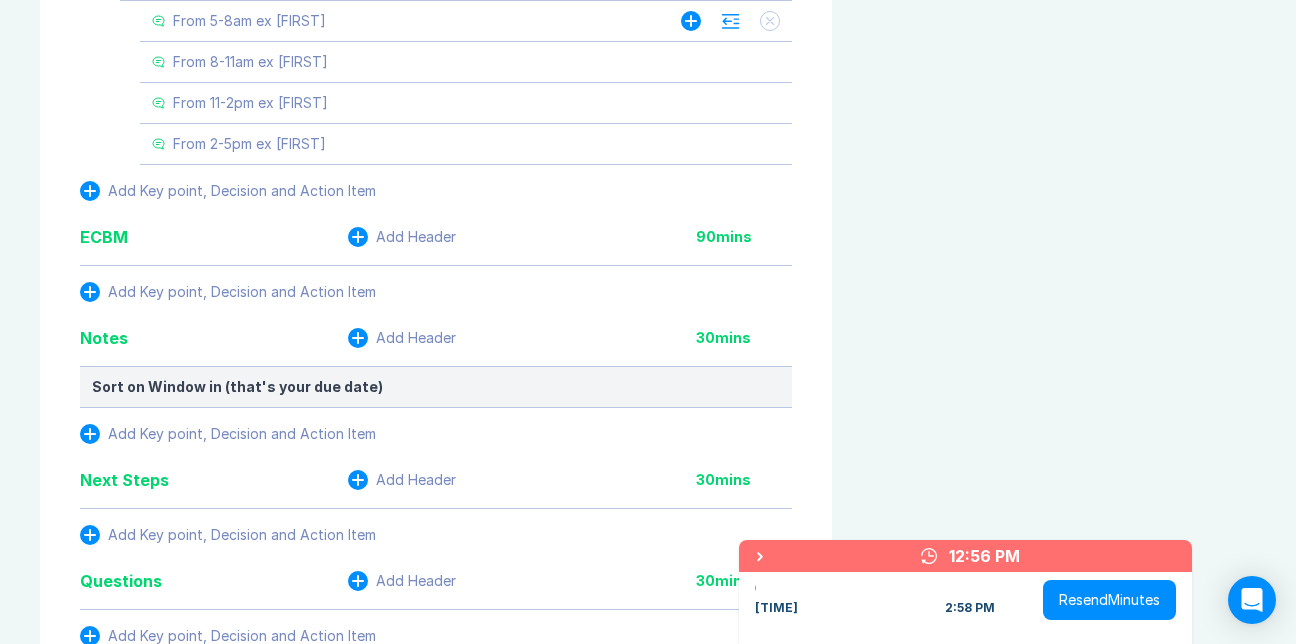 scroll, scrollTop: 3269, scrollLeft: 0, axis: vertical 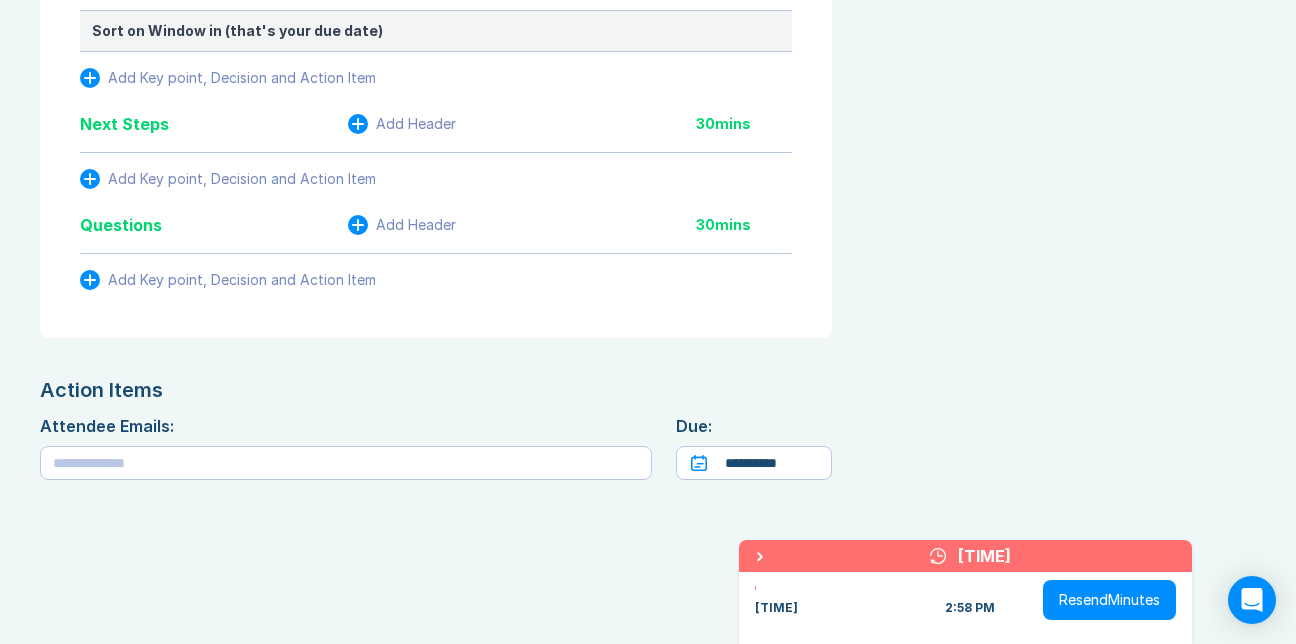 click on "Resend  Minutes" at bounding box center [1109, 600] 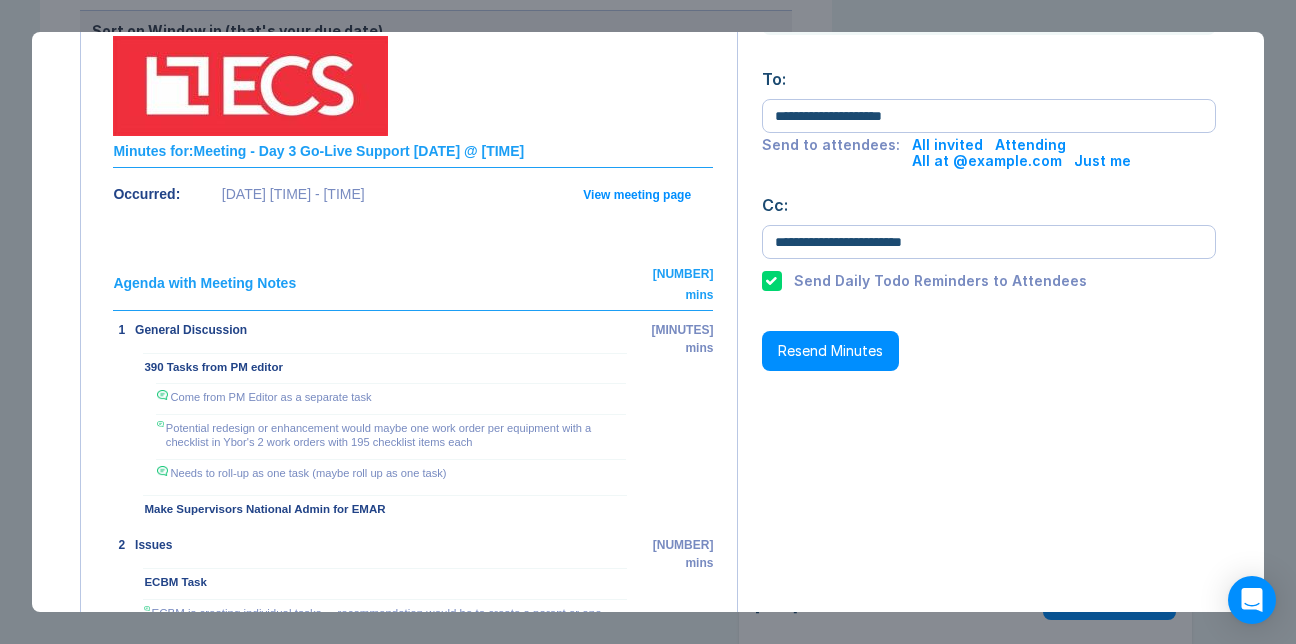 scroll, scrollTop: 0, scrollLeft: 0, axis: both 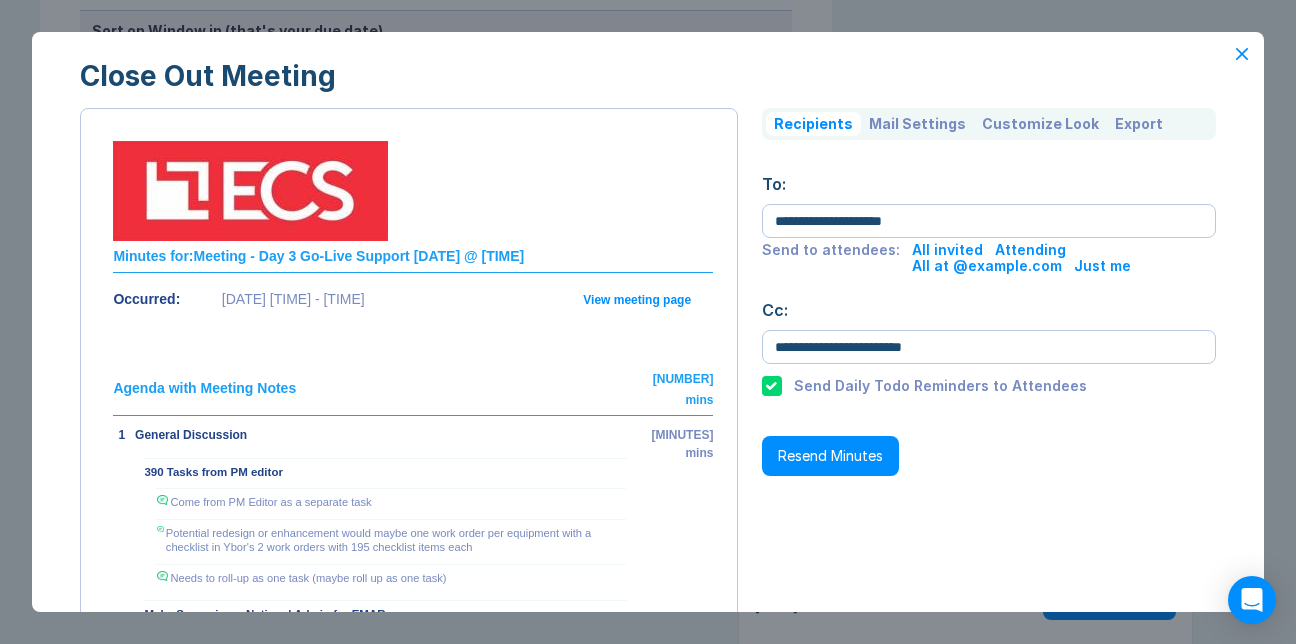 click 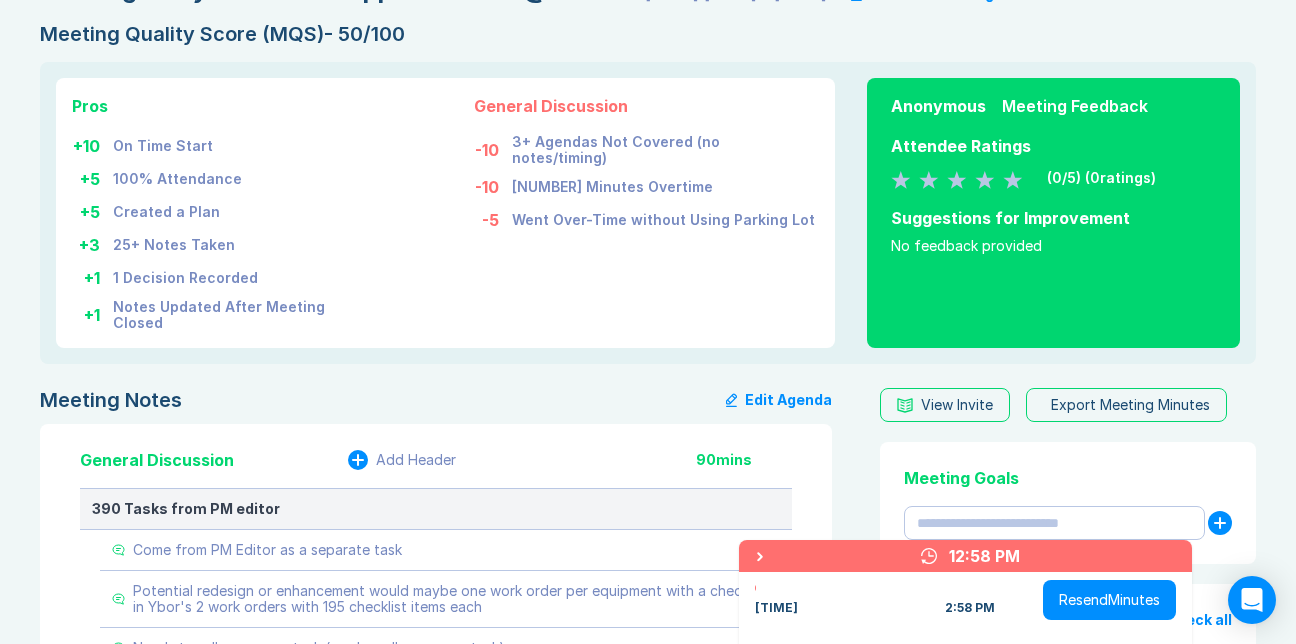 scroll, scrollTop: 0, scrollLeft: 0, axis: both 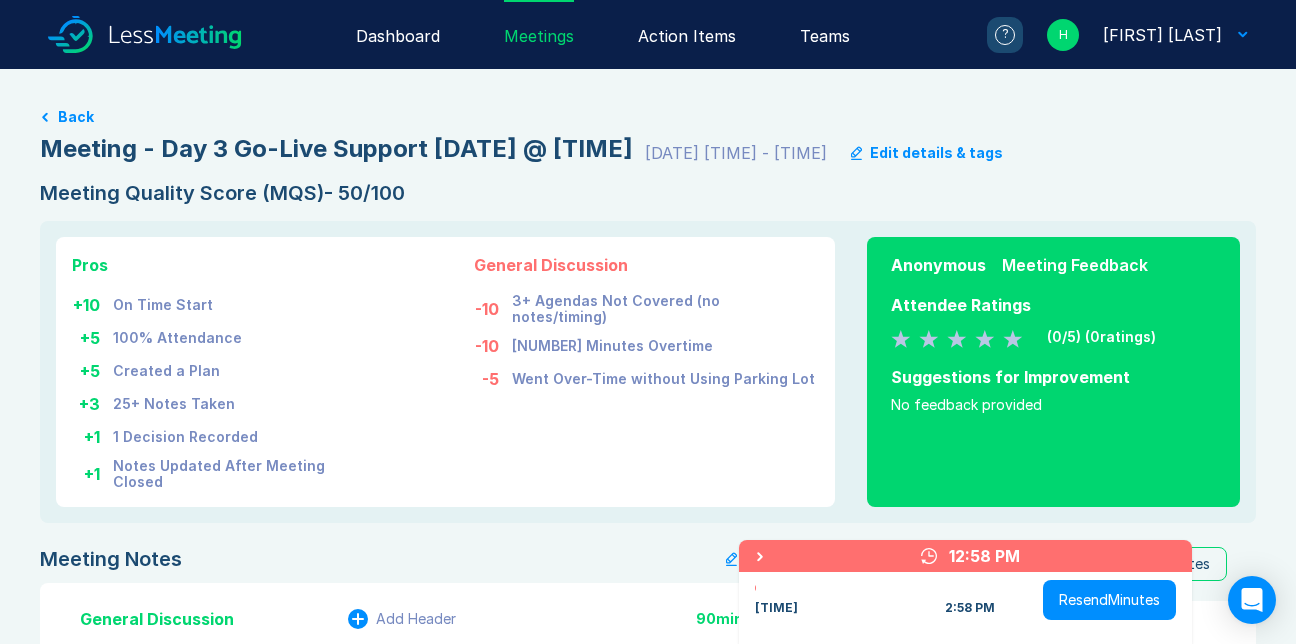 click on "Edit details & tags" at bounding box center (936, 153) 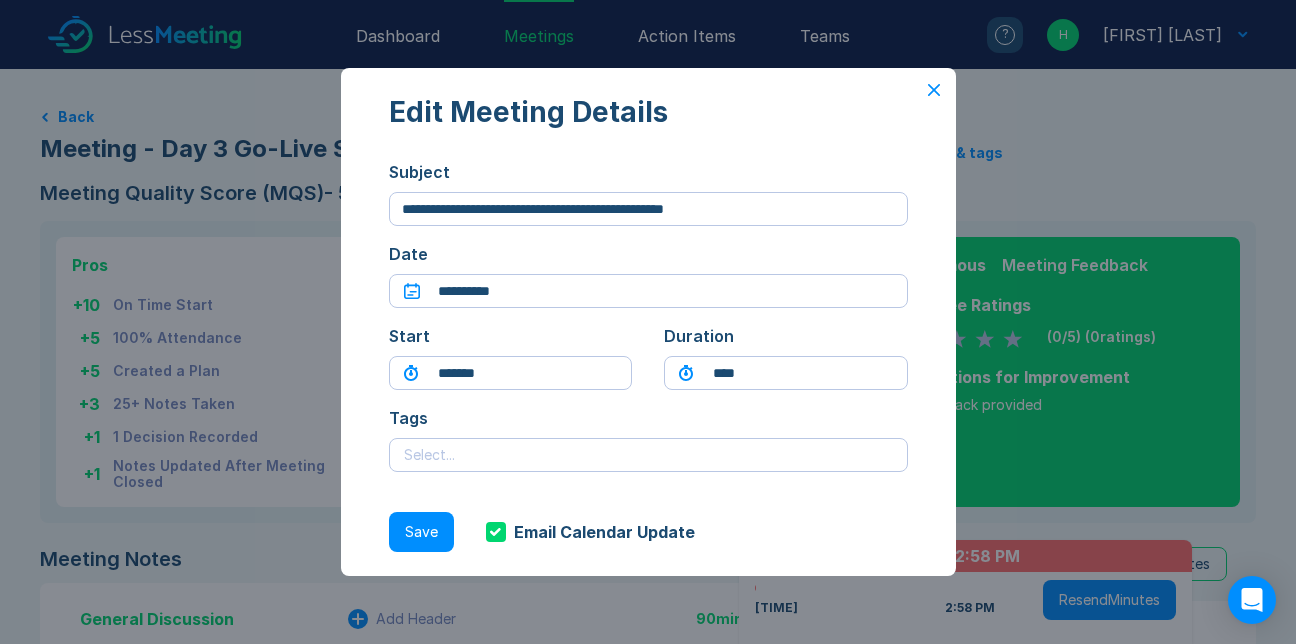 click 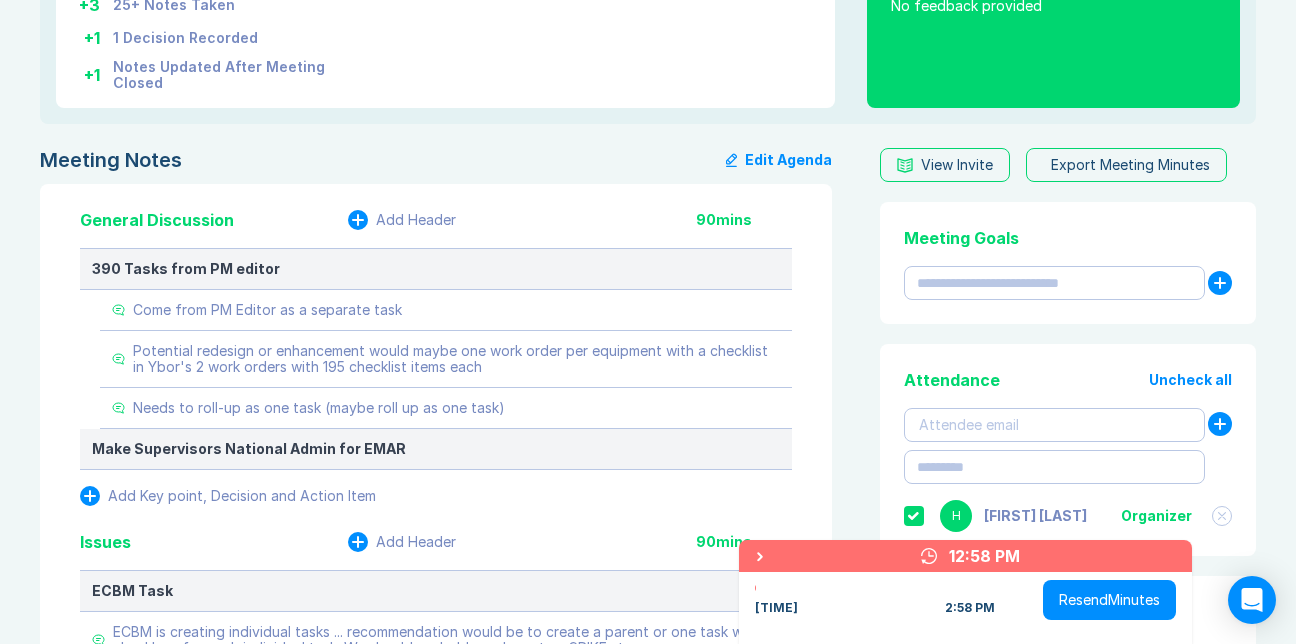 scroll, scrollTop: 400, scrollLeft: 0, axis: vertical 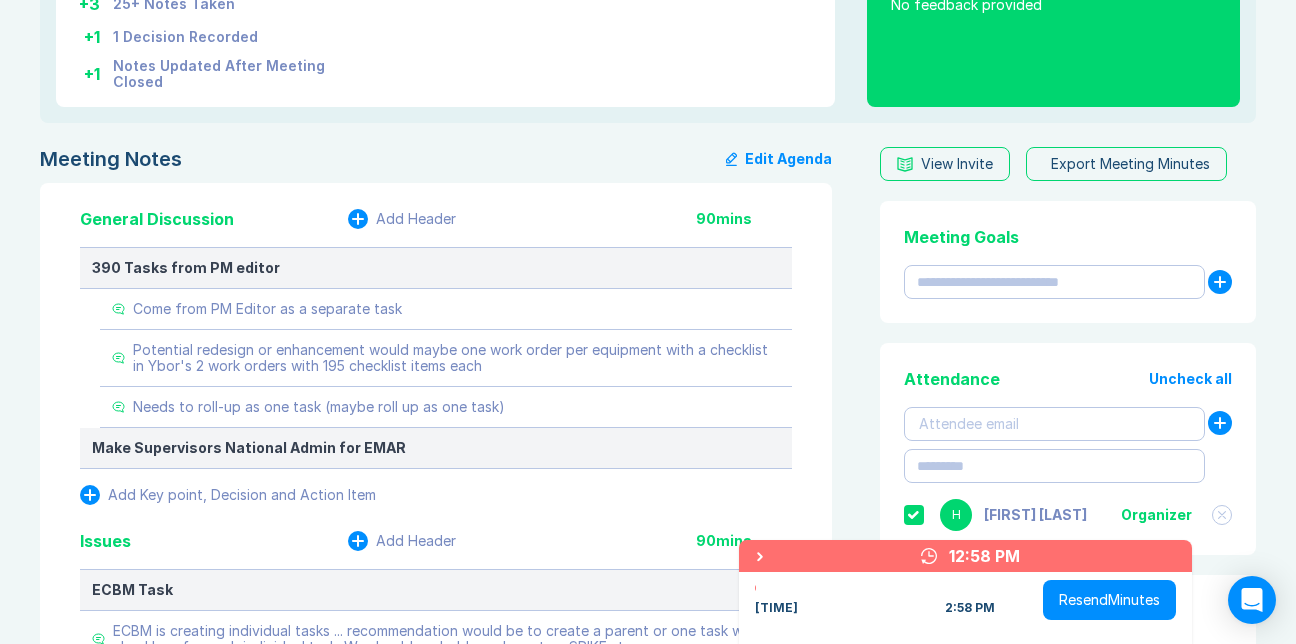 click on "Edit Agenda" at bounding box center [779, 159] 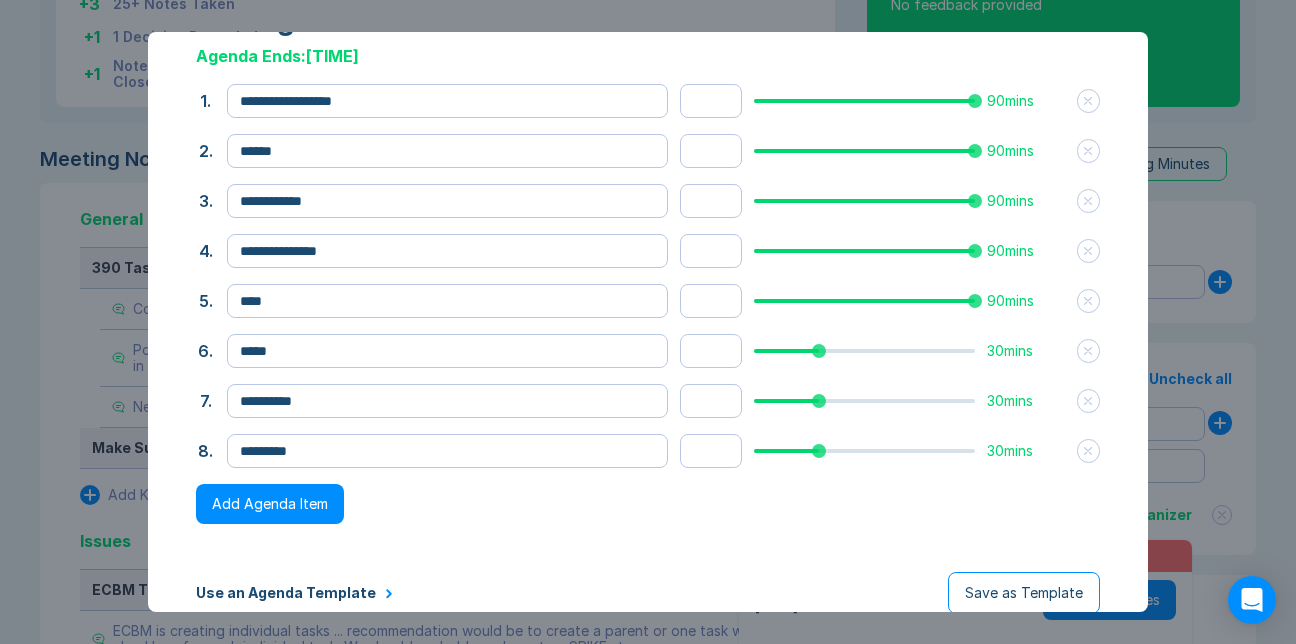 scroll, scrollTop: 100, scrollLeft: 0, axis: vertical 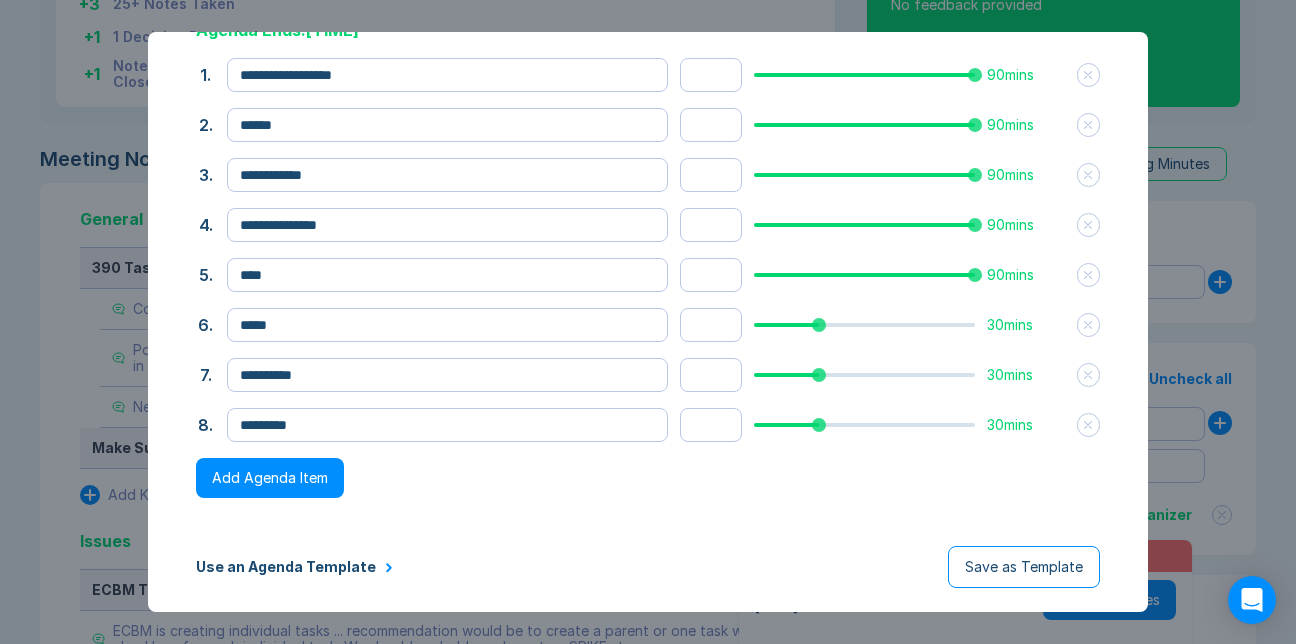 click on "5 . **** ** 90  mins" at bounding box center [648, 275] 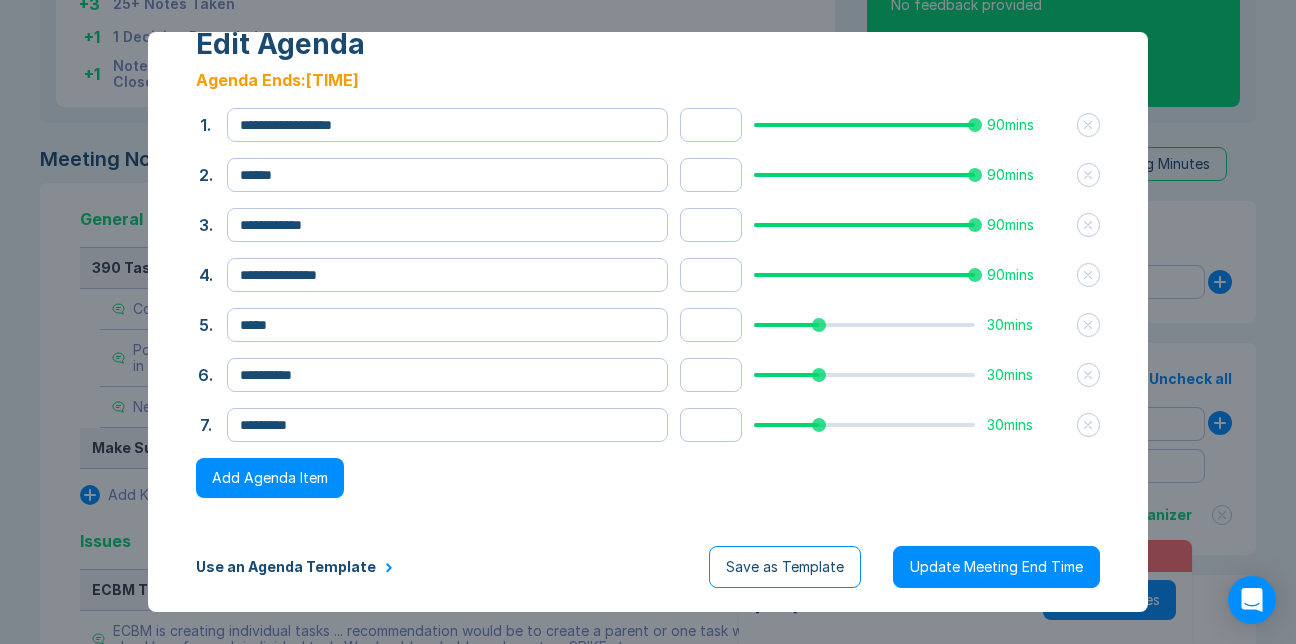 click on "**********" at bounding box center [648, 322] 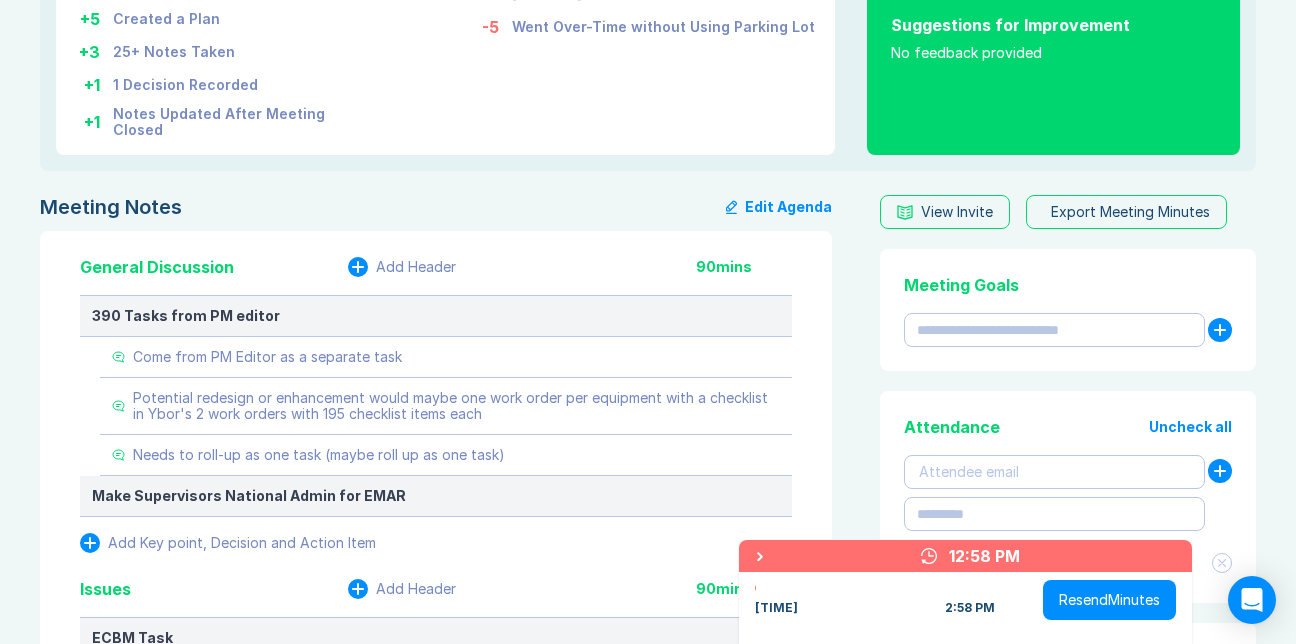 scroll, scrollTop: 400, scrollLeft: 0, axis: vertical 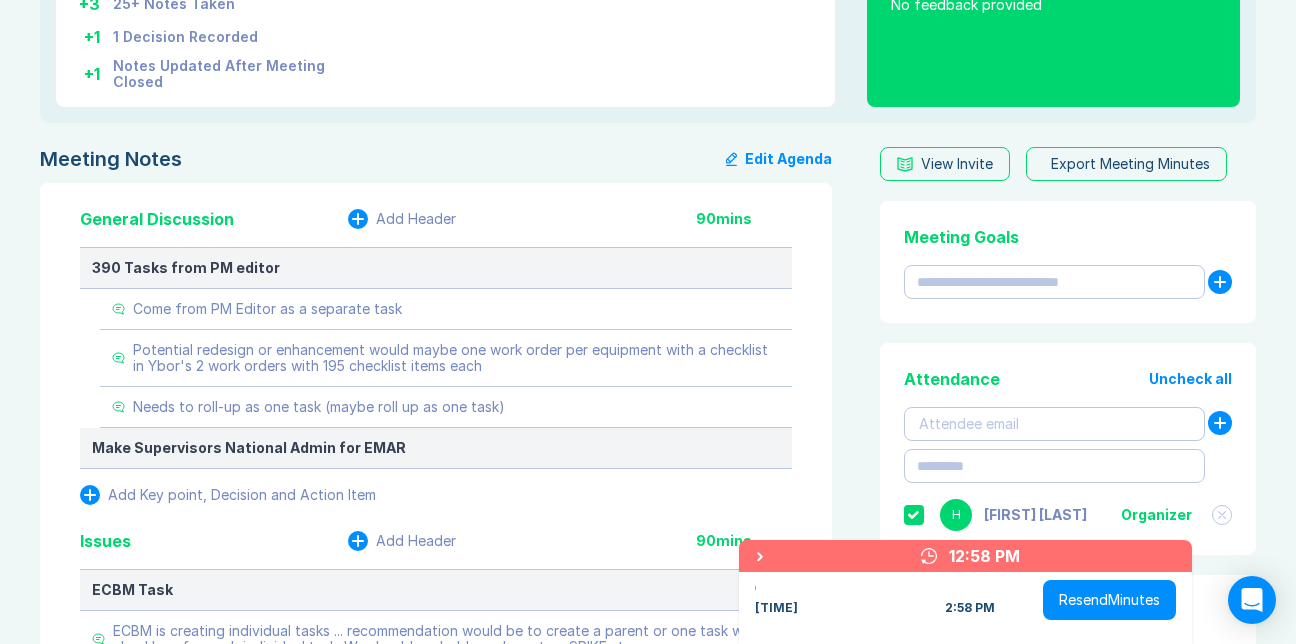 click on "Meeting Notes Edit Agenda General Discussion Add Header 90  mins 390 Tasks from PM editor Come from PM Editor as a separate task Potential redesign or enhancement would maybe one work order per equipment with  a checklist in Ybor's 2 work orders with 195 checklist items each Needs to roll-up as one task (maybe roll up as one task) Make Supervisors National Admin for EMAR Add Key point, Decision and Action Item Issues Add Header 90  mins ECBM Task ECBM is creating individual tasks ... recommendation would be to create a parent or one task with a checkbox for each individual task. We should probably and create a SPIKE story APBS Widget Missing from Ybor Landing Page (OKC doesn't have the Widget) [FIRST] did an update for the Custodial SMO Custodial User - Unable to login User was locked out, doesn't have a role, should have been in Tour 1 (531) ... 508 group? The Ybor City MOS Clerk can see work orders for other sites as well We'll need a way to validate the user groups 4 days out Correlation ID is Blank Add Header" at bounding box center [440, 1678] 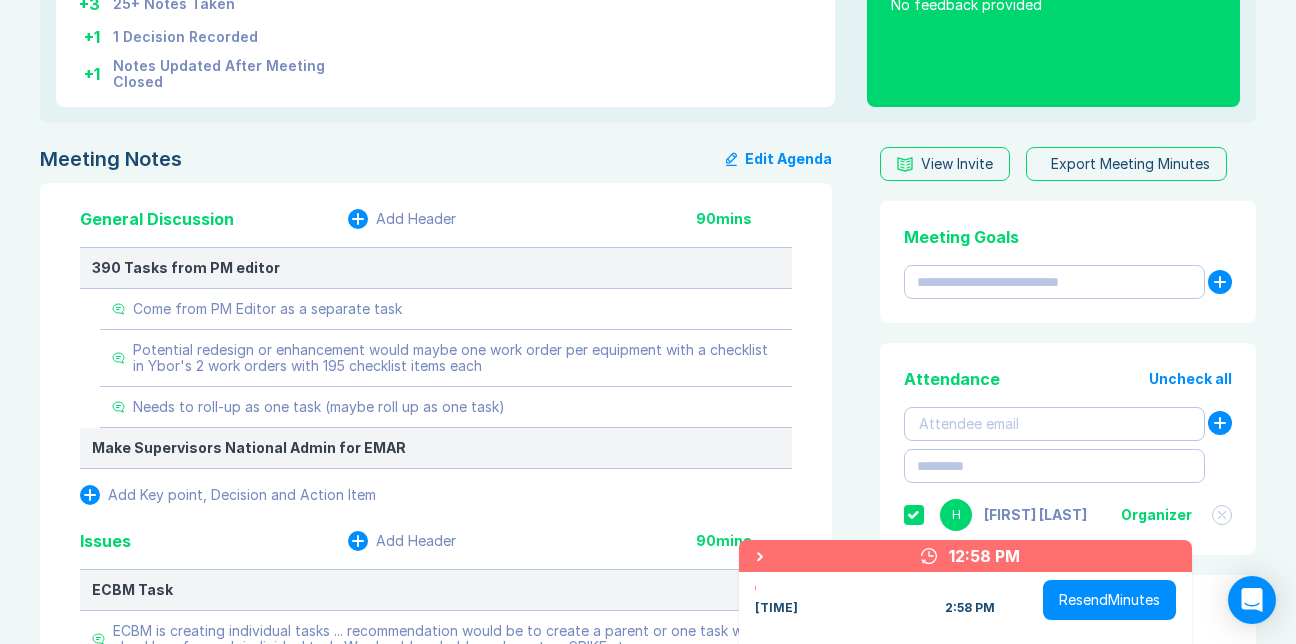 click on "Edit Agenda" at bounding box center [779, 159] 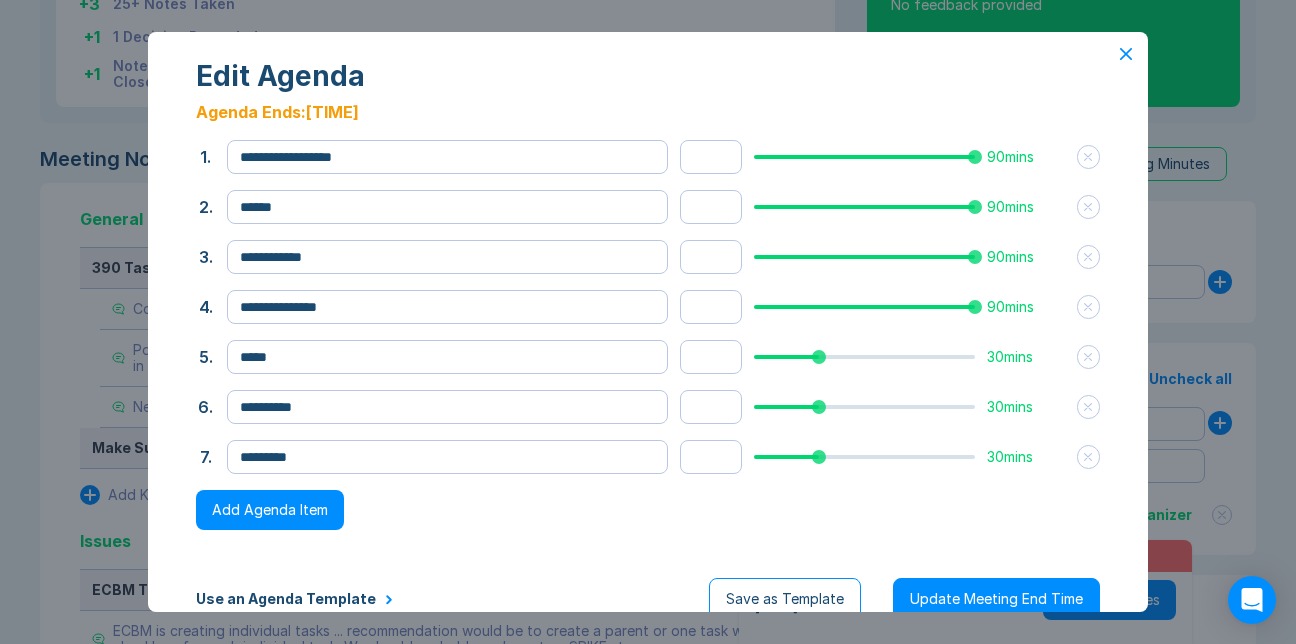 click 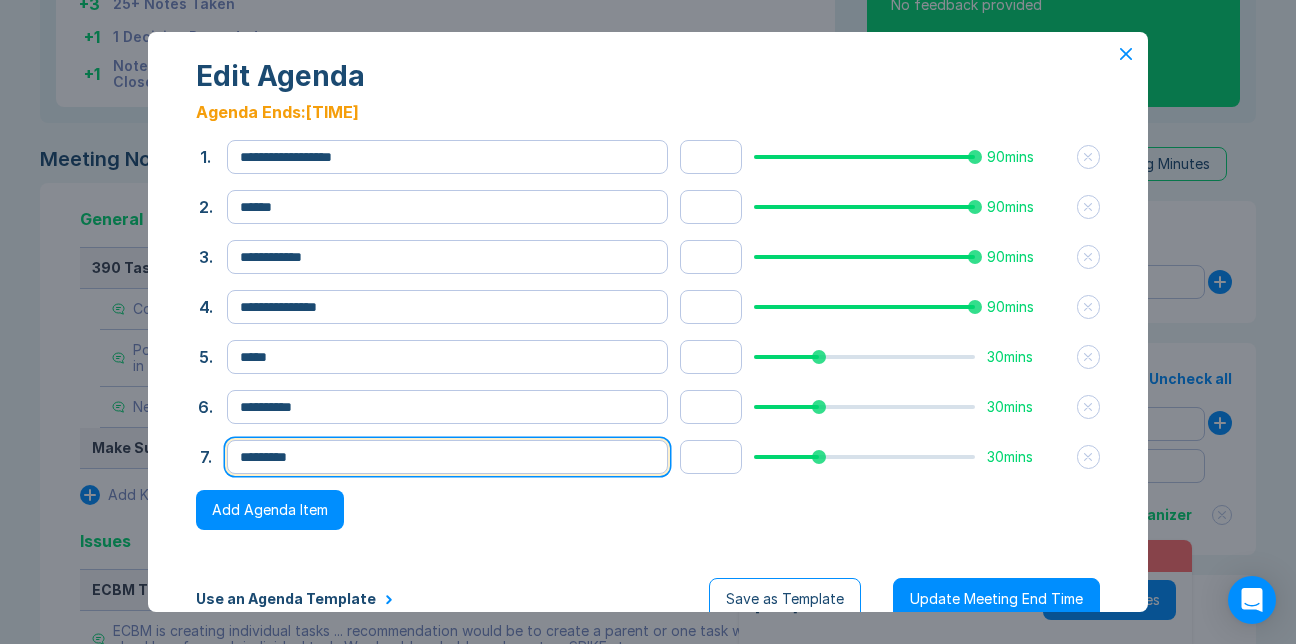 click on "*********" at bounding box center (447, 457) 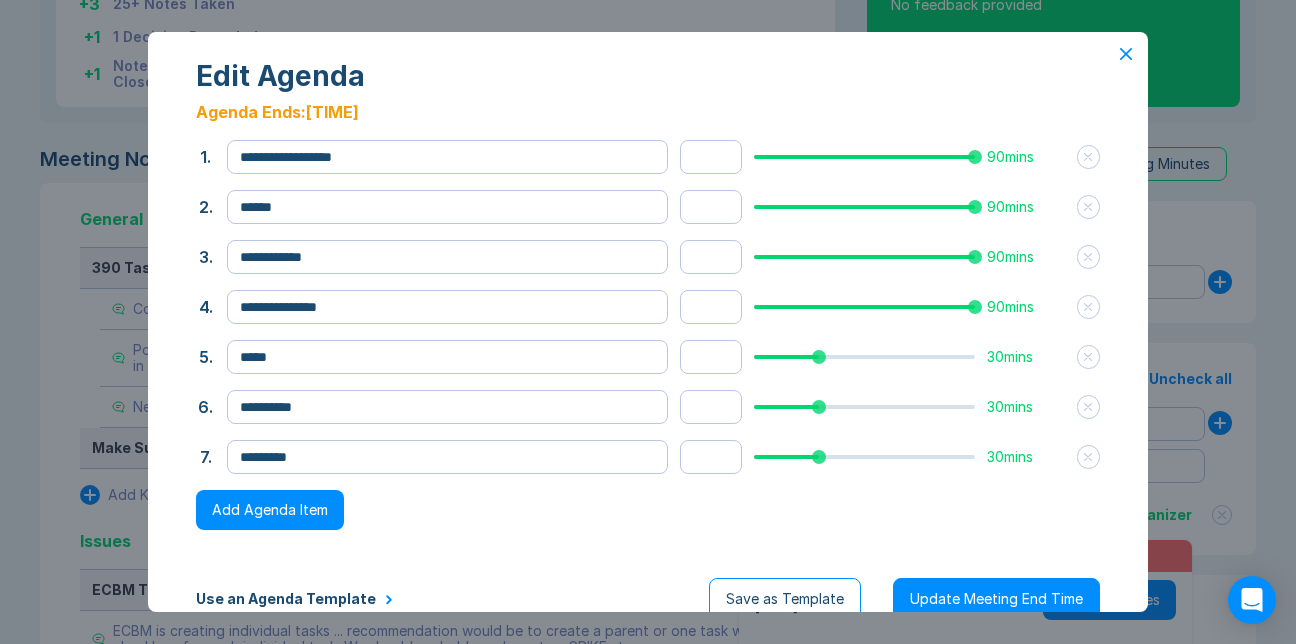 click 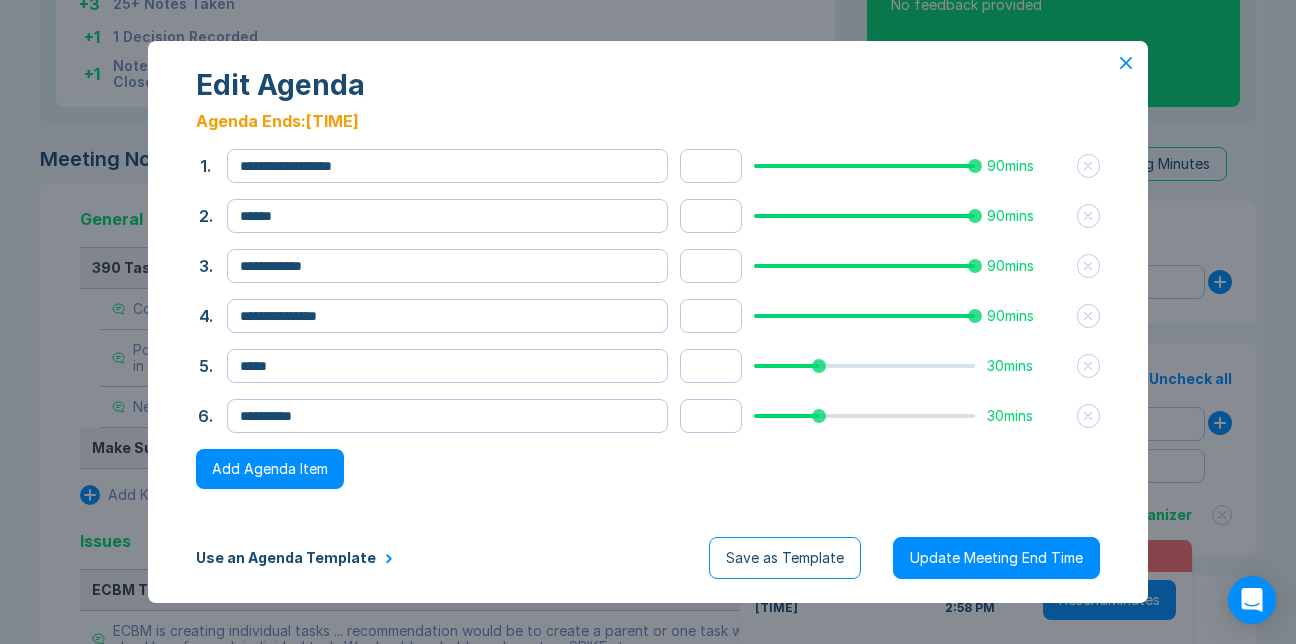 click 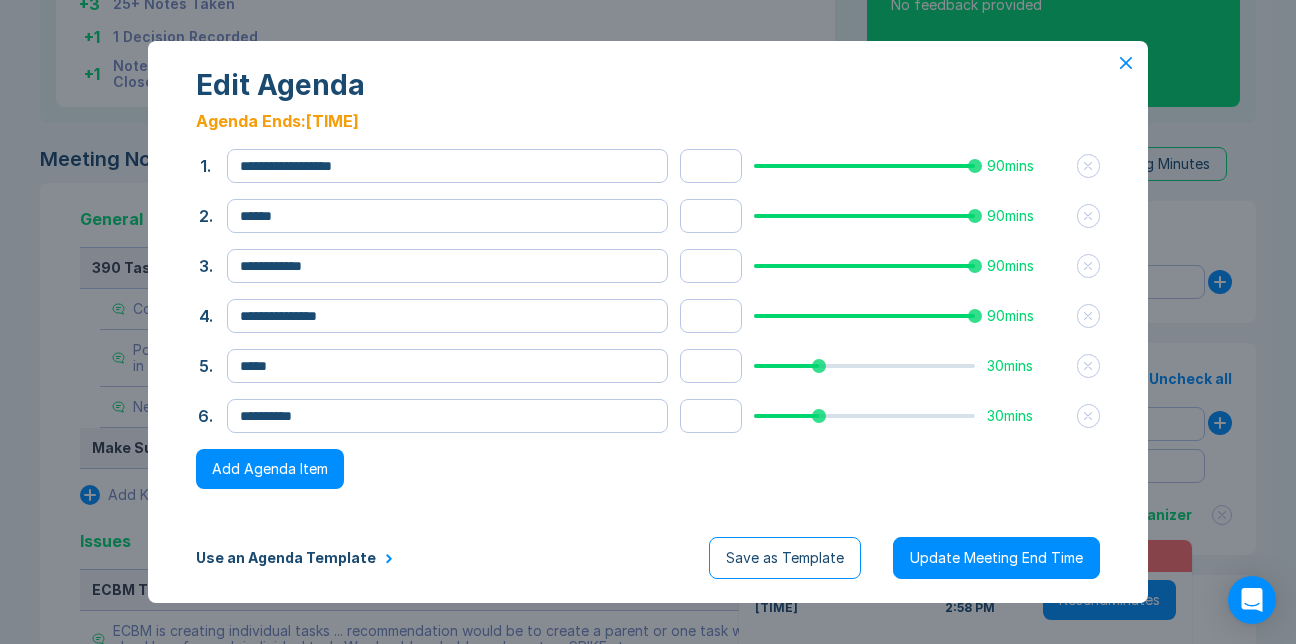 click 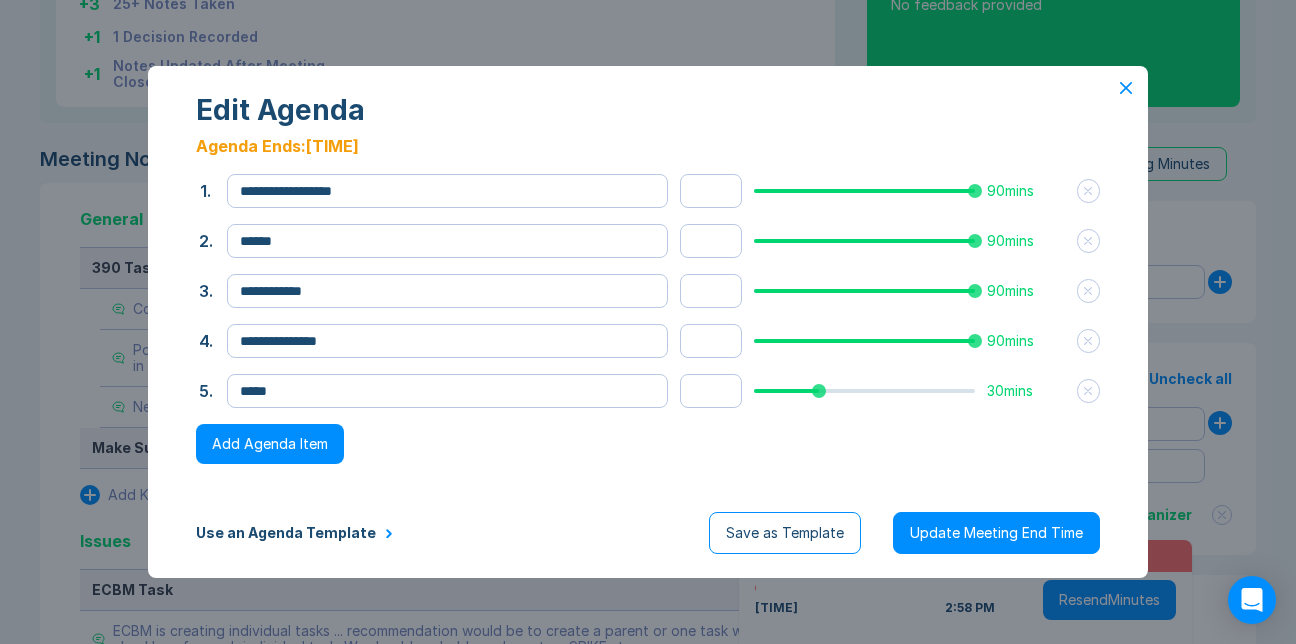 click on "Update Meeting End Time" at bounding box center [996, 533] 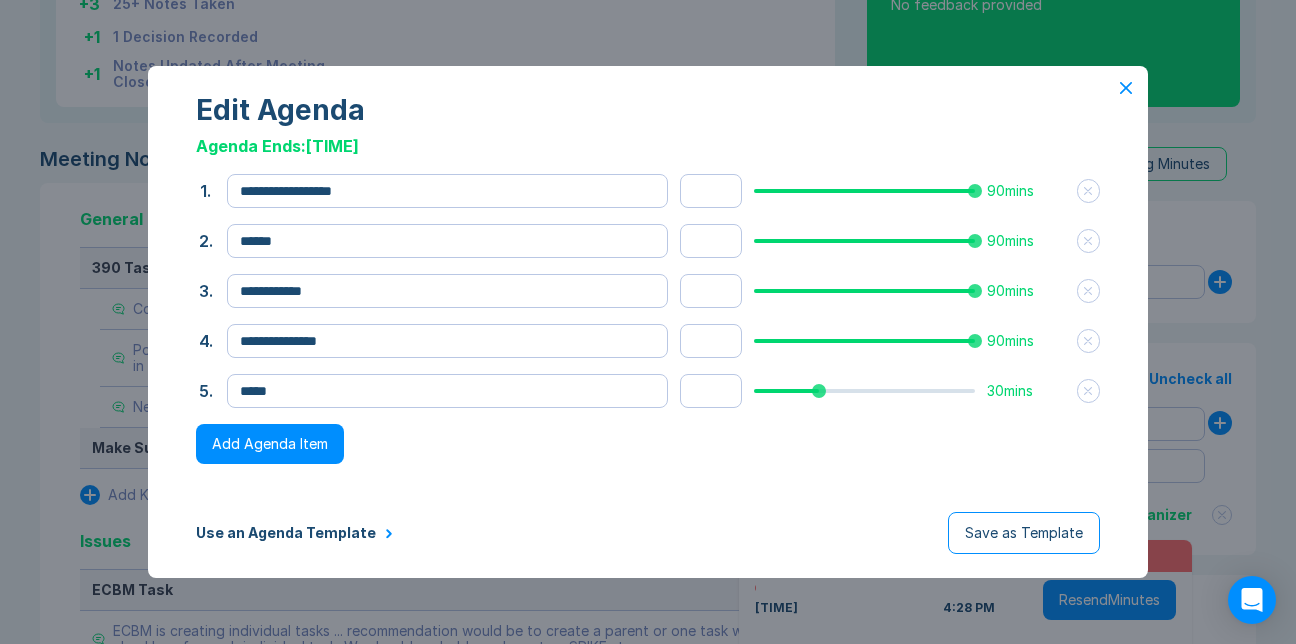 click 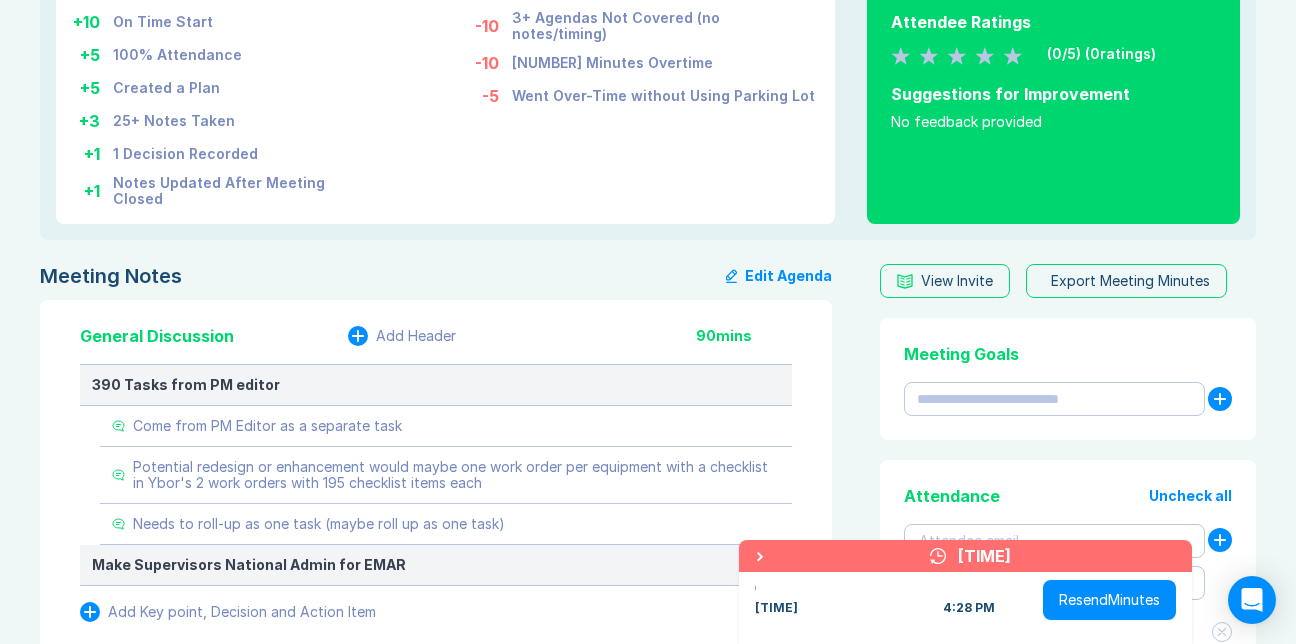 scroll, scrollTop: 300, scrollLeft: 0, axis: vertical 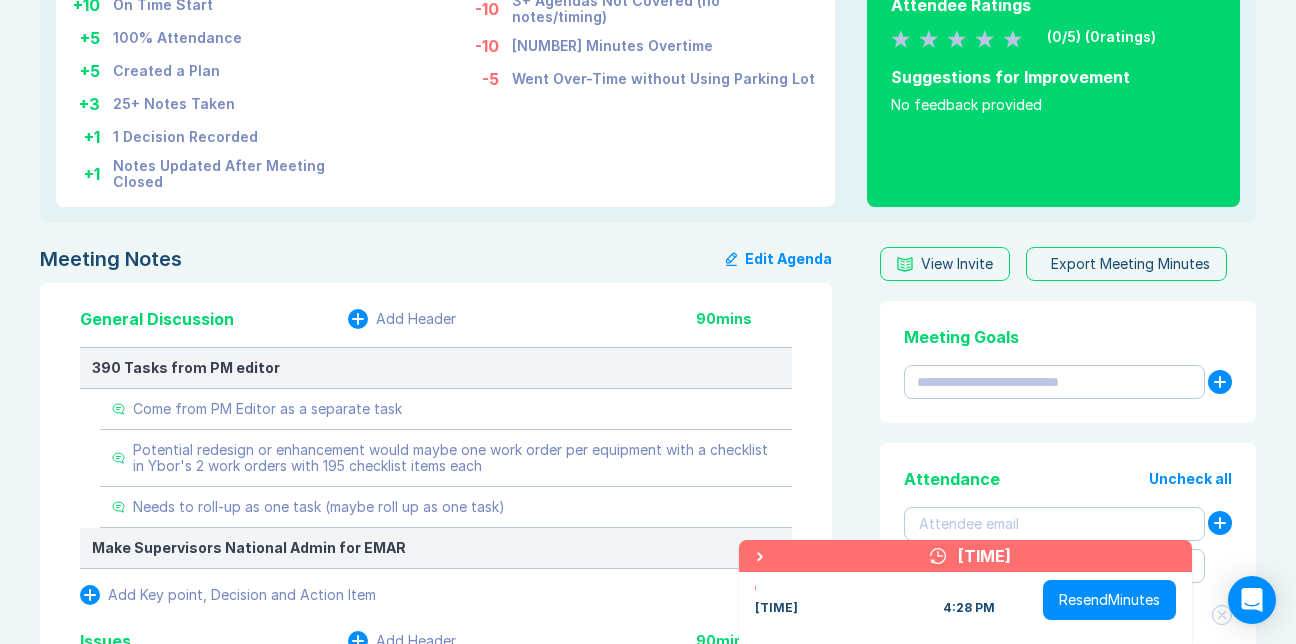 click on "Edit Agenda" at bounding box center [779, 259] 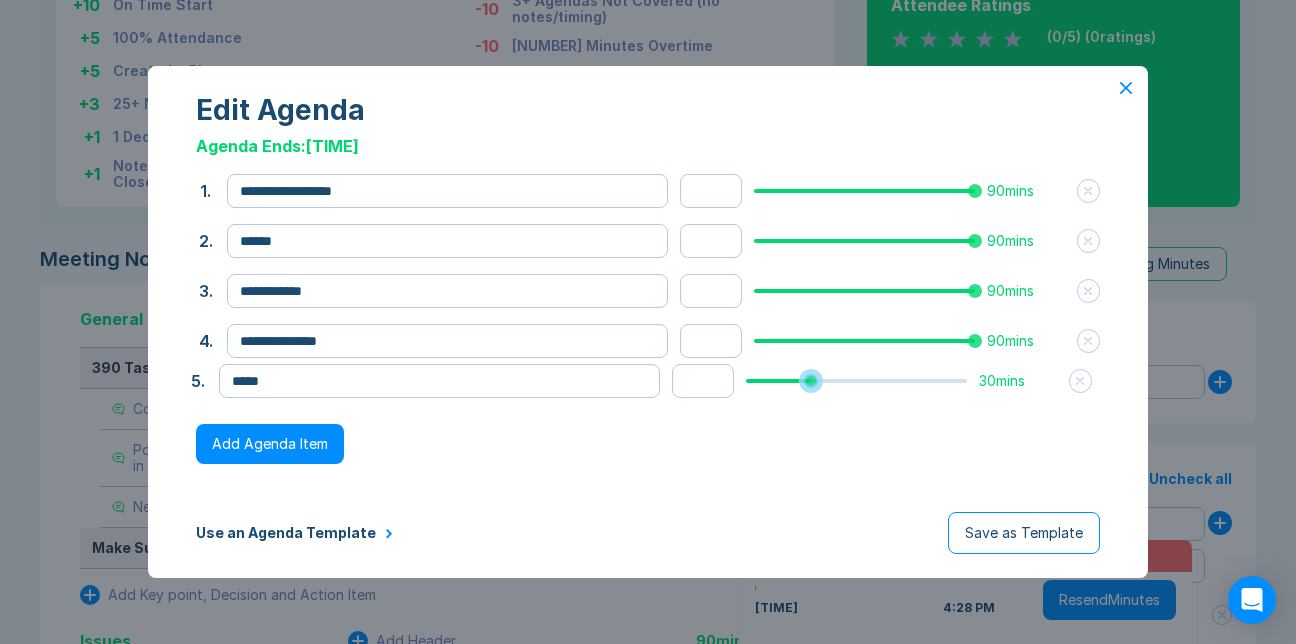 drag, startPoint x: 801, startPoint y: 403, endPoint x: 792, endPoint y: 393, distance: 13.453624 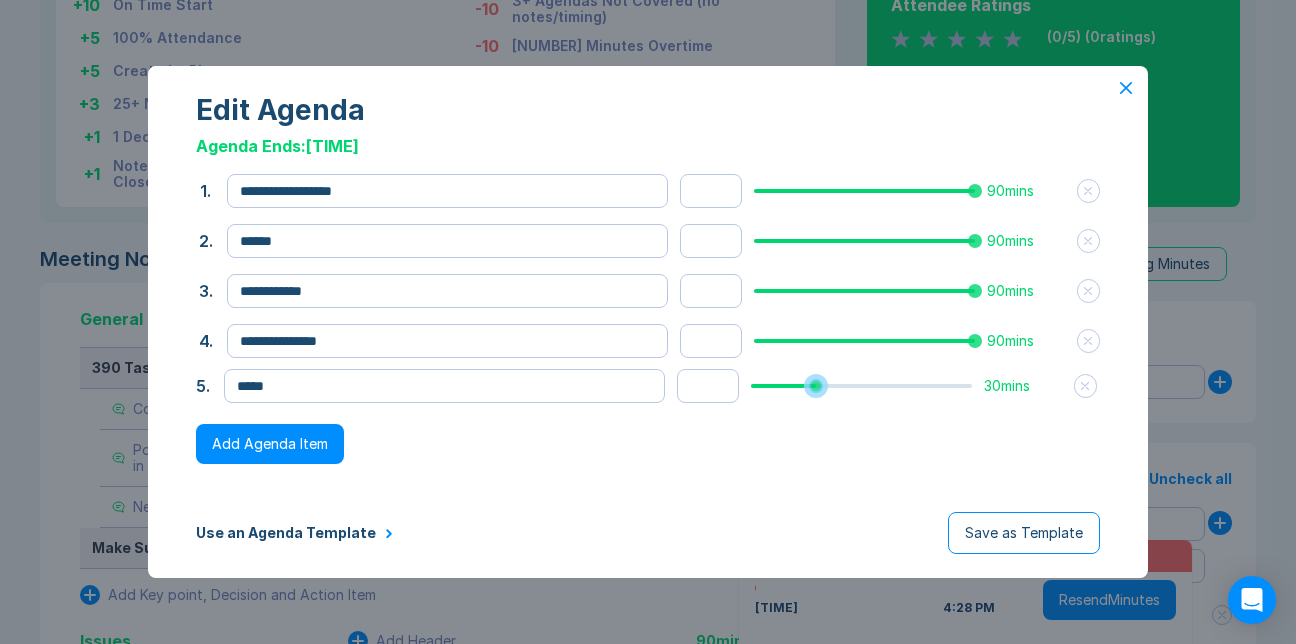 drag, startPoint x: 789, startPoint y: 411, endPoint x: 802, endPoint y: 411, distance: 13 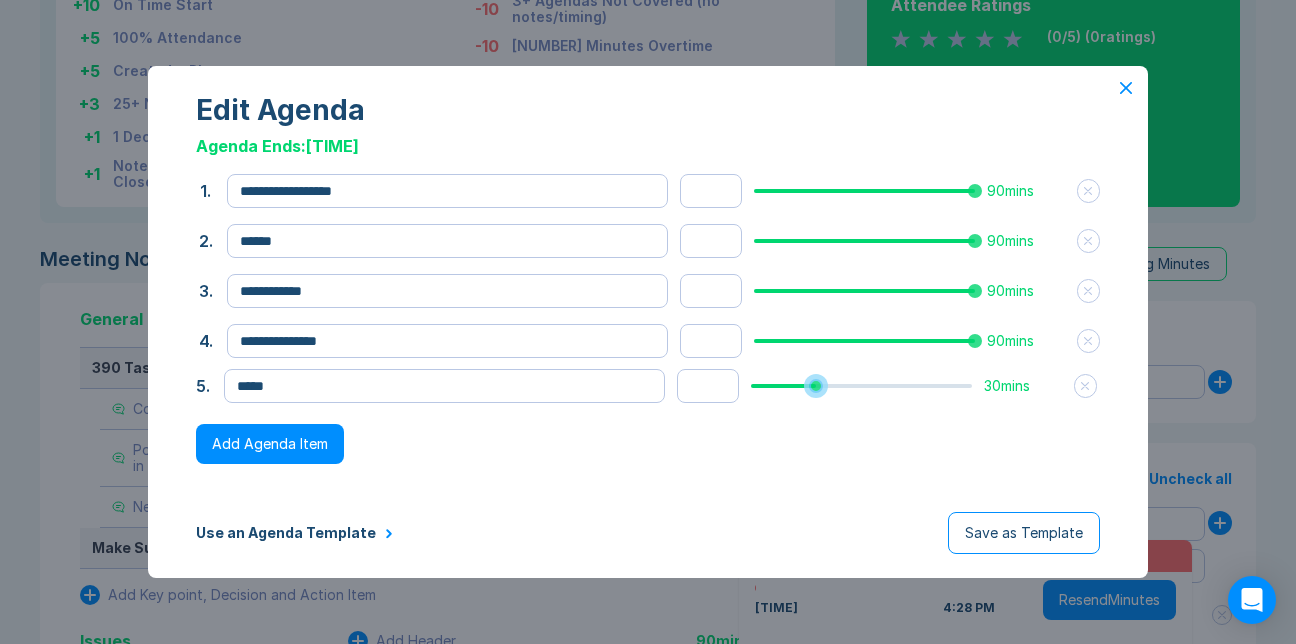 click at bounding box center [816, 386] 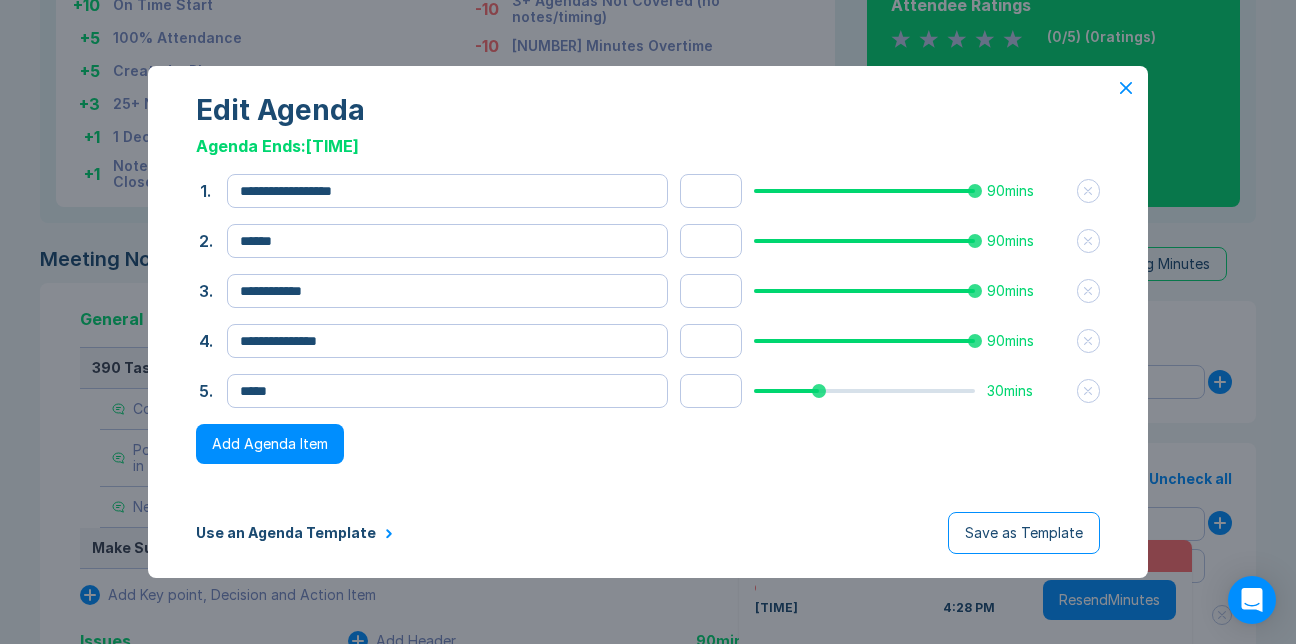 type on "**" 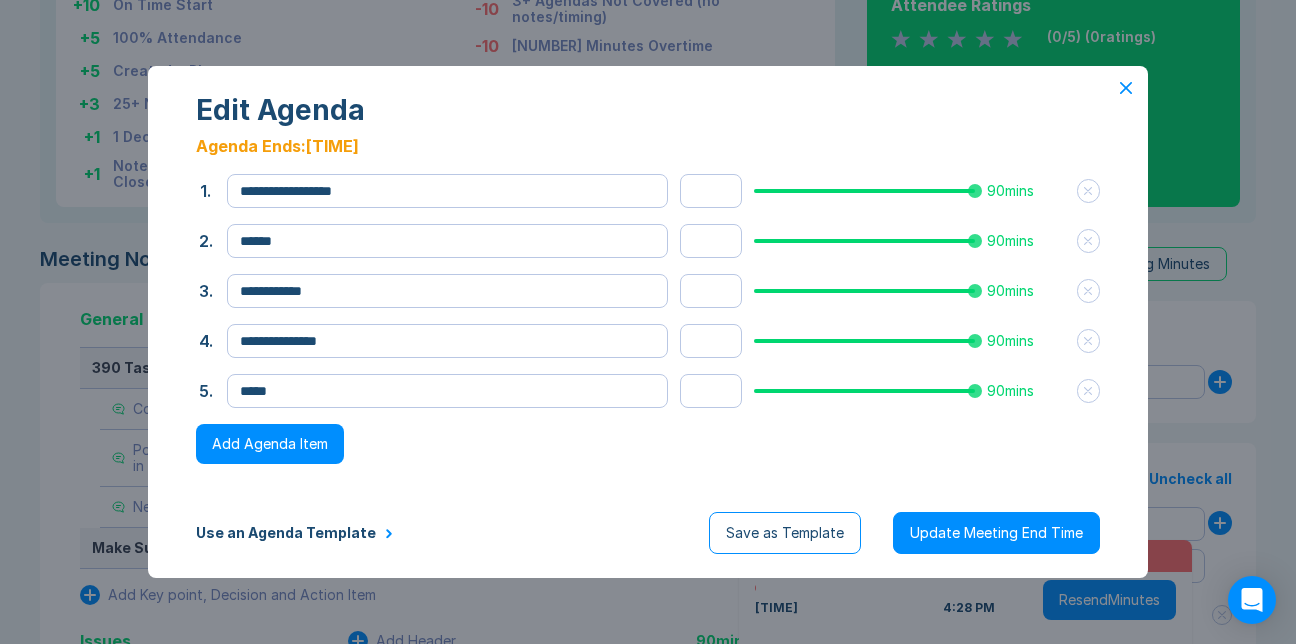 click on "Update Meeting End Time" at bounding box center [996, 533] 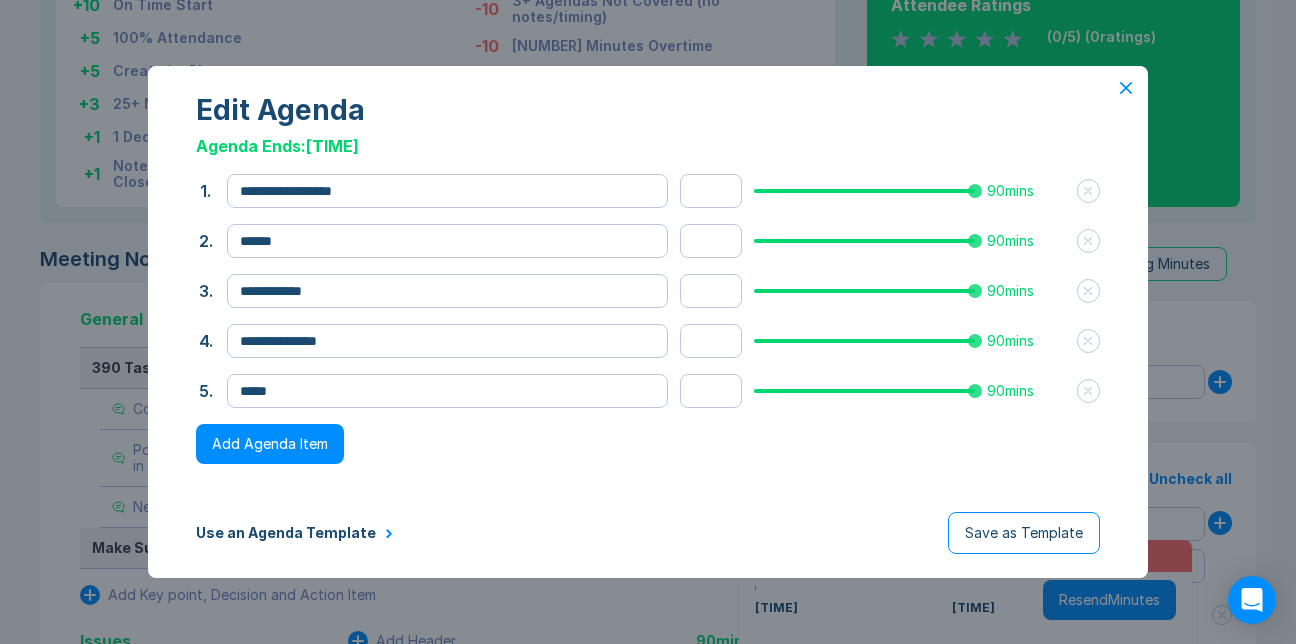click 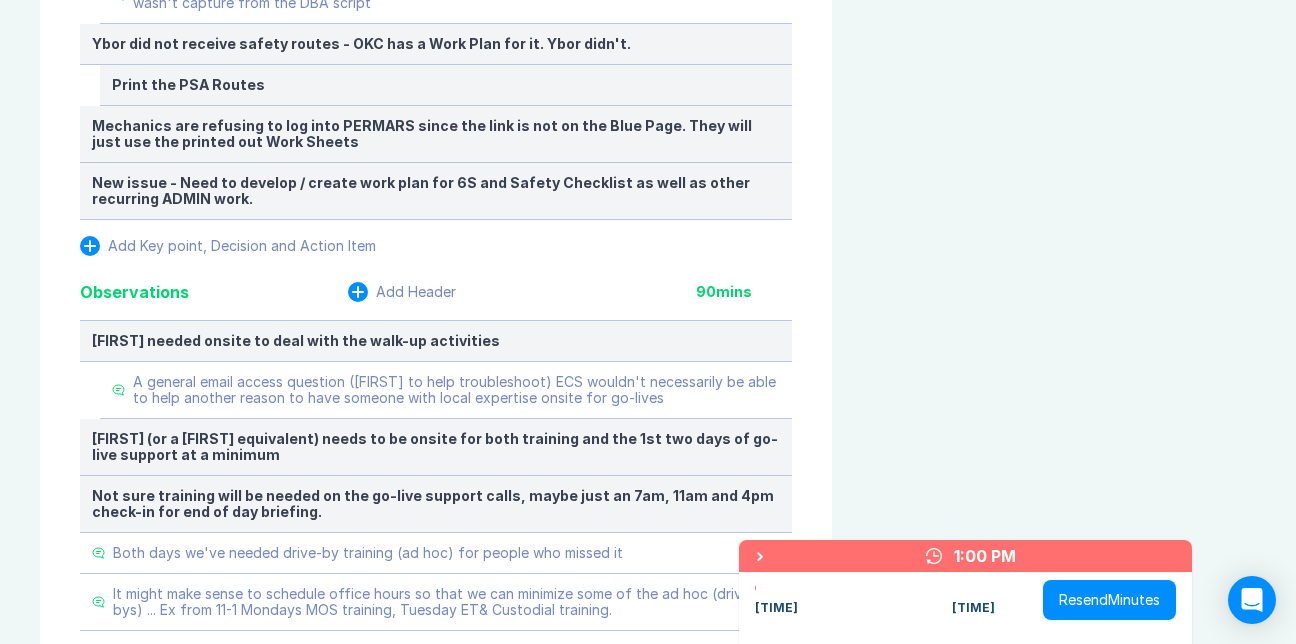 scroll, scrollTop: 1500, scrollLeft: 0, axis: vertical 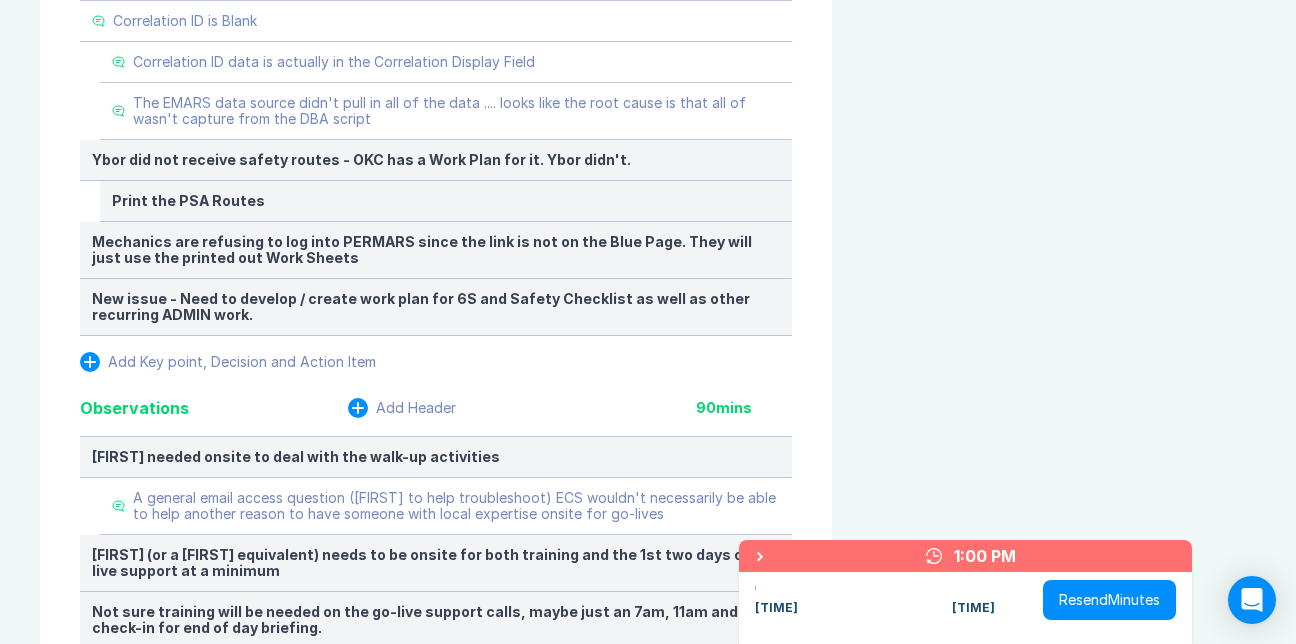 click on "Shipped To Defaults to OCK. (MOS Clerk did a Telephone and notified the issue)" at bounding box center (345, -28) 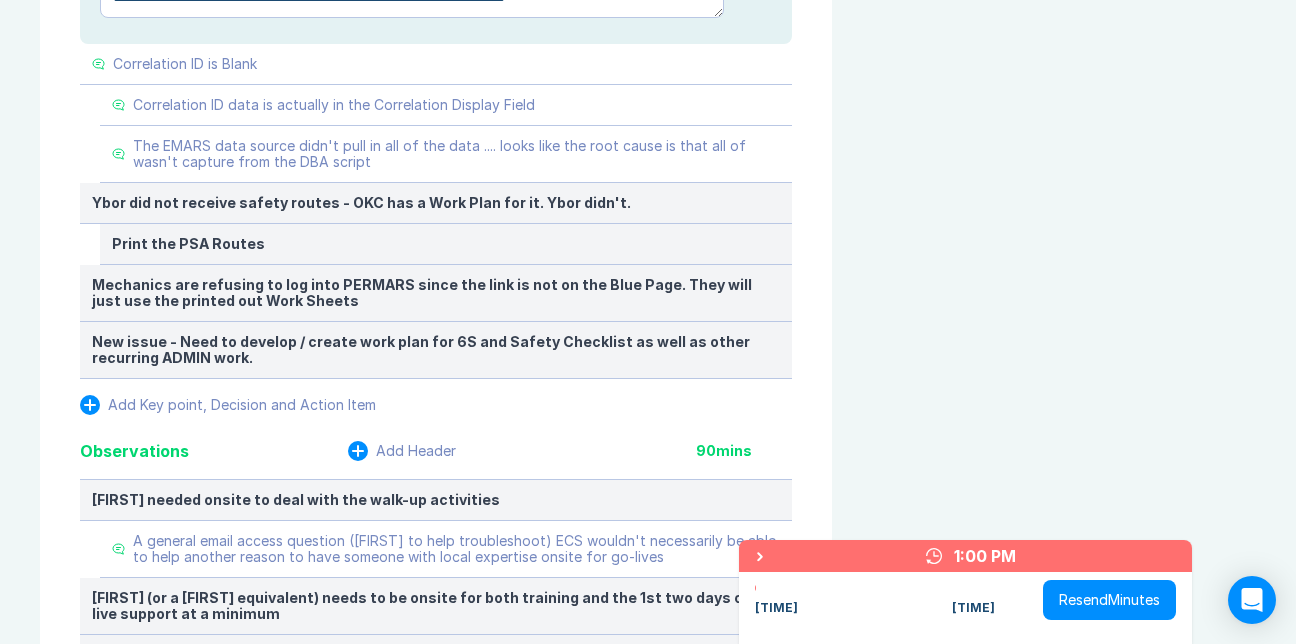 click on "**********" at bounding box center [412, -1] 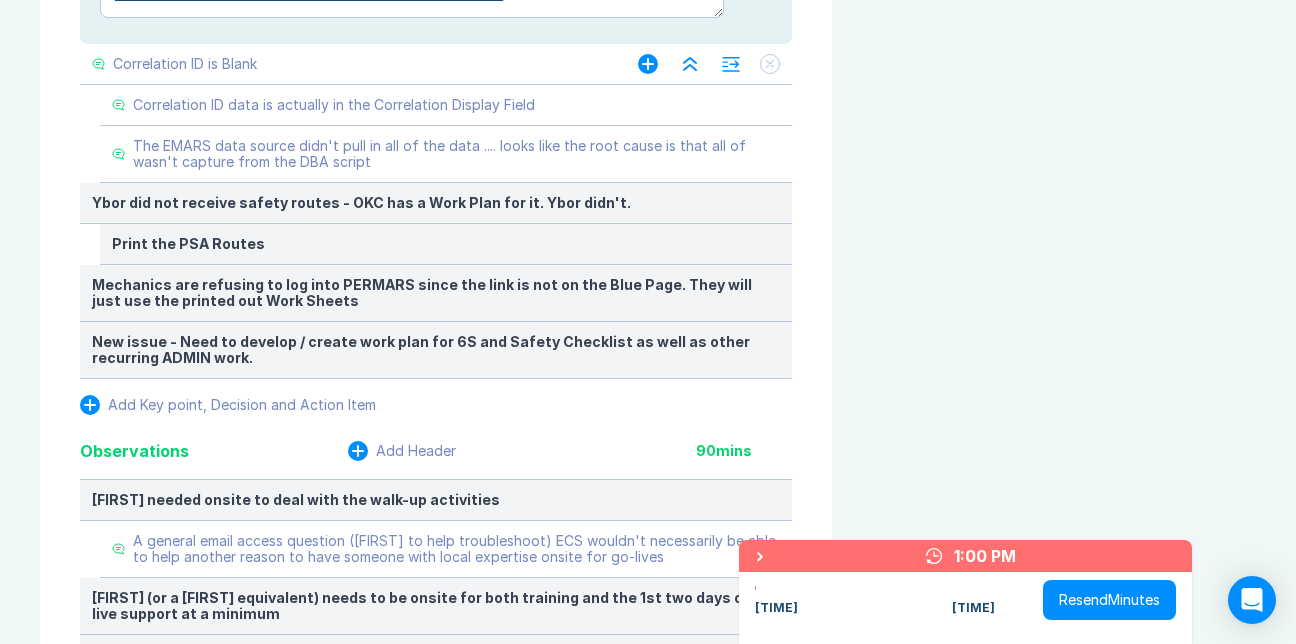 type on "*" 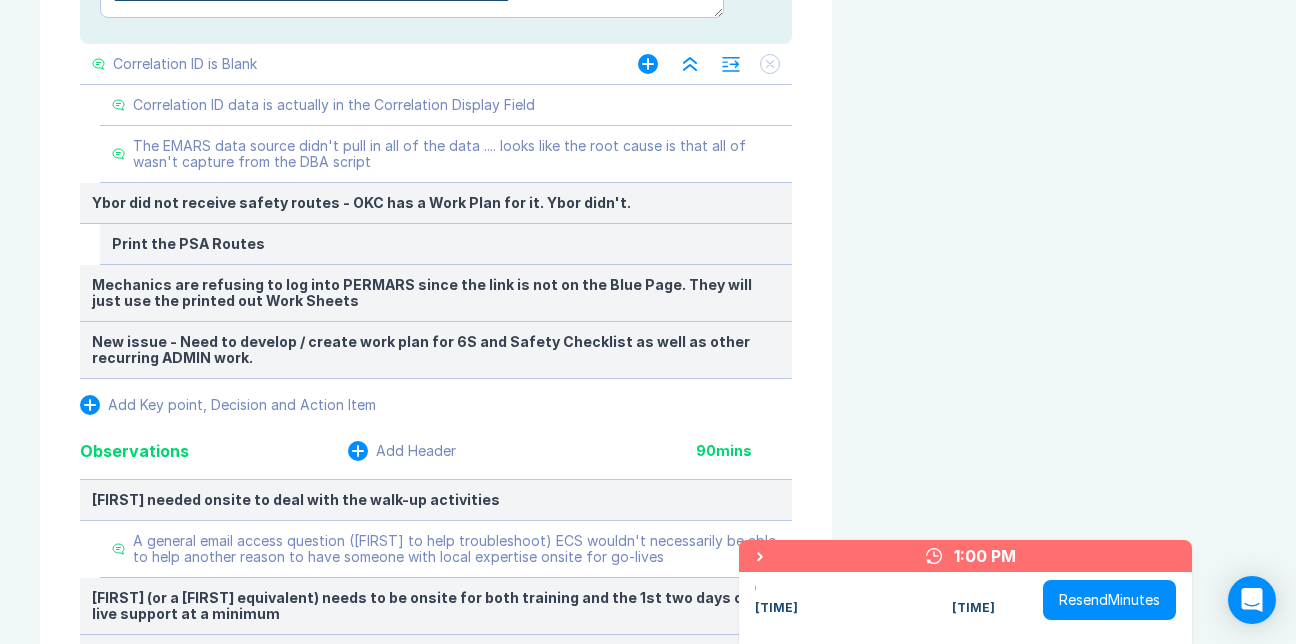 type on "*" 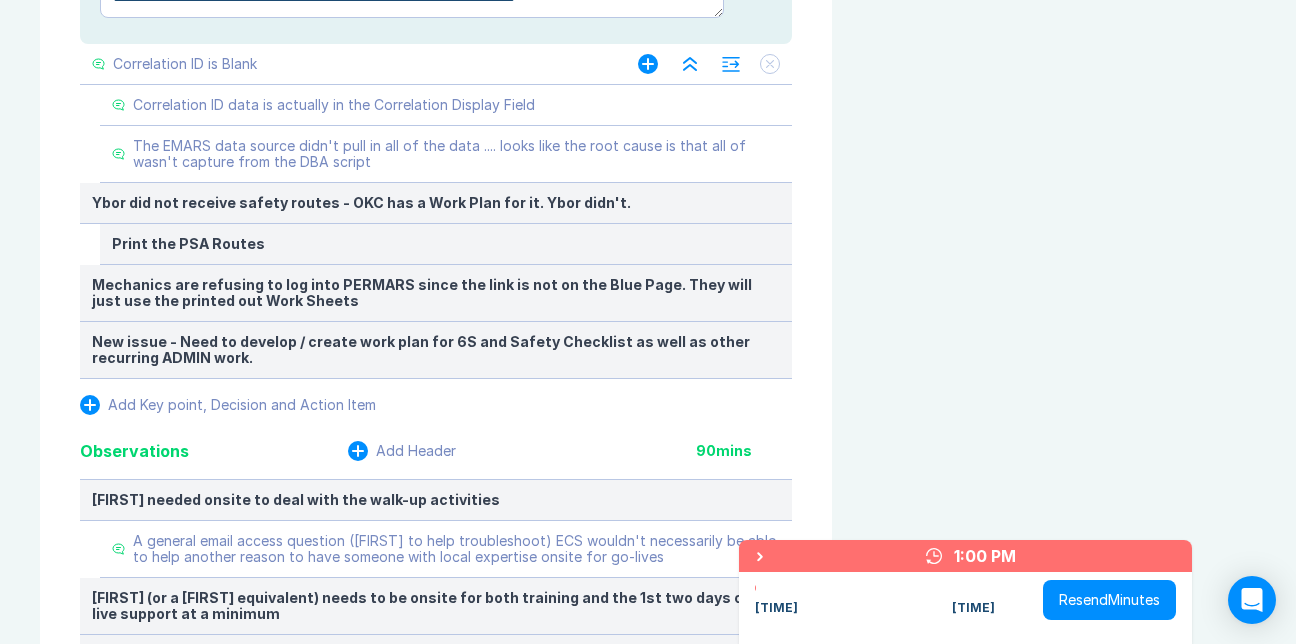 type on "*" 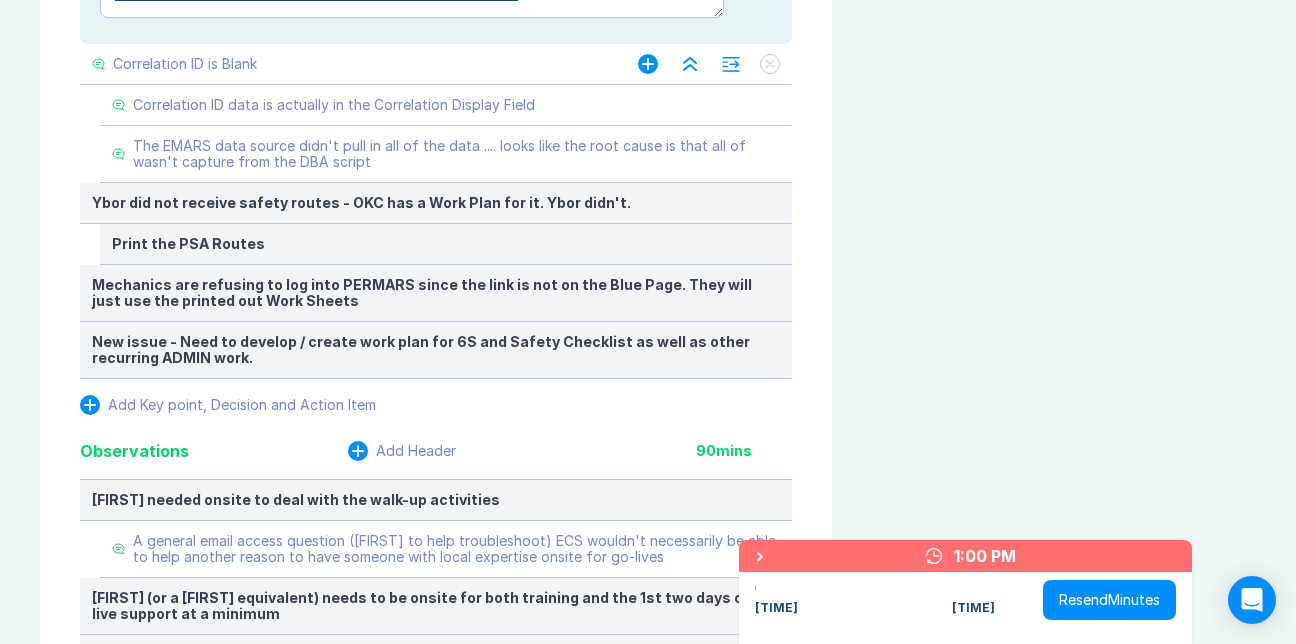 type on "*" 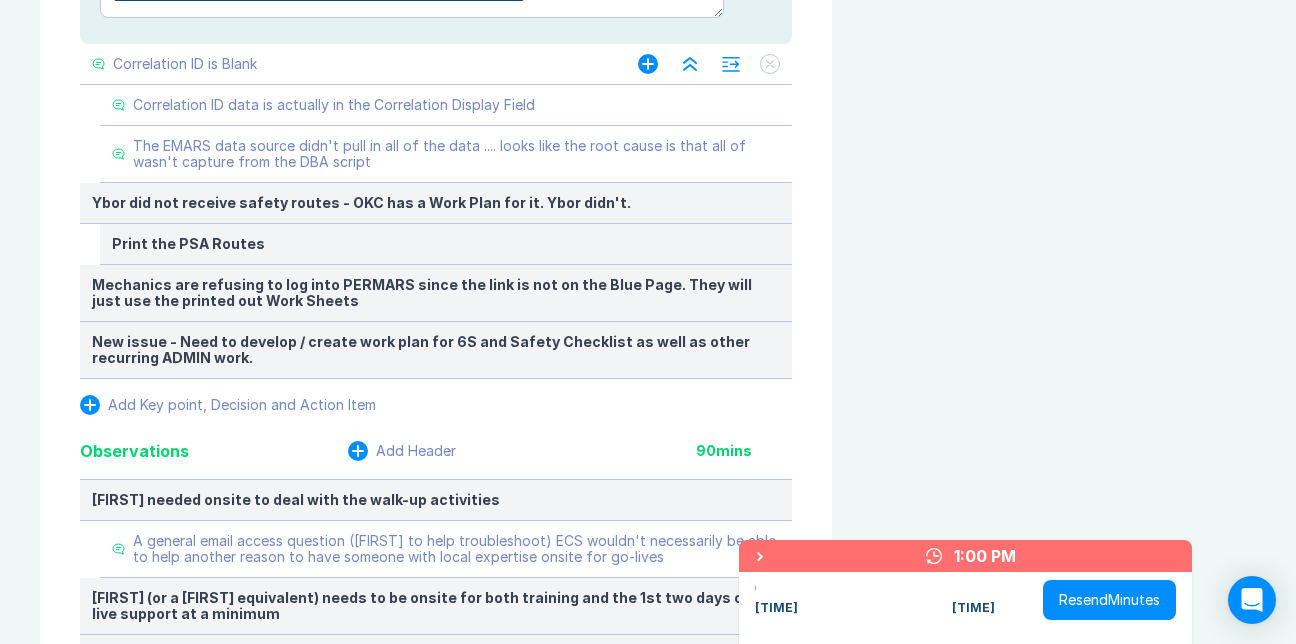 type on "*" 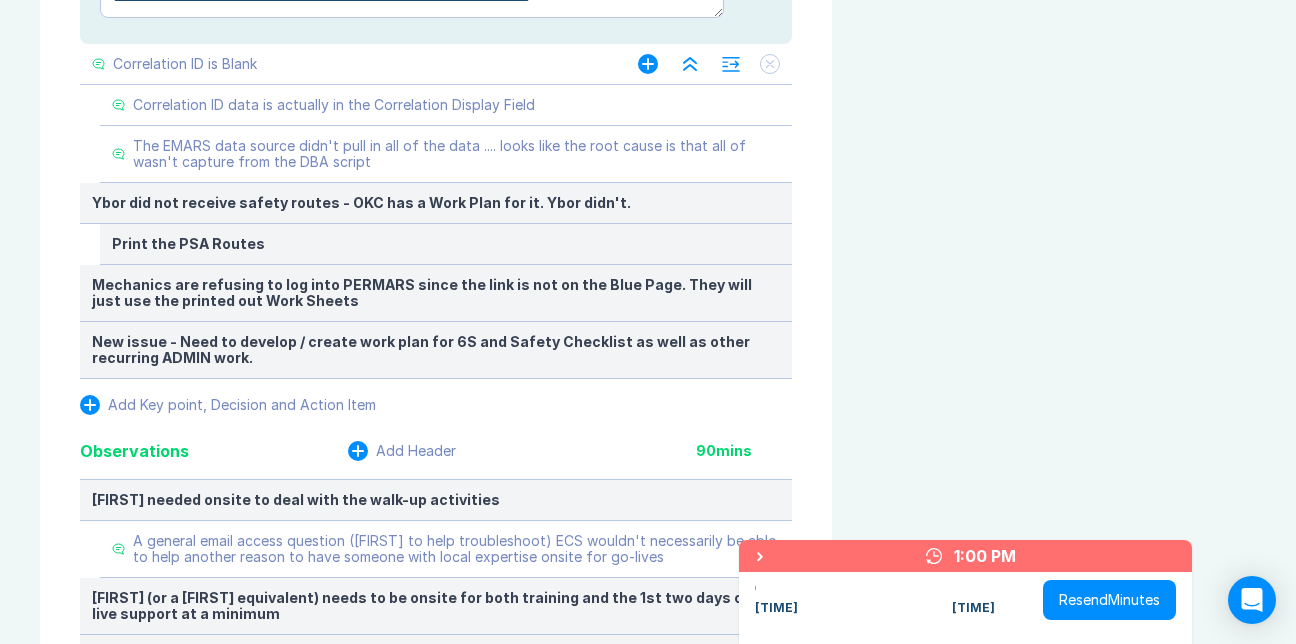 type on "*" 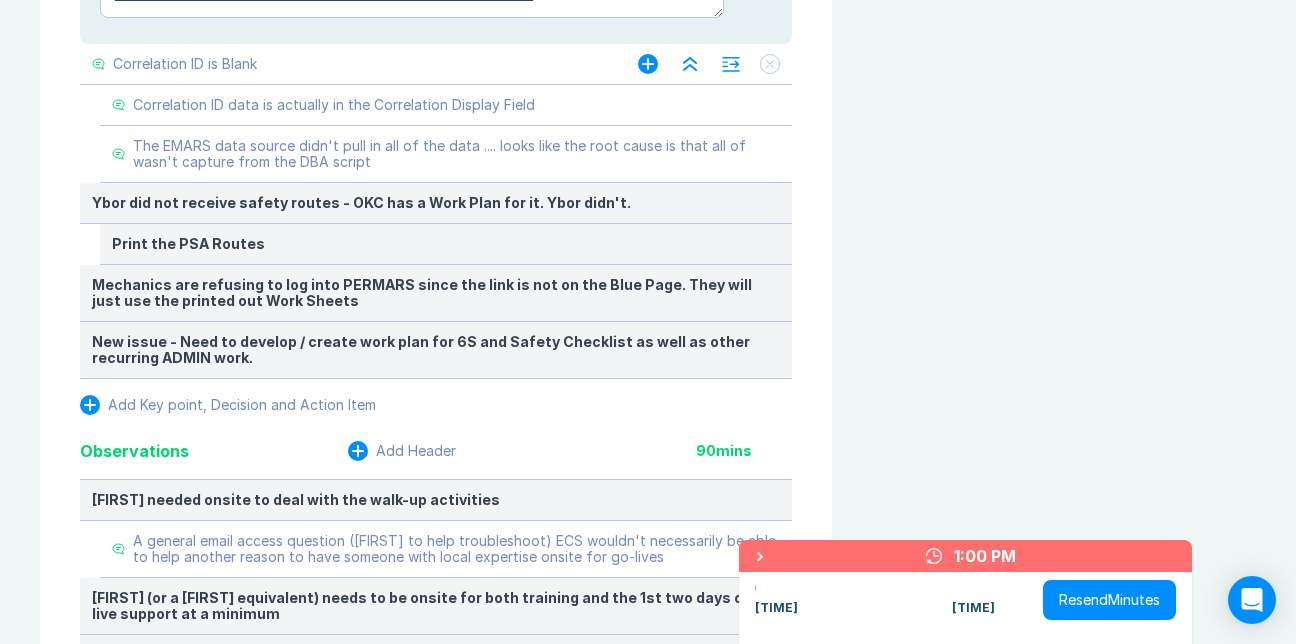 type on "*" 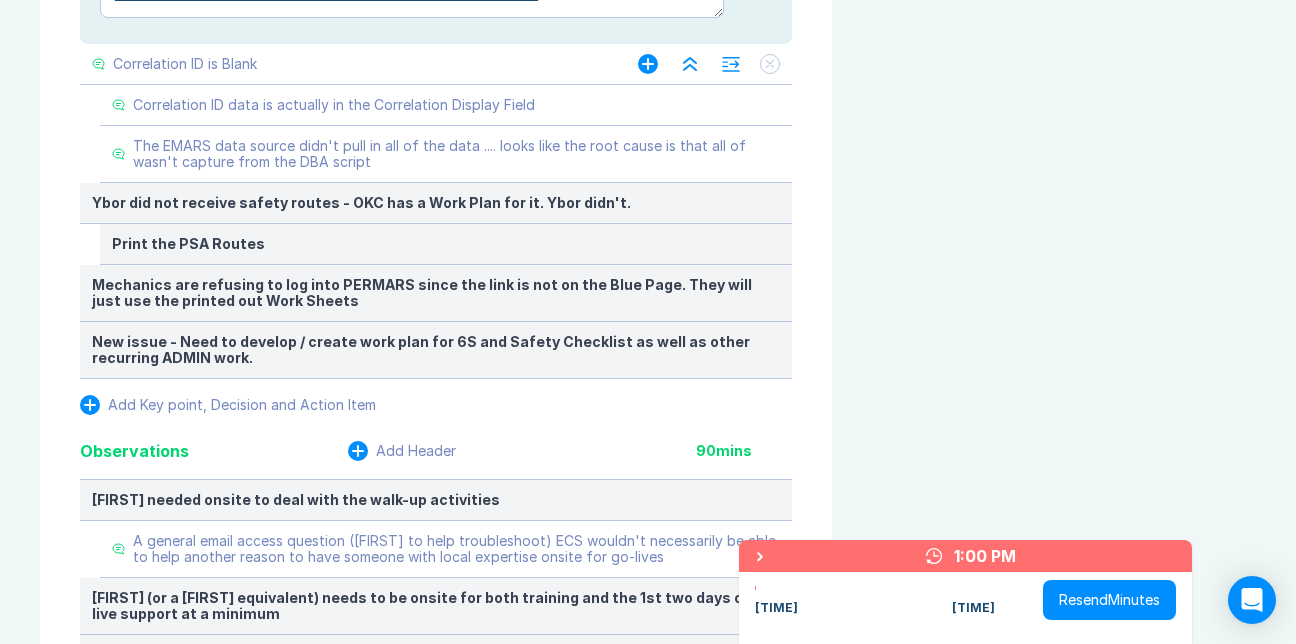 type on "*" 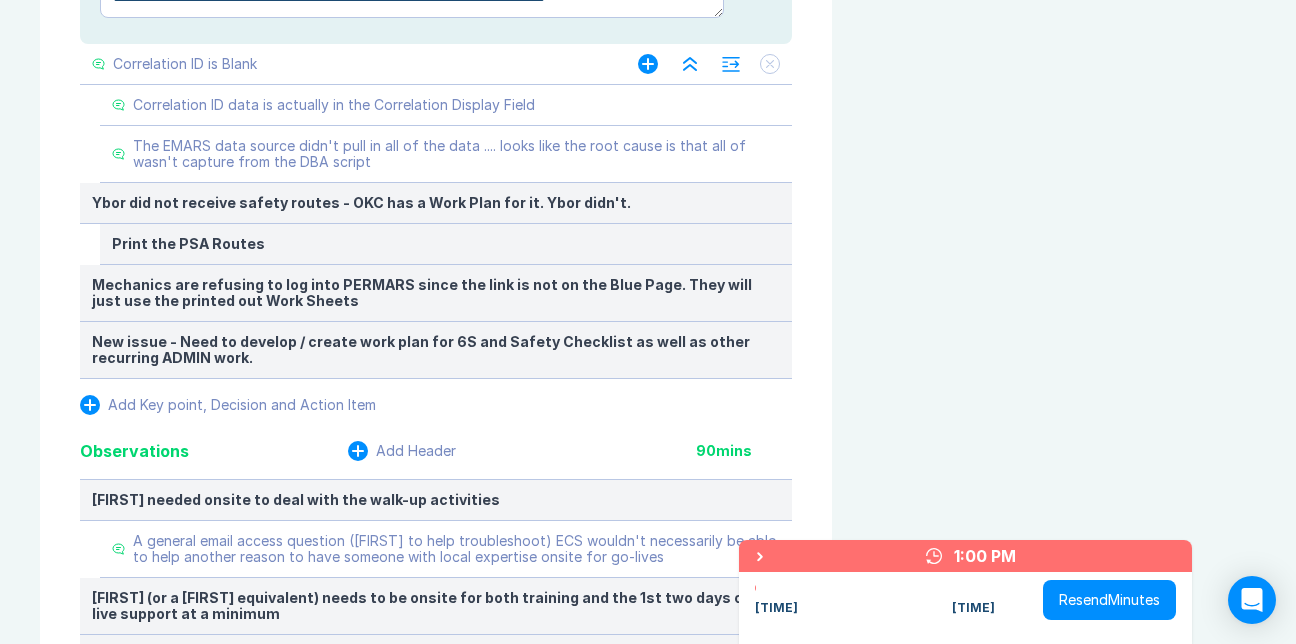 type on "*" 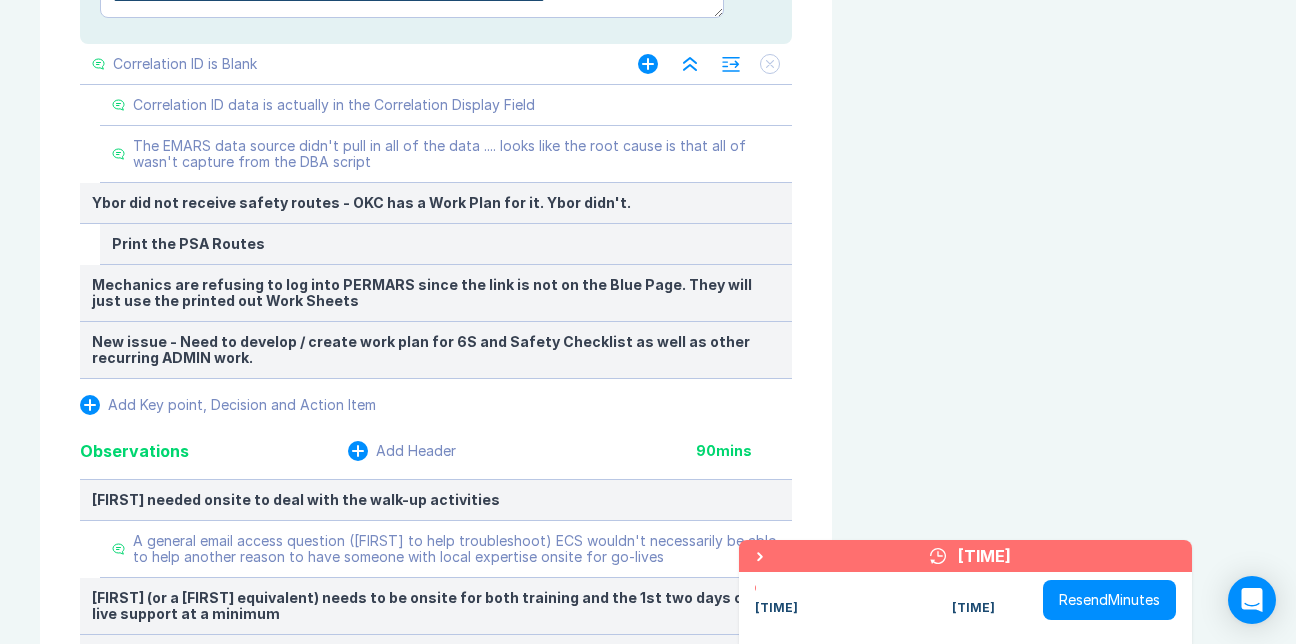 type on "*" 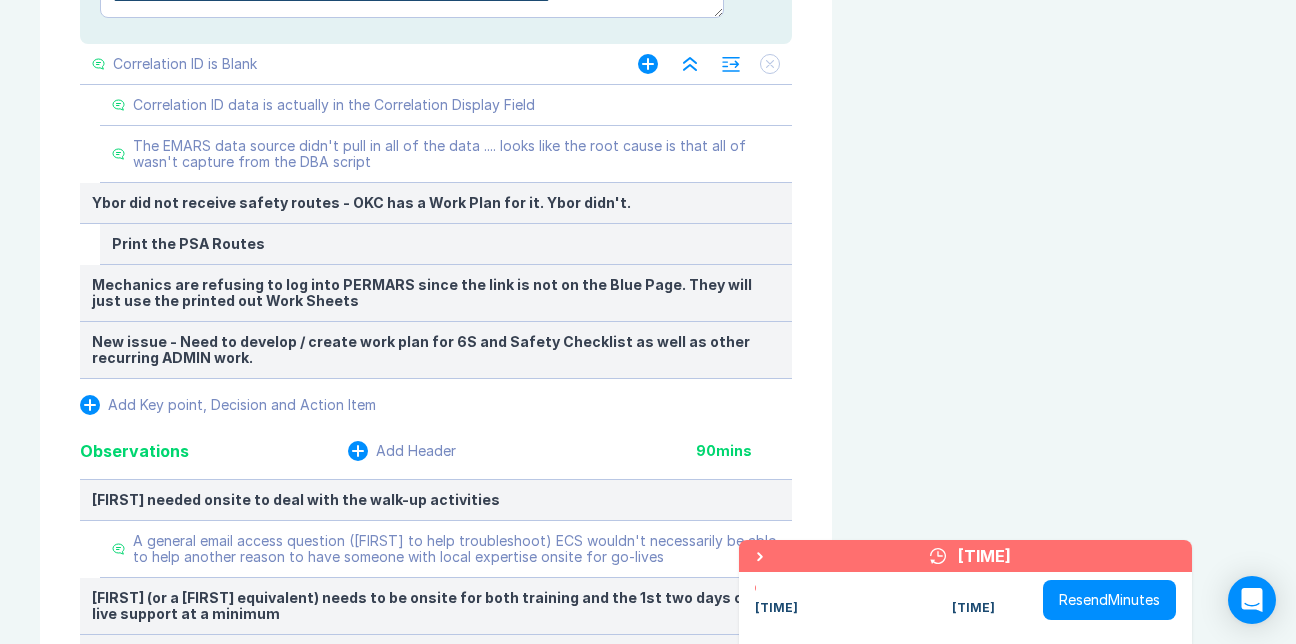 type on "*" 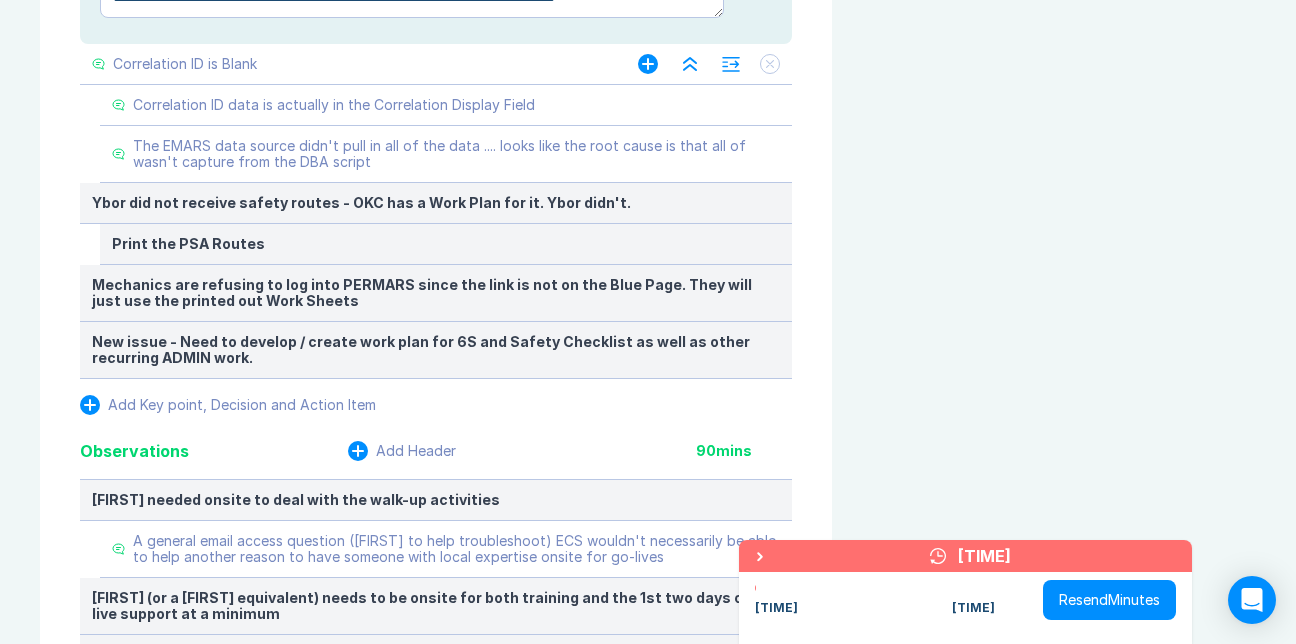 type on "*" 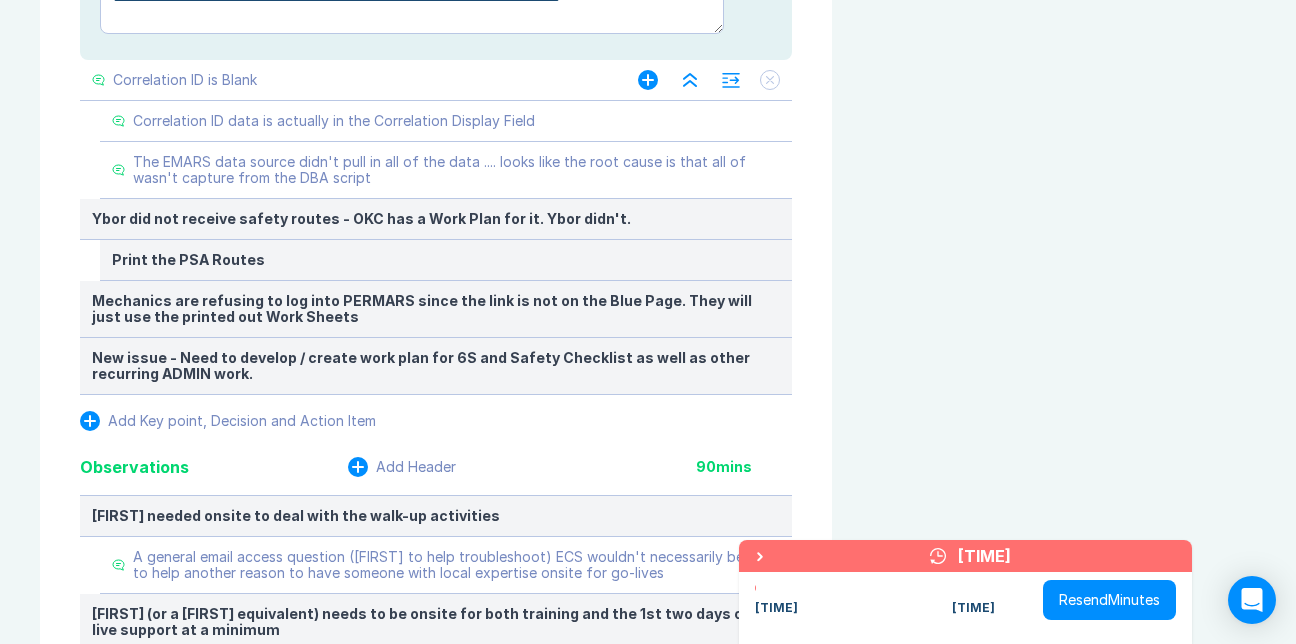 type on "*" 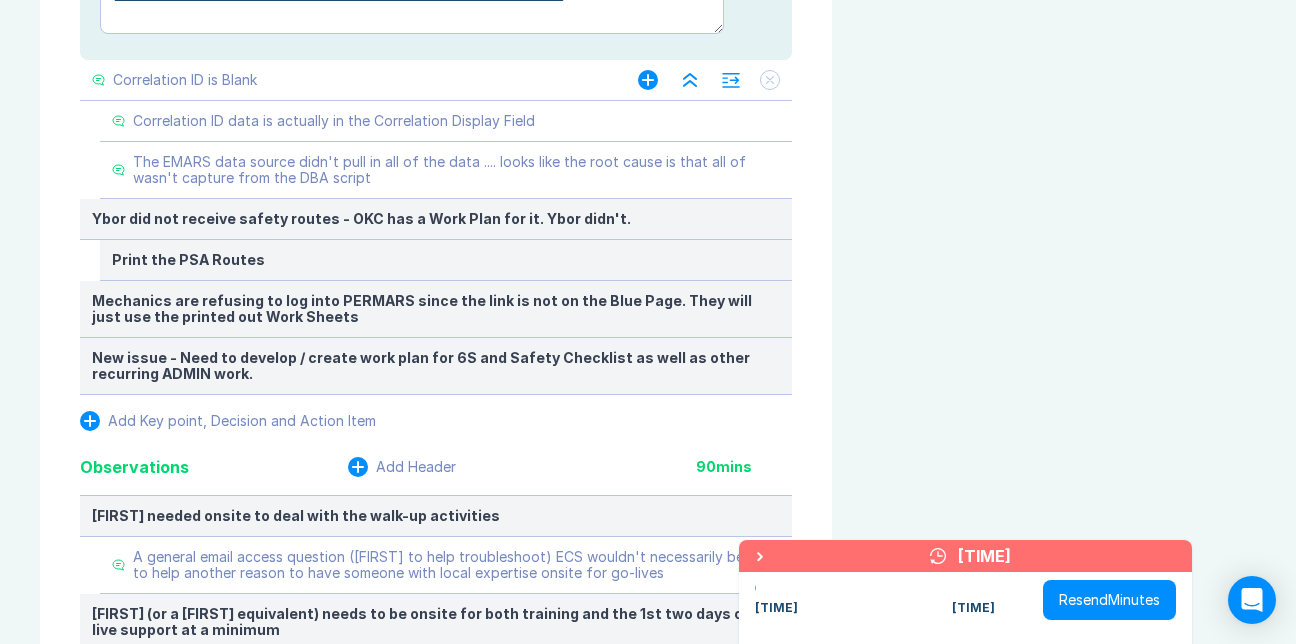 type on "*" 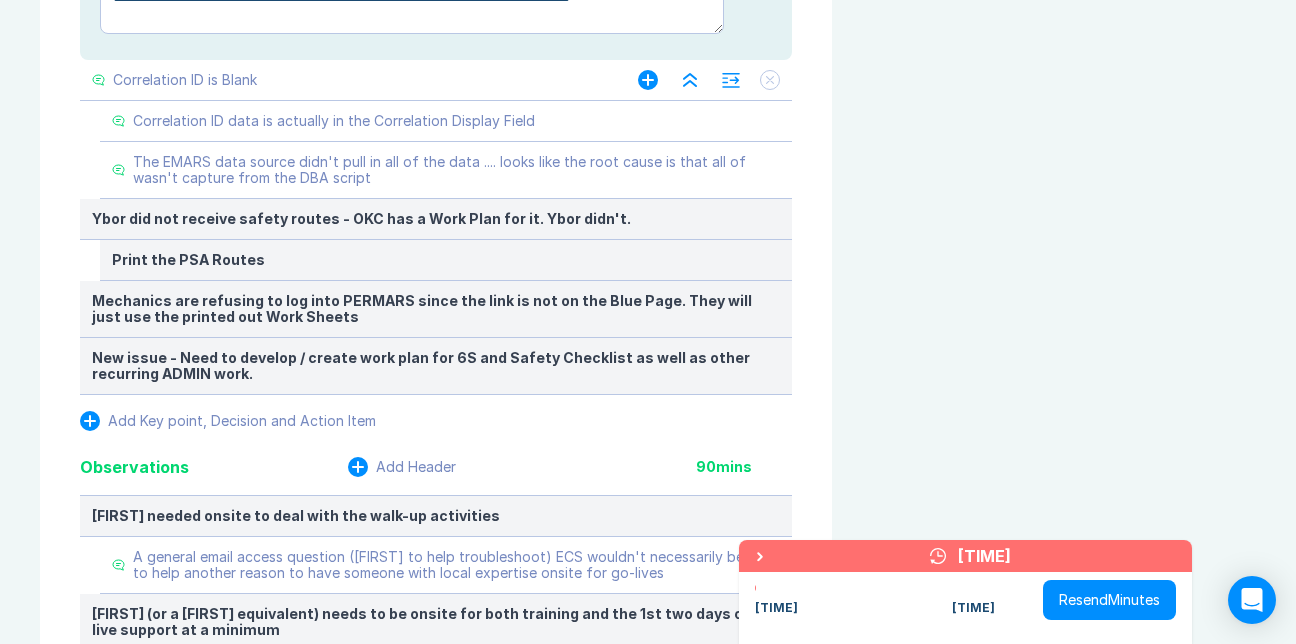 type on "*" 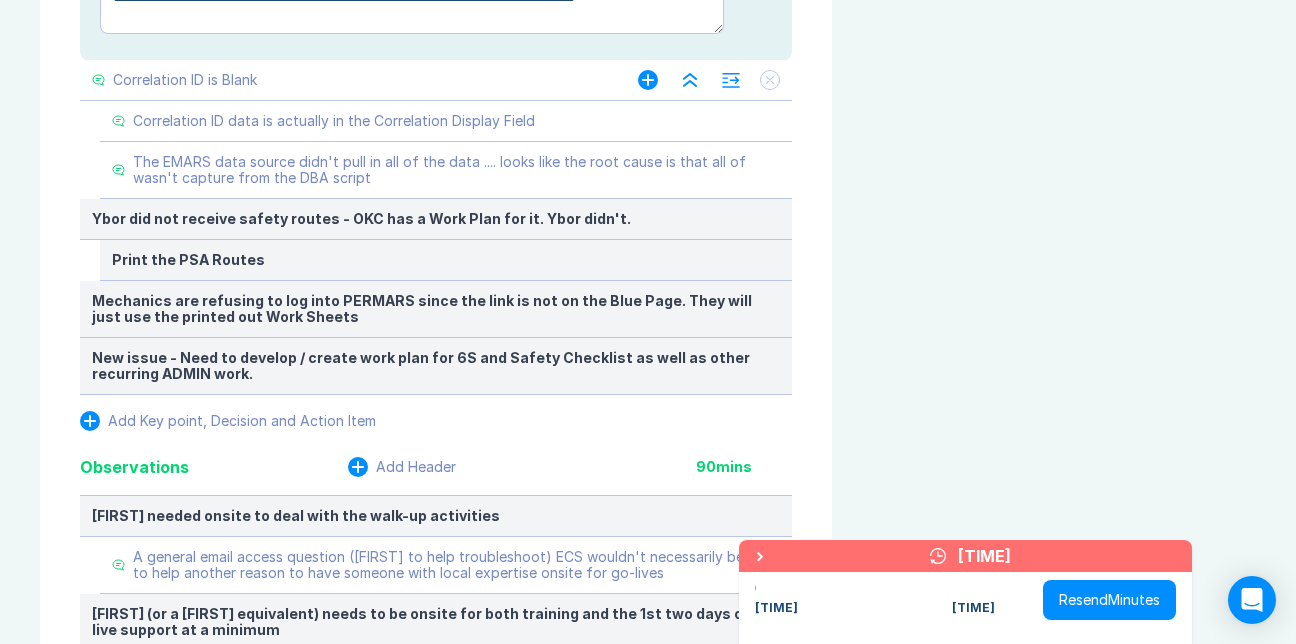 type on "*" 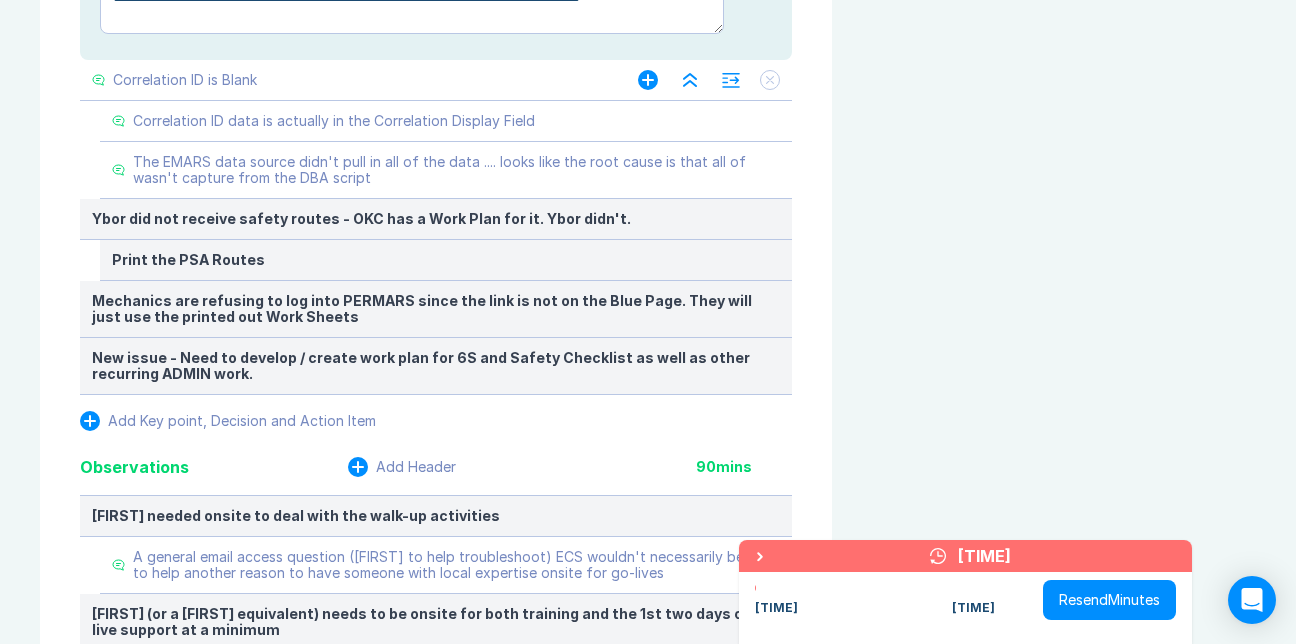 type on "*" 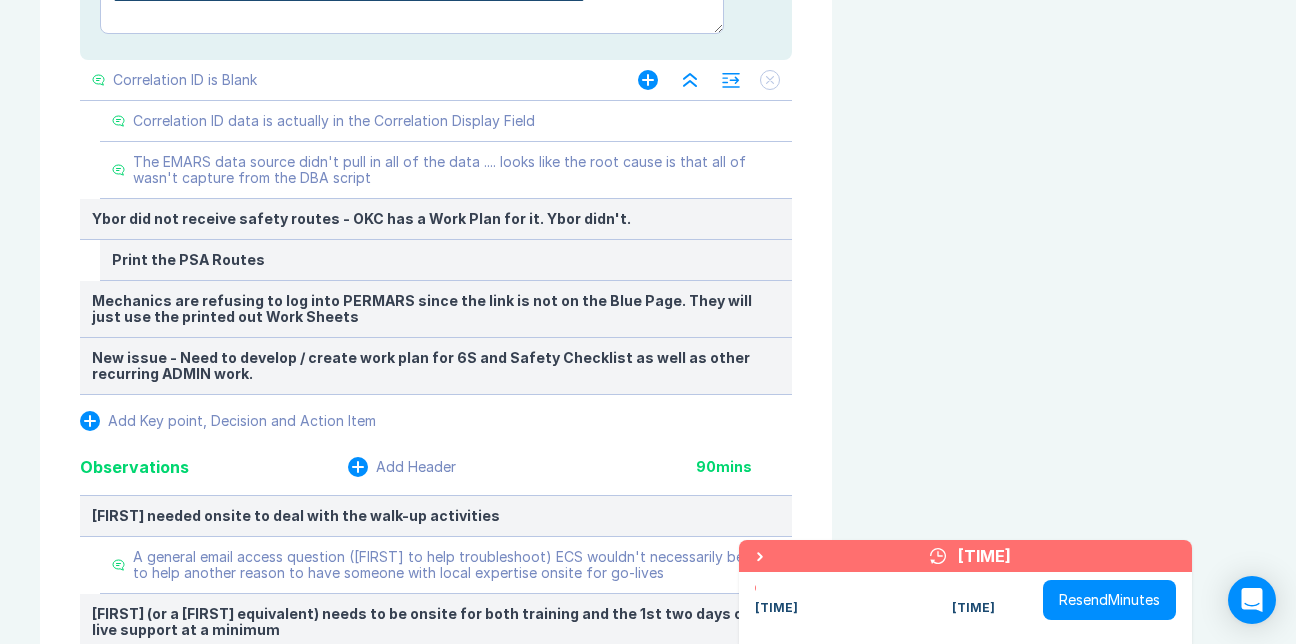 type on "*" 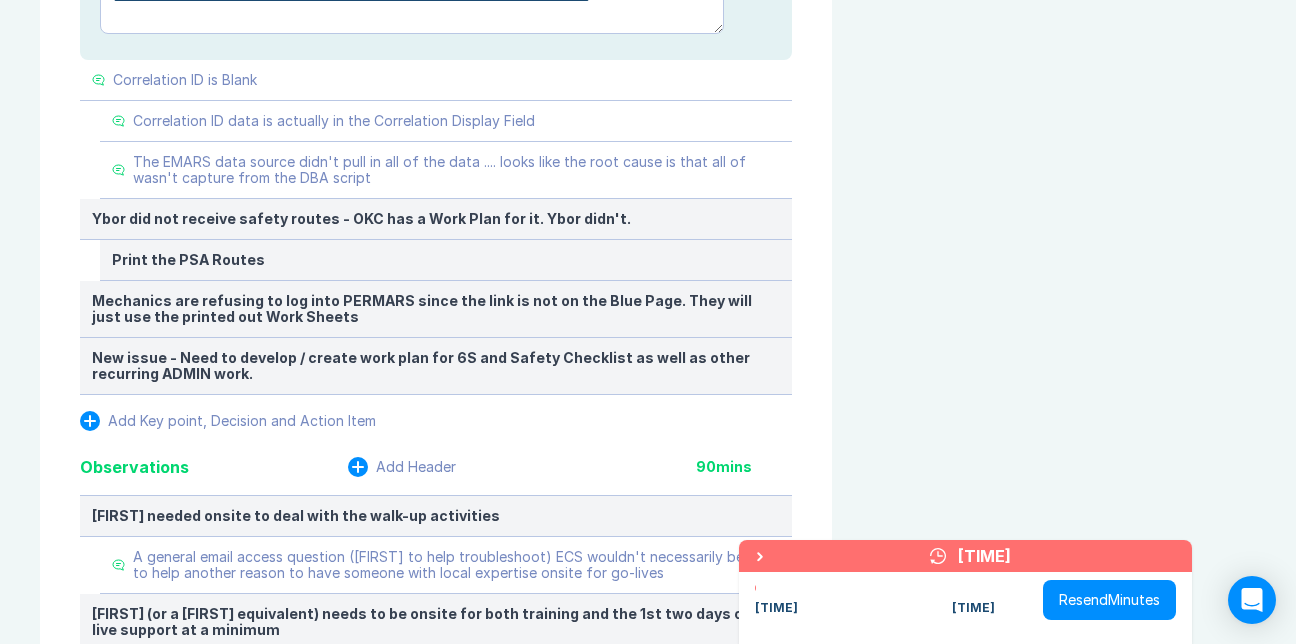 click on "**********" at bounding box center (412, 7) 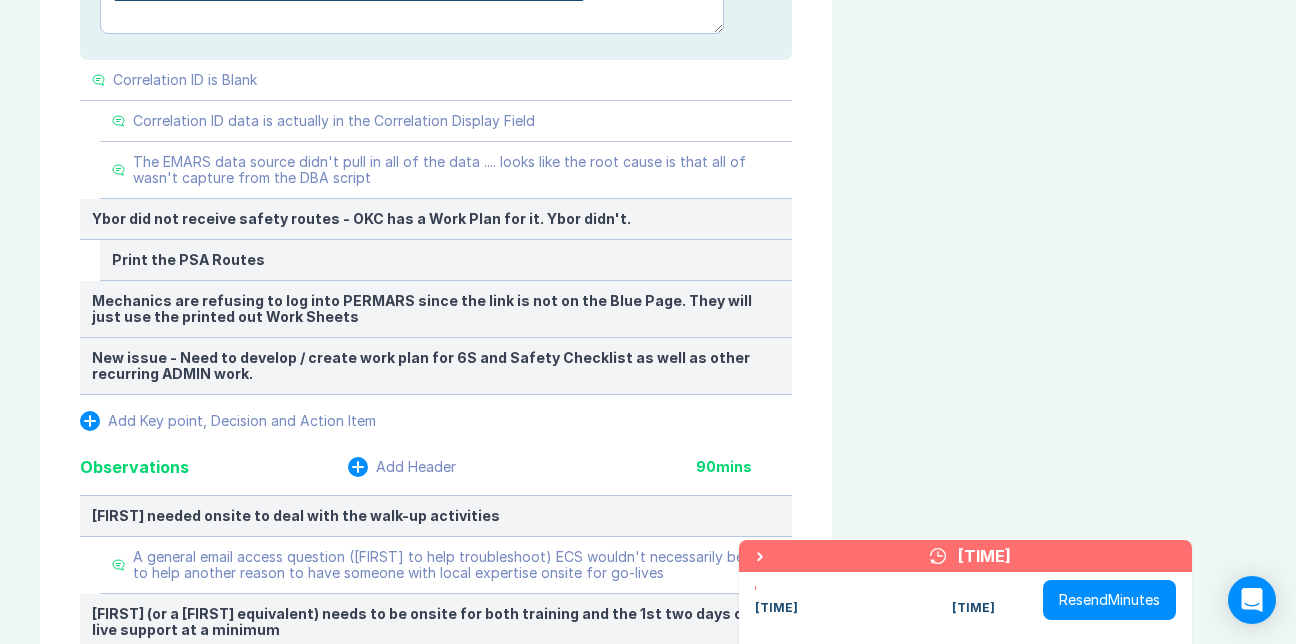 type on "*" 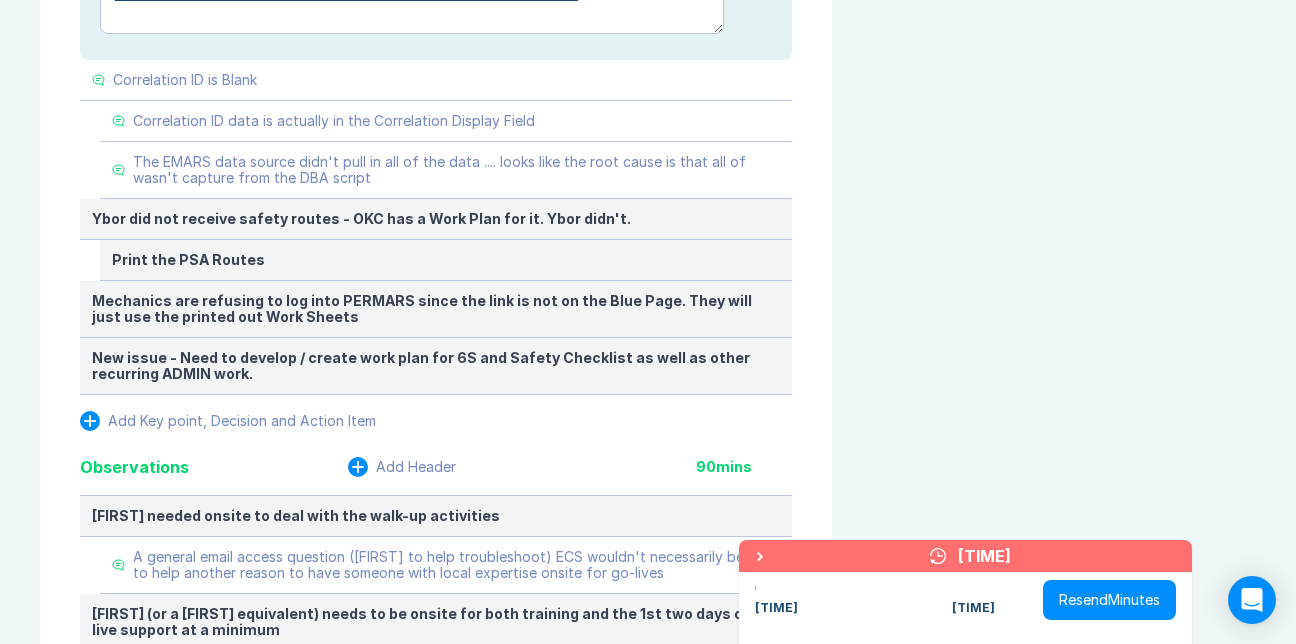type on "*" 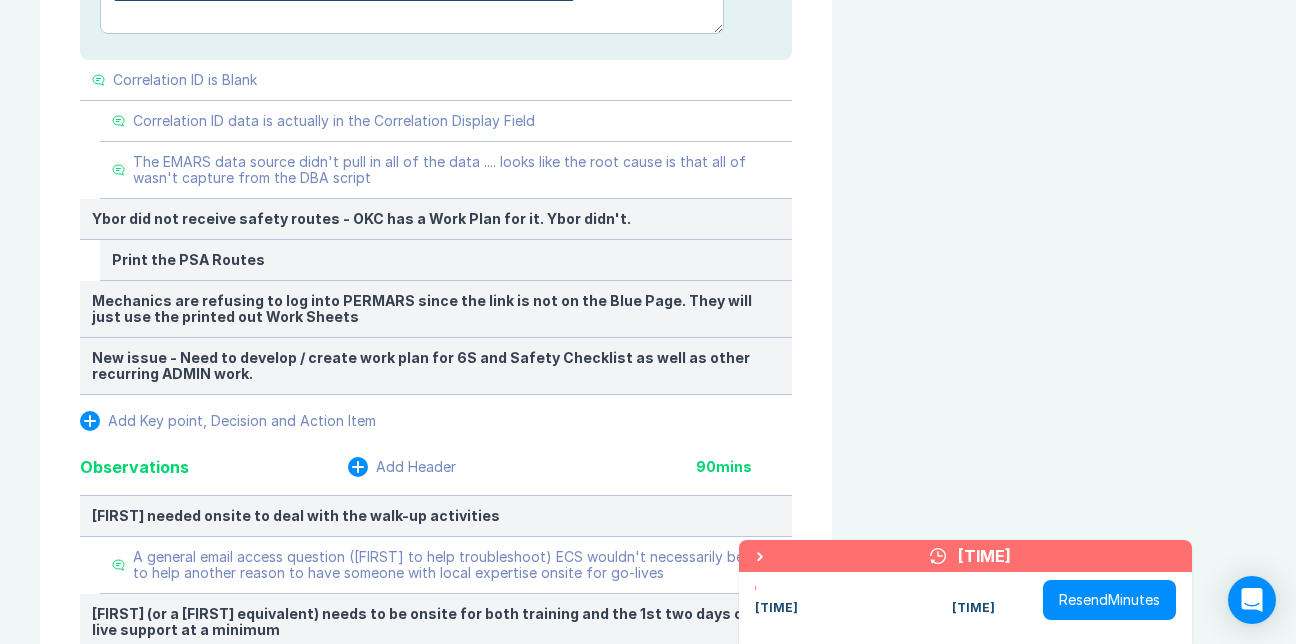 type on "*" 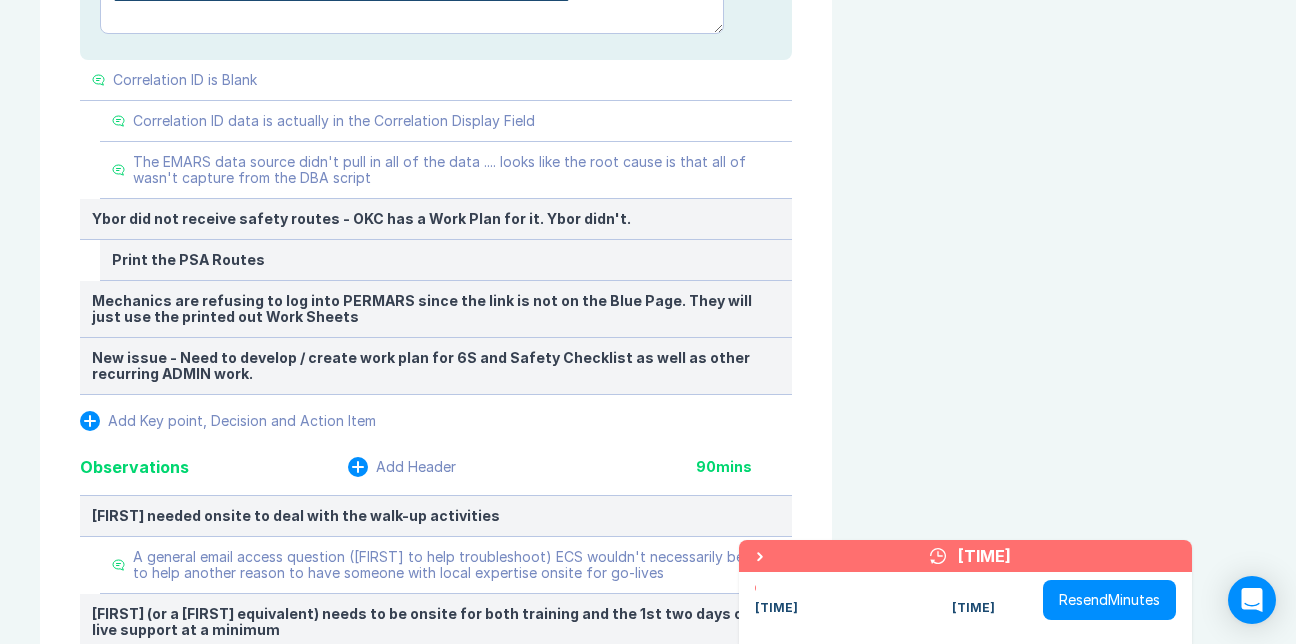 type on "*" 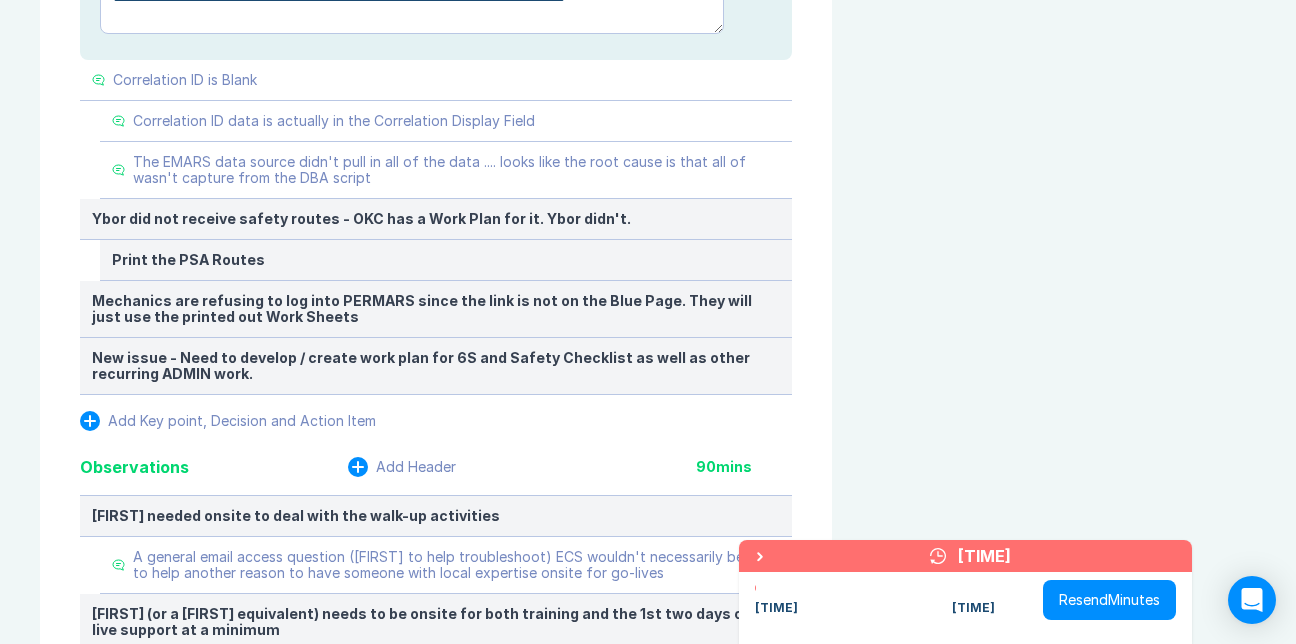 type on "*" 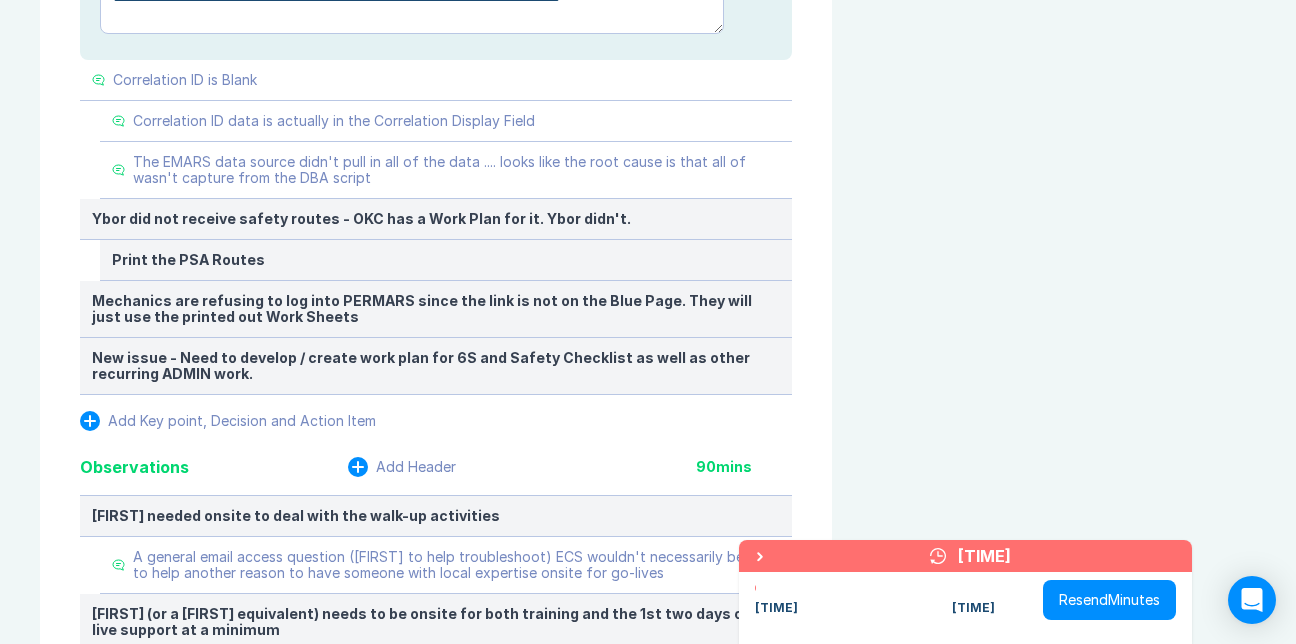 type on "*" 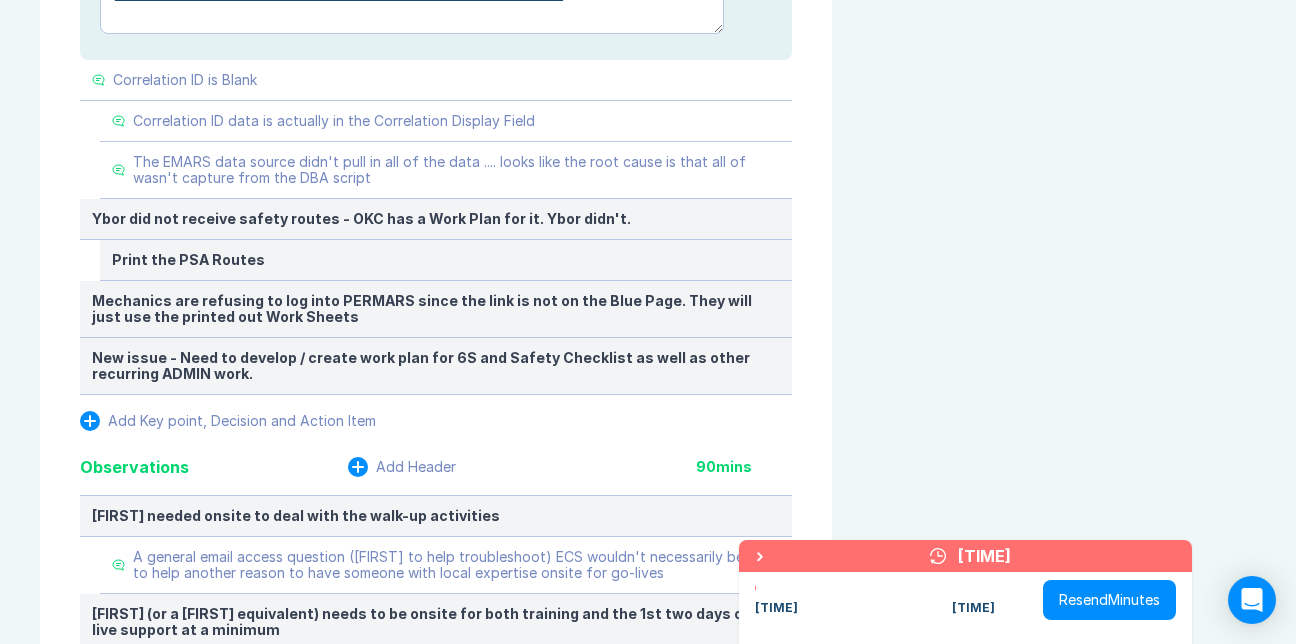 type on "*" 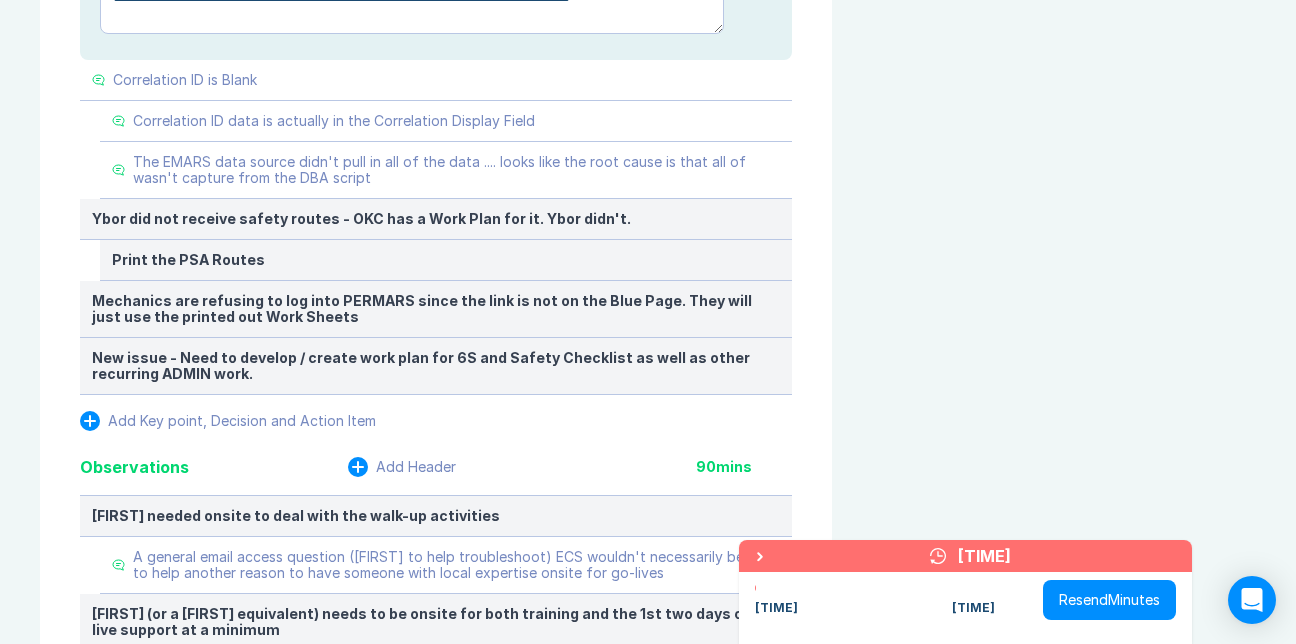 type on "*" 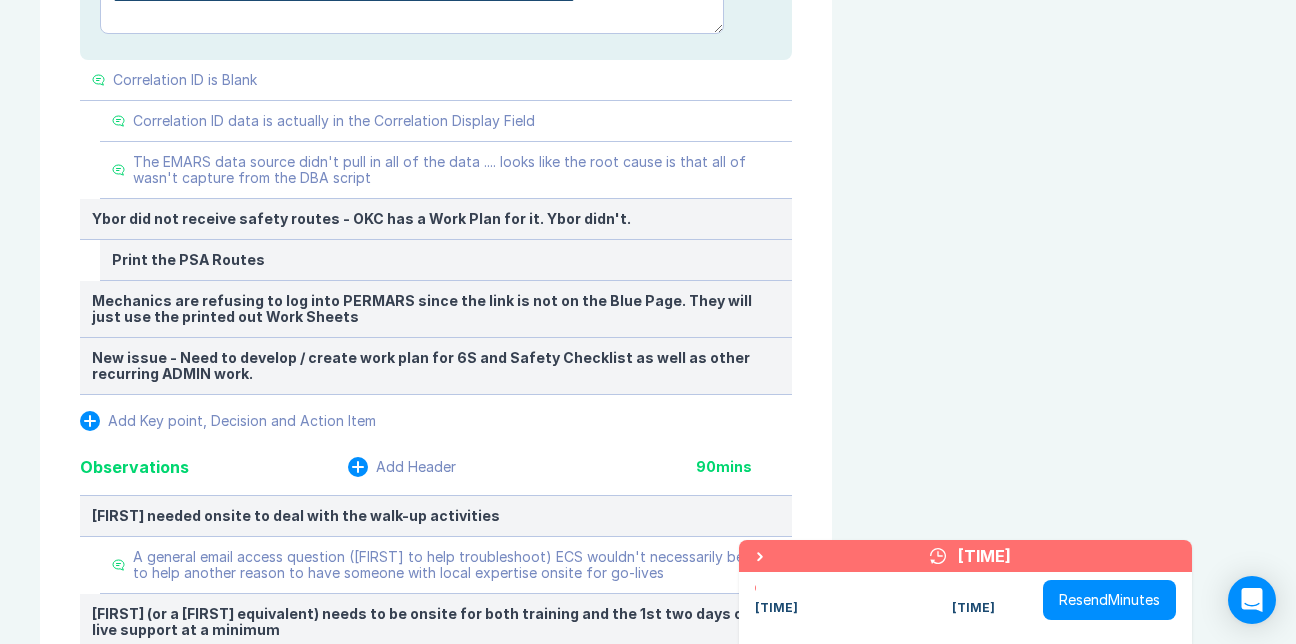 type on "*" 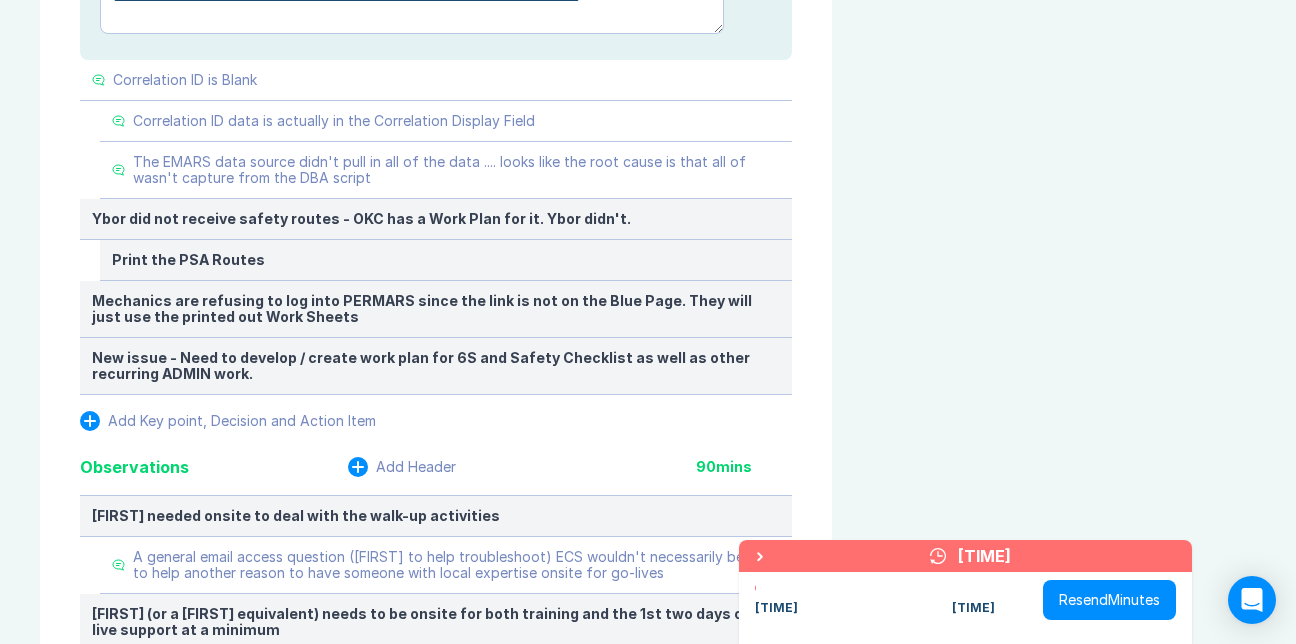 type on "*" 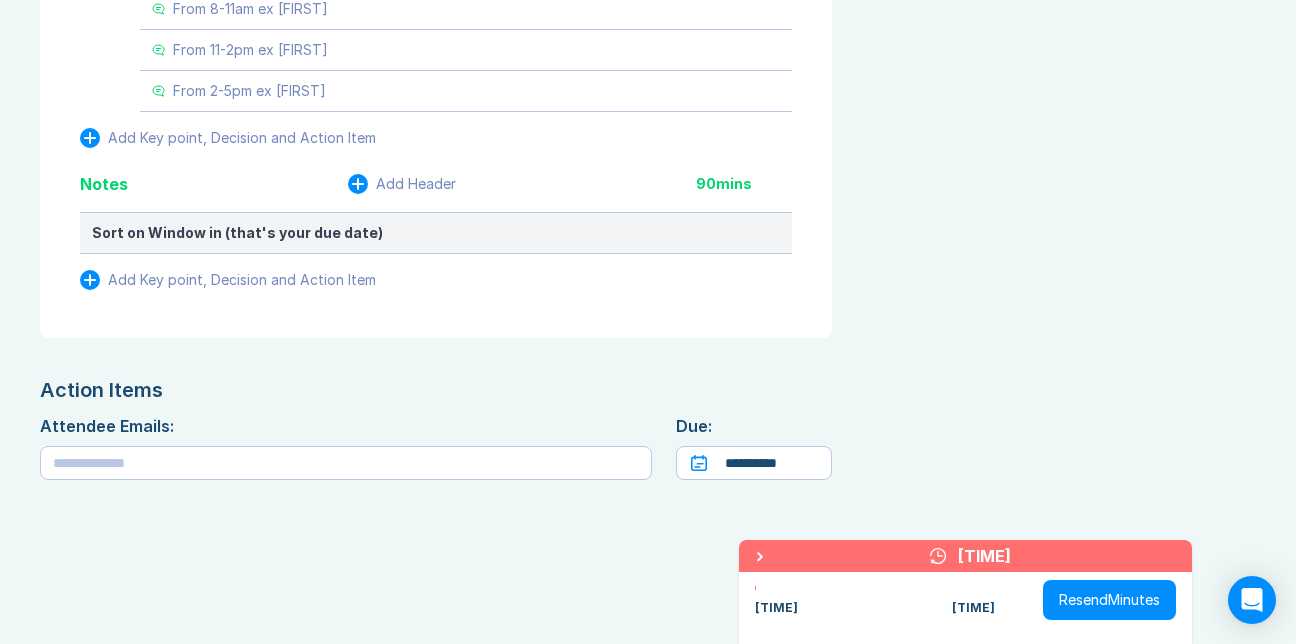 scroll, scrollTop: 3168, scrollLeft: 0, axis: vertical 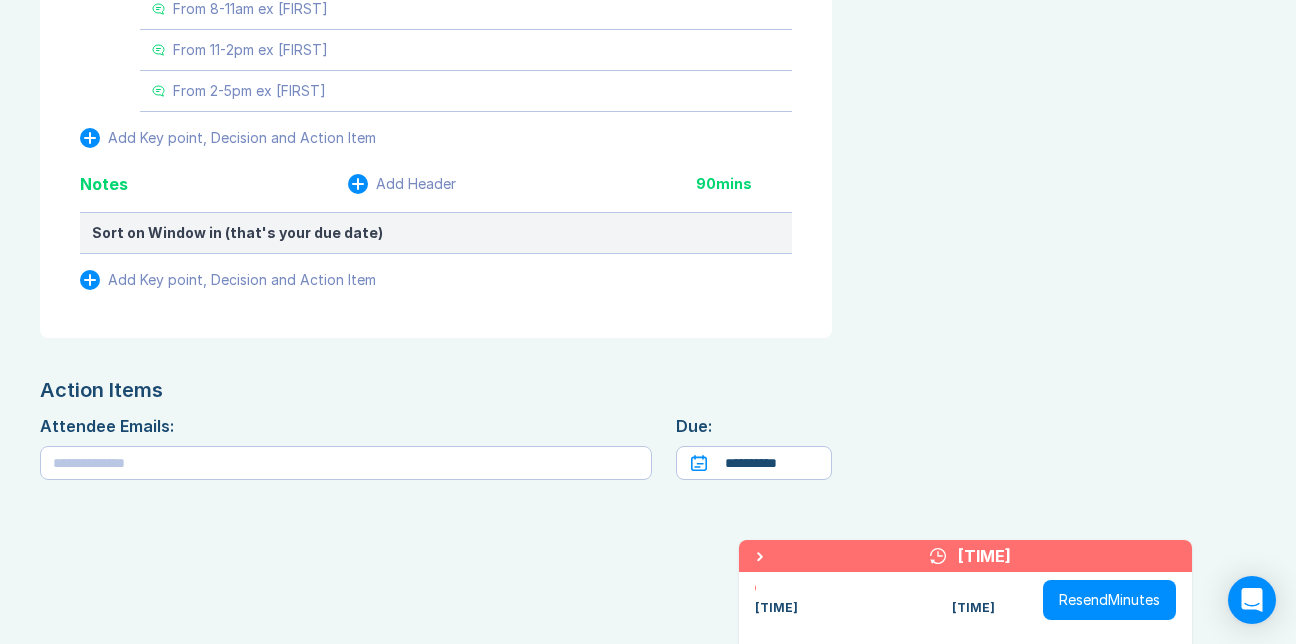 type on "**********" 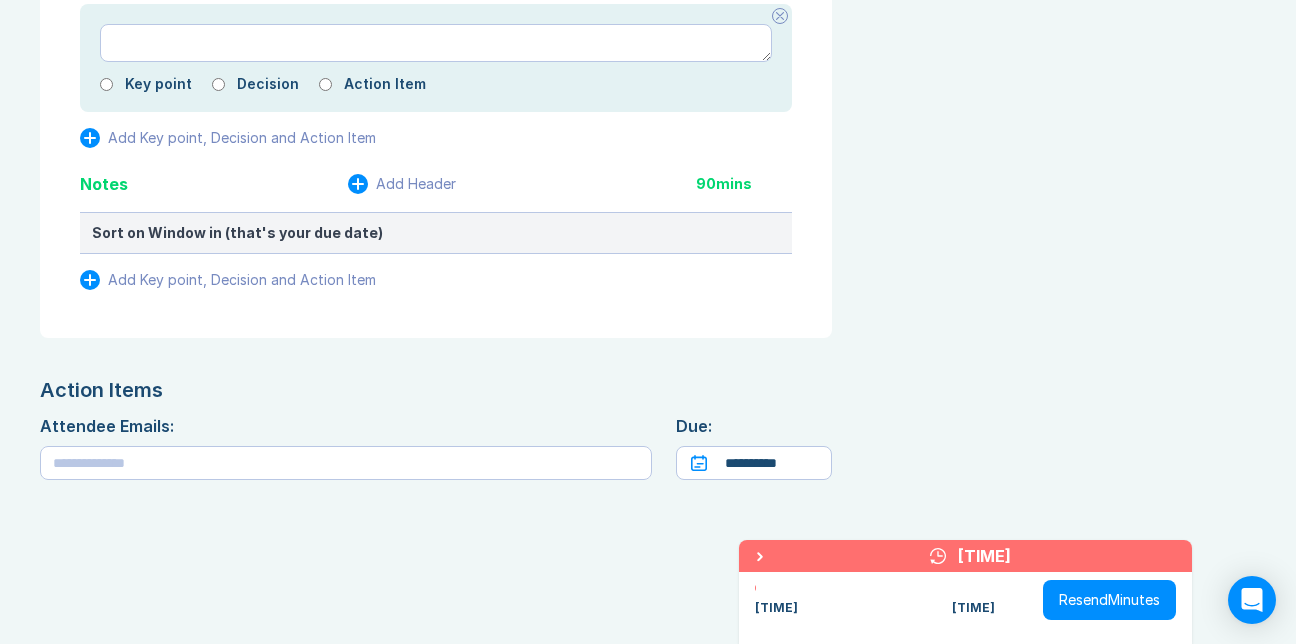 scroll, scrollTop: 3154, scrollLeft: 0, axis: vertical 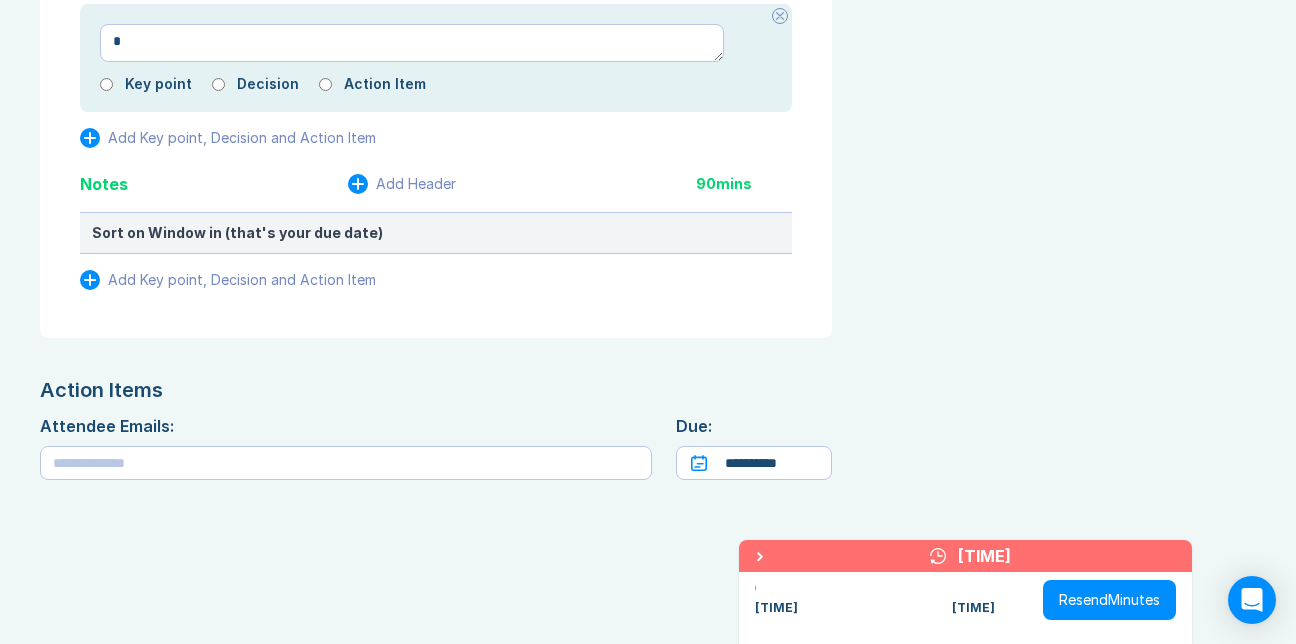 type on "*" 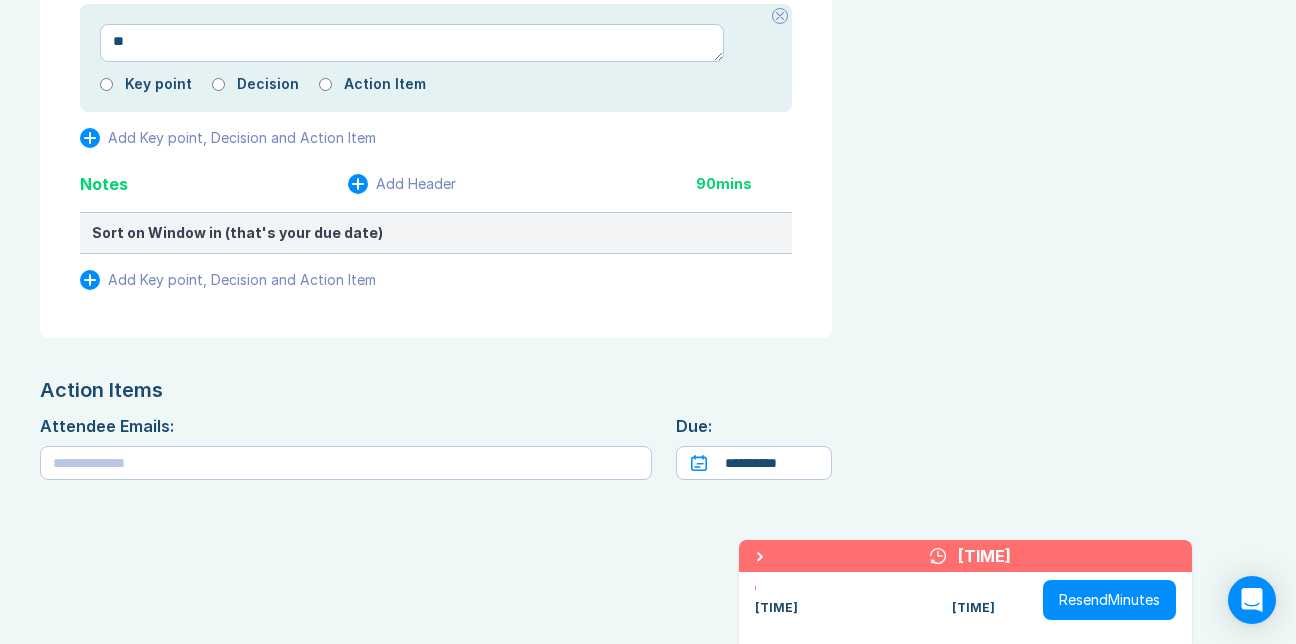 type on "*" 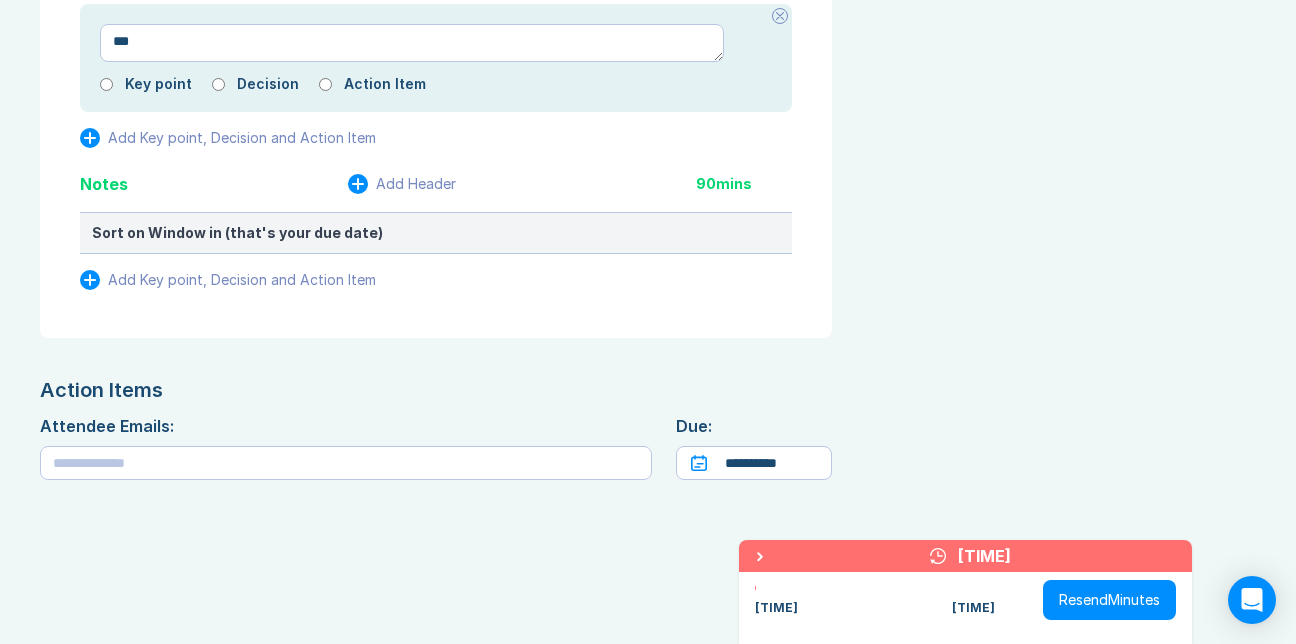 type on "*" 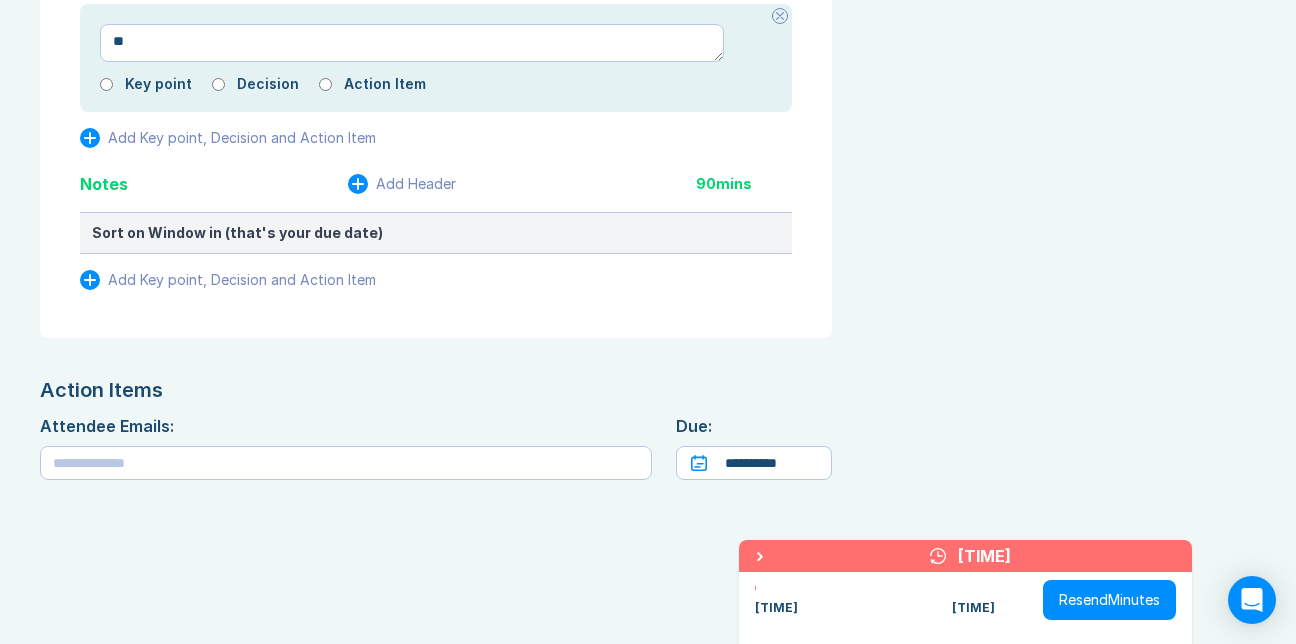 type on "*" 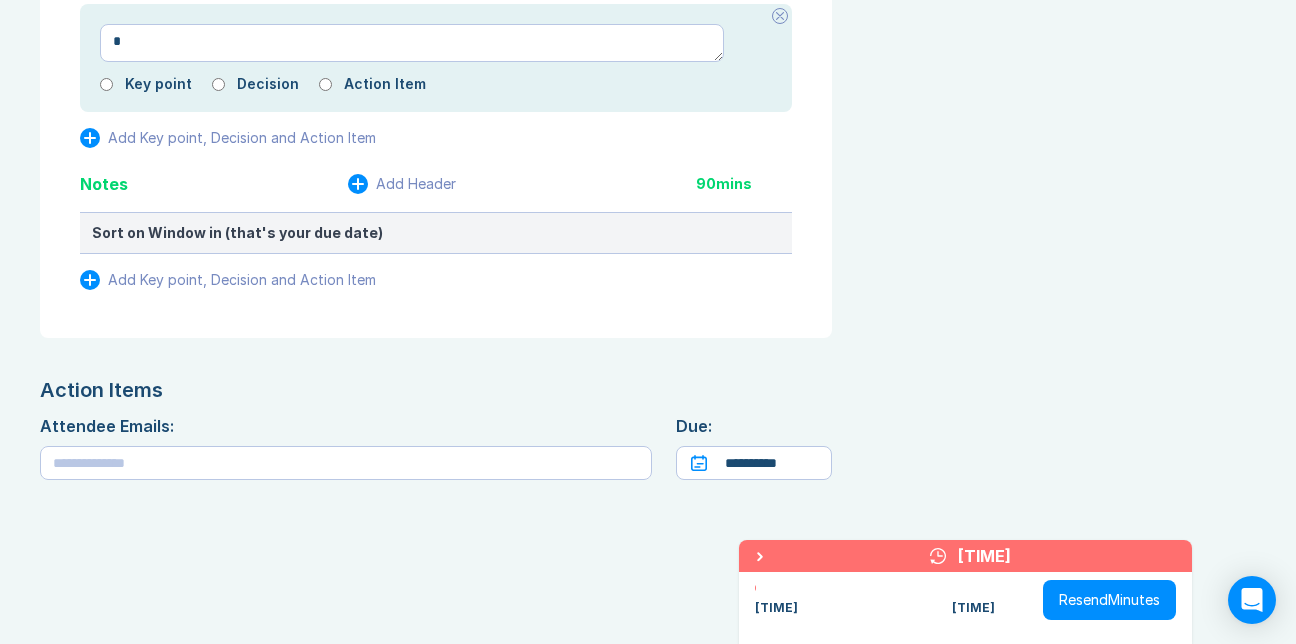 type 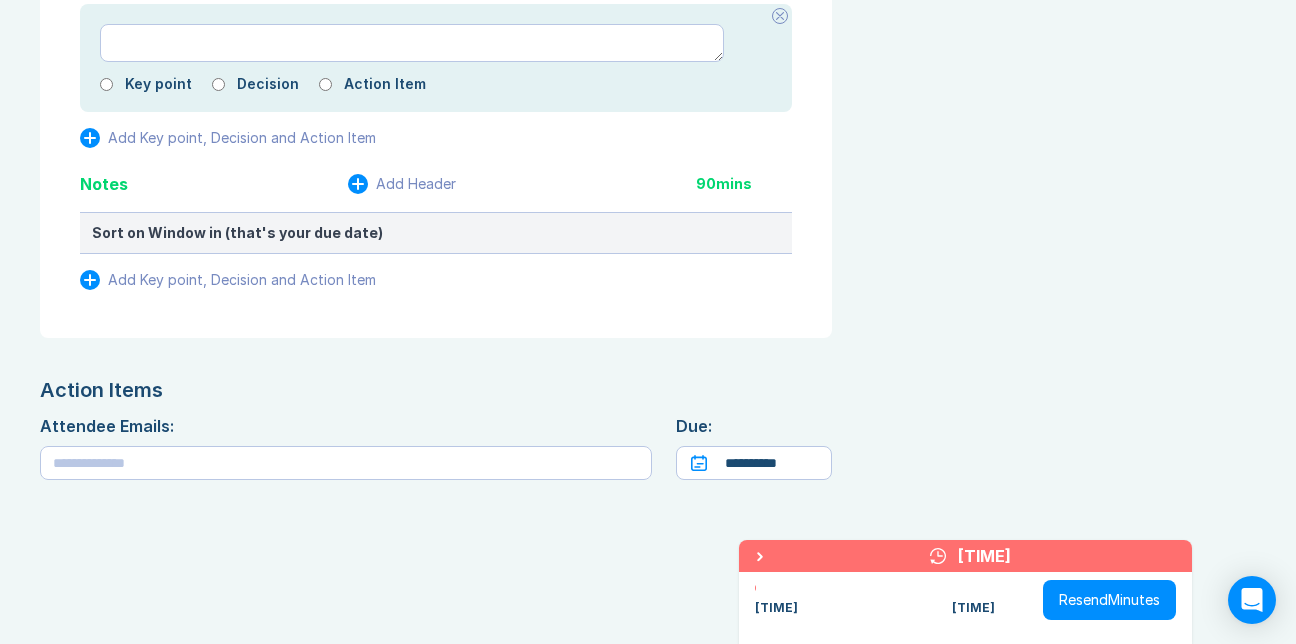 type on "*" 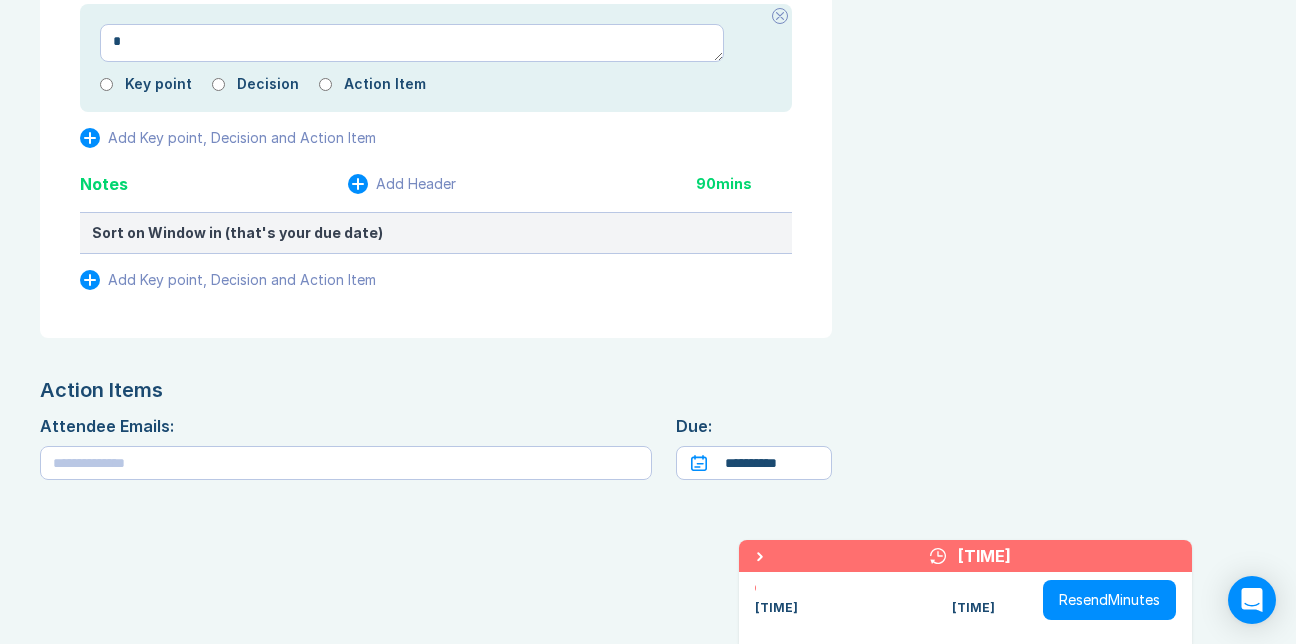 type on "*" 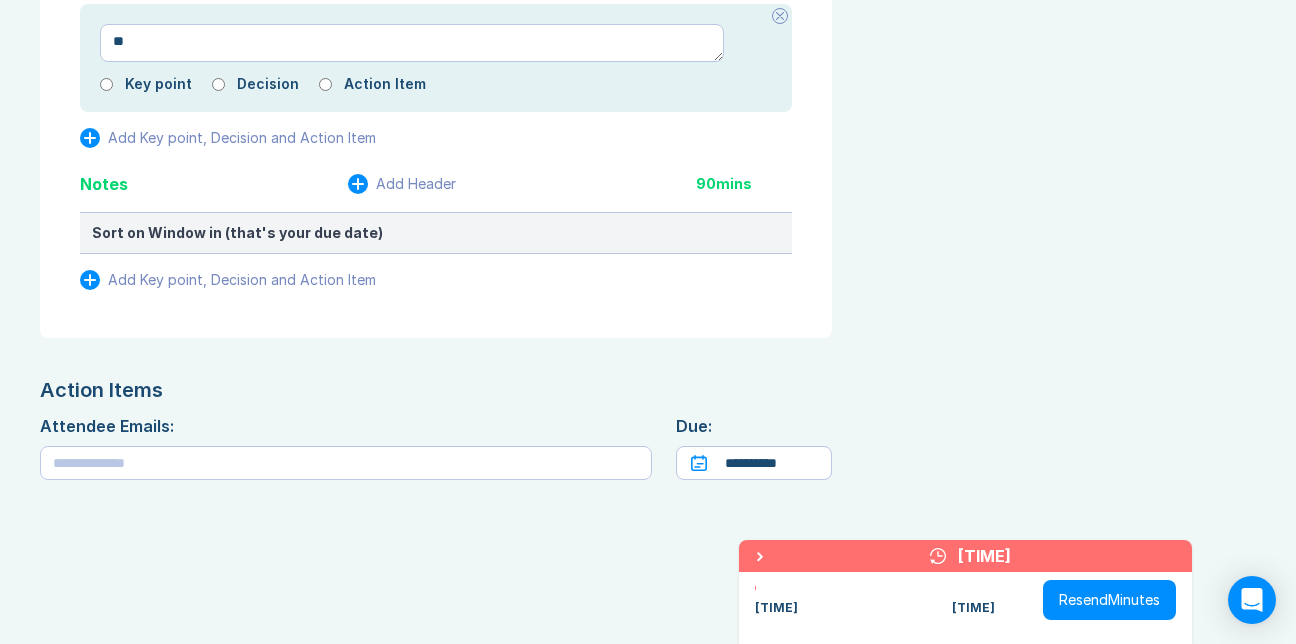 type on "*" 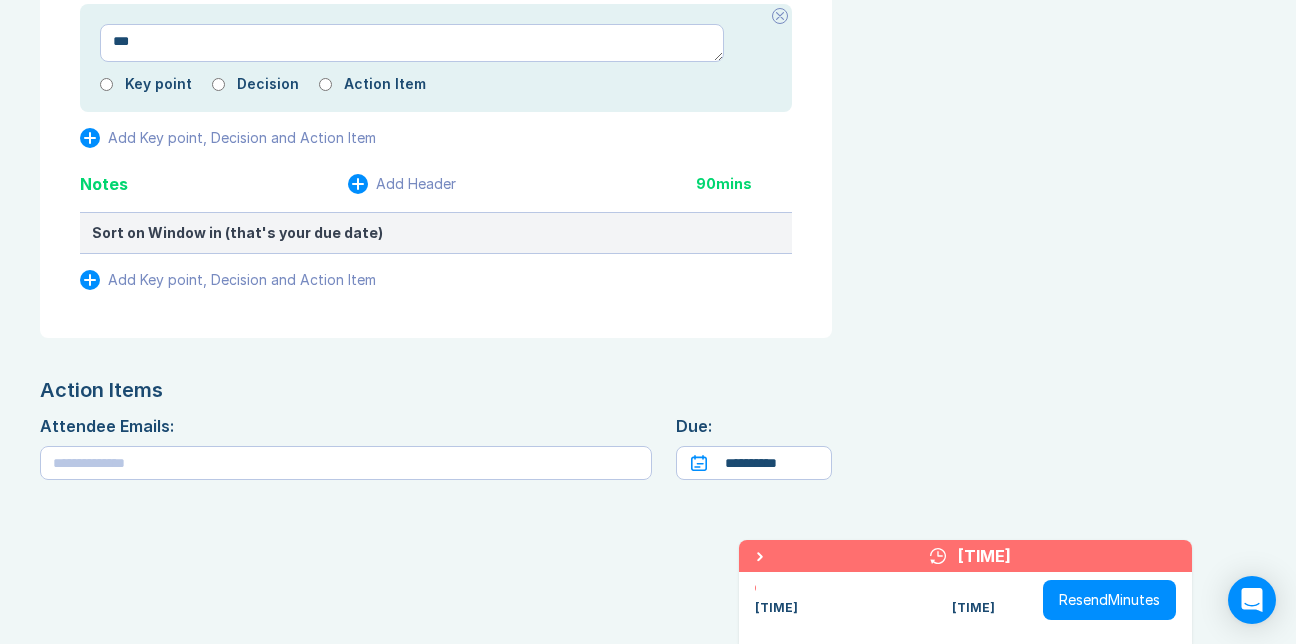 type on "*" 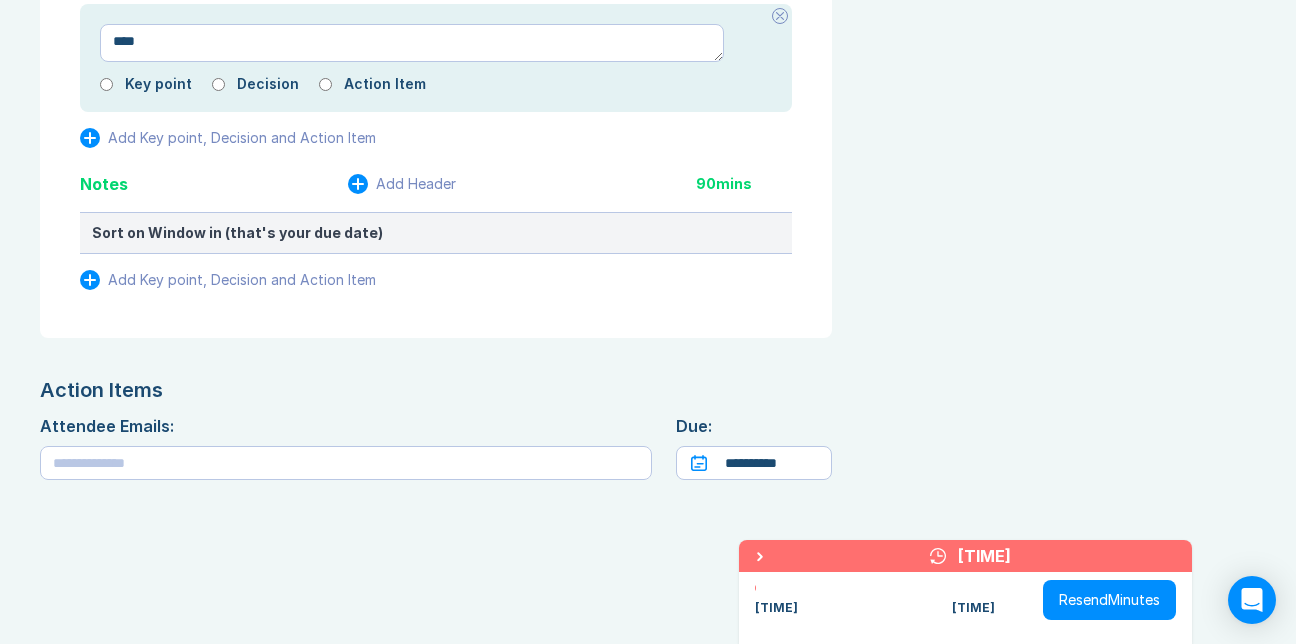 type on "*" 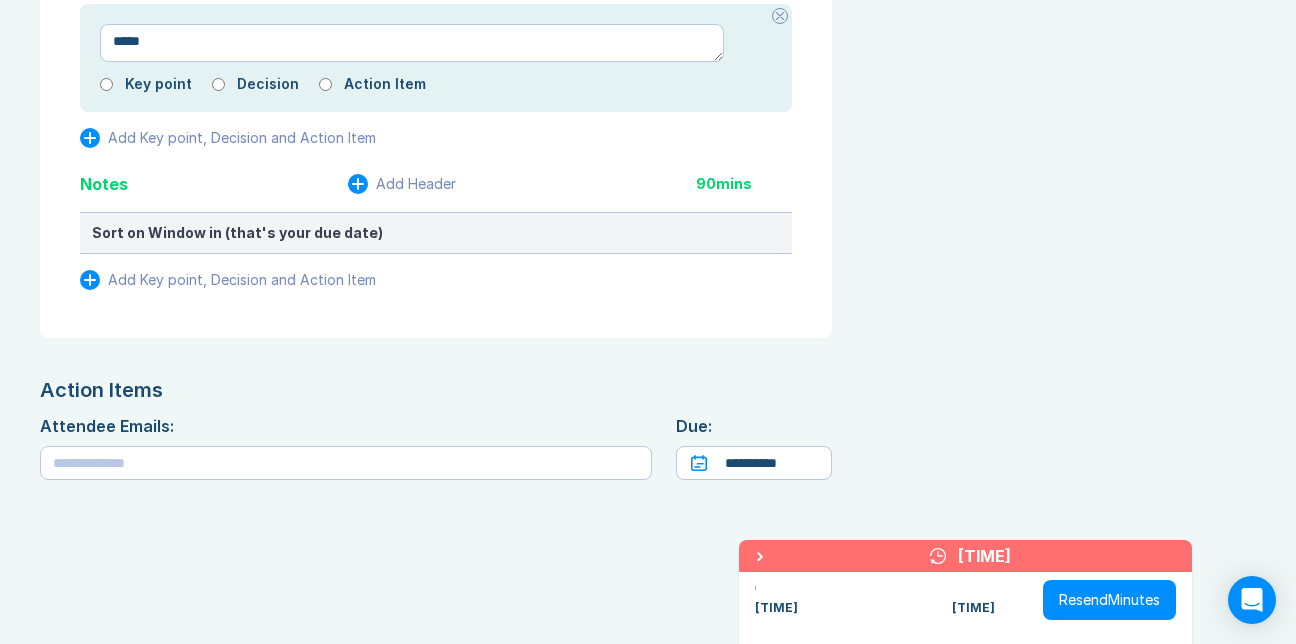 type on "*" 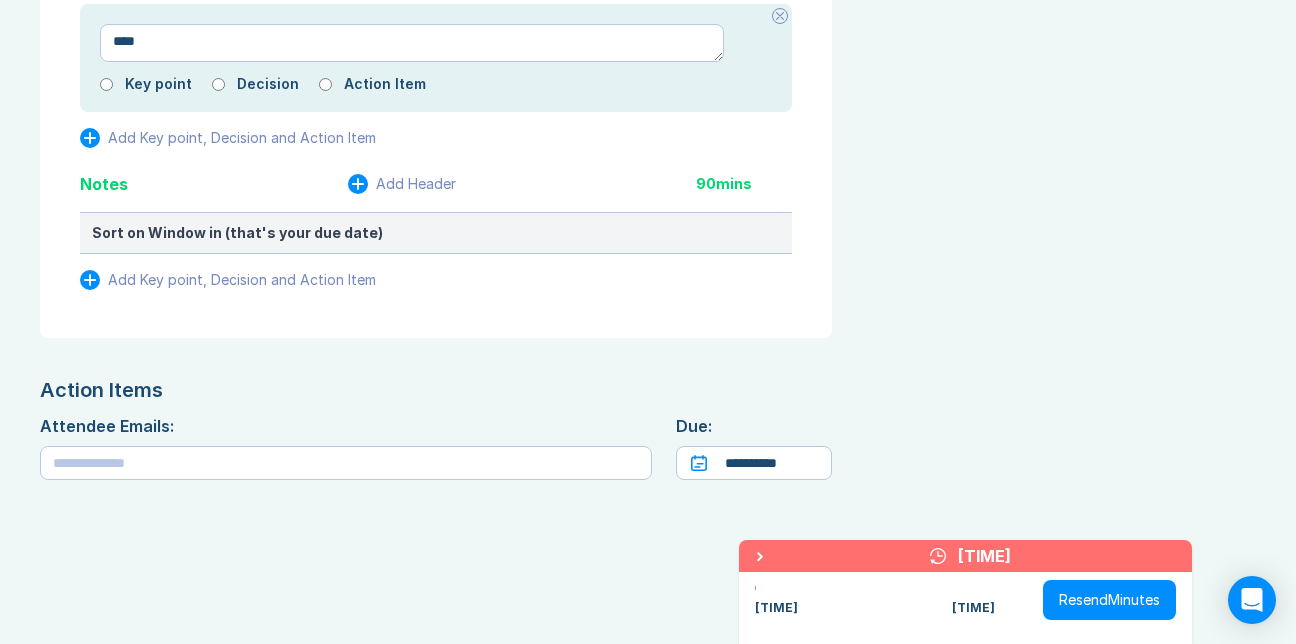type on "*" 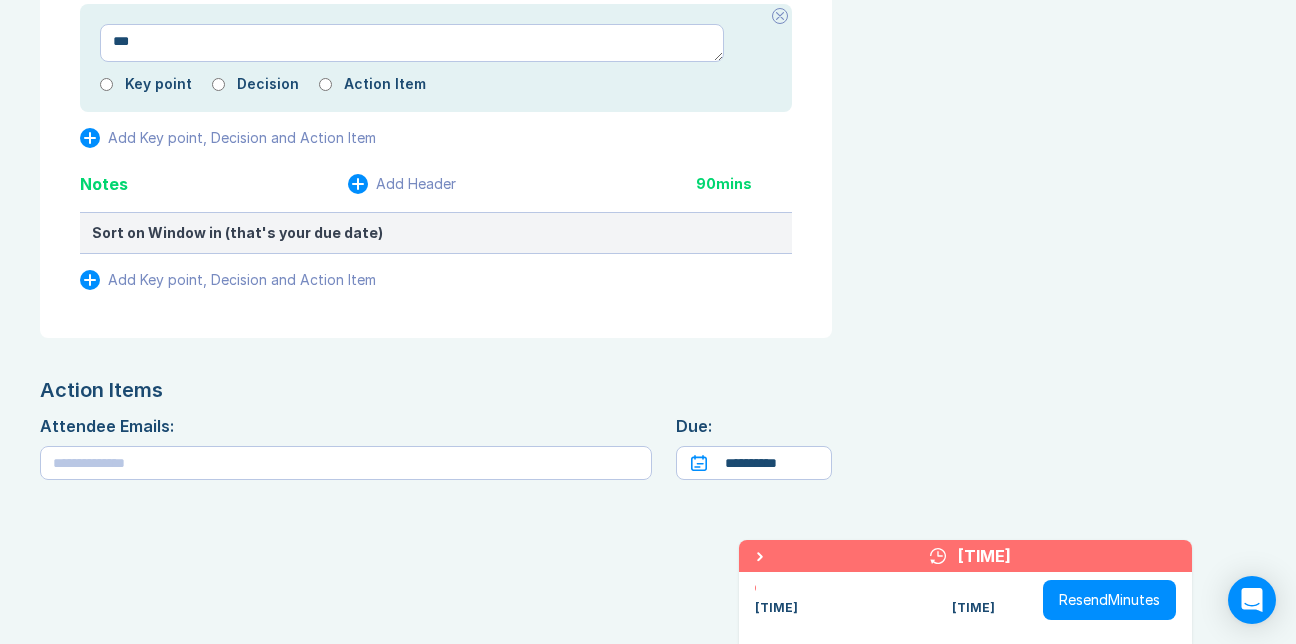 type on "*" 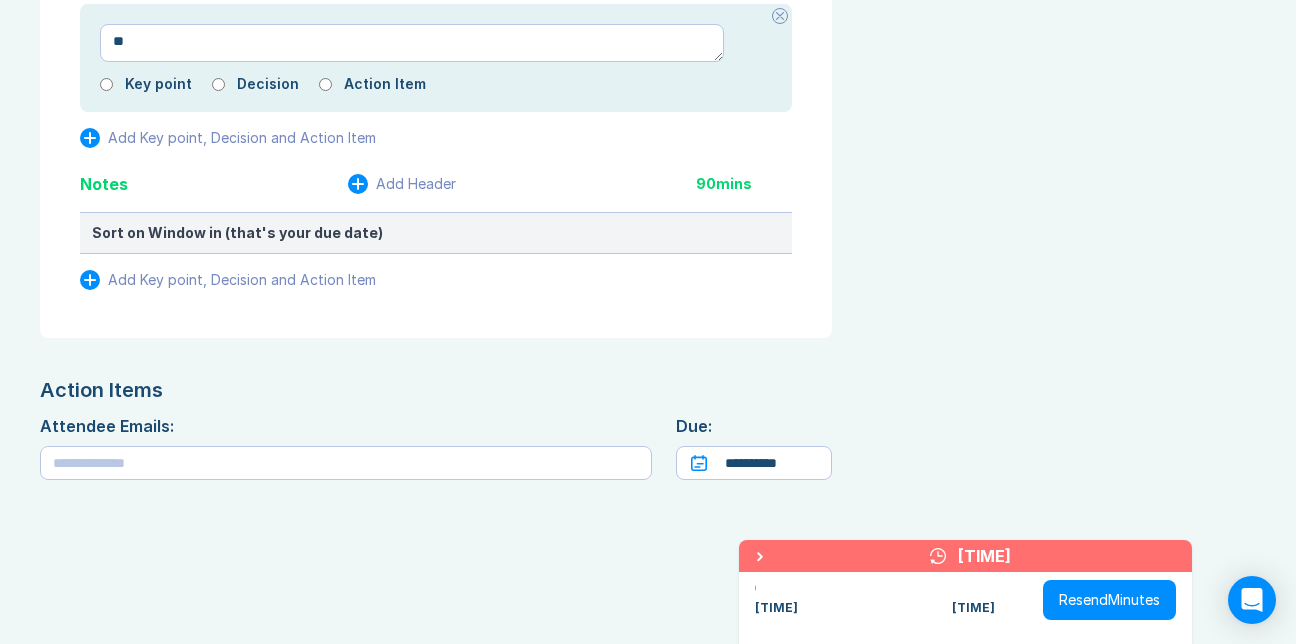 type on "*" 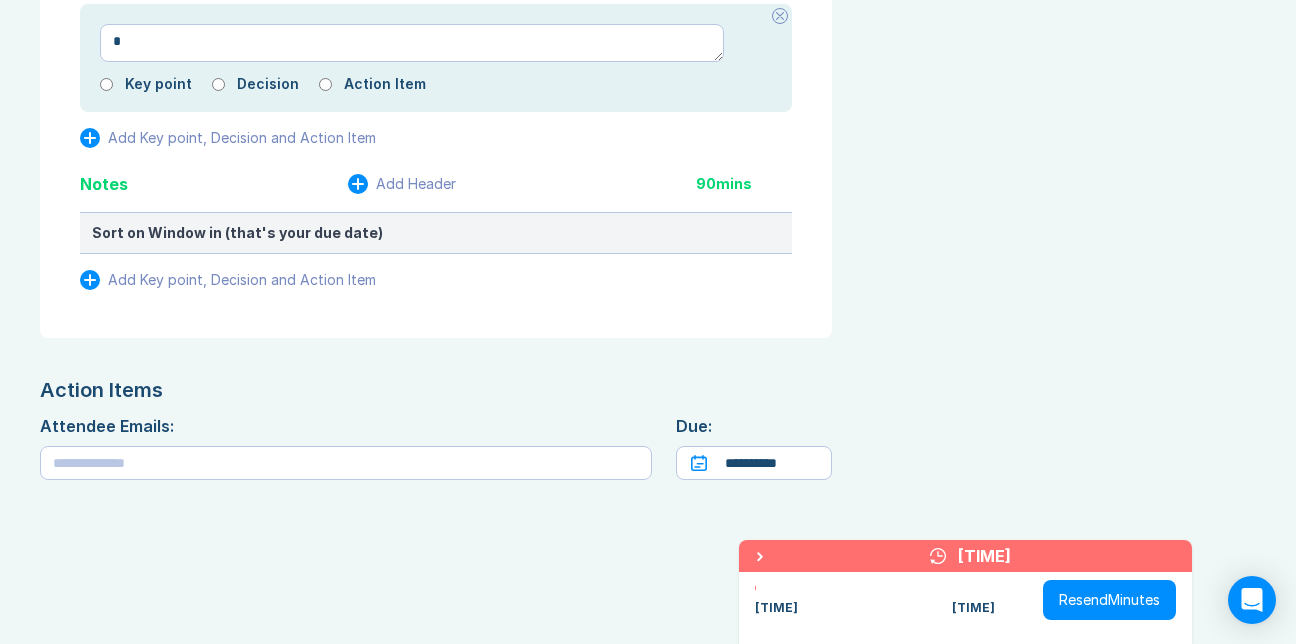 type on "*" 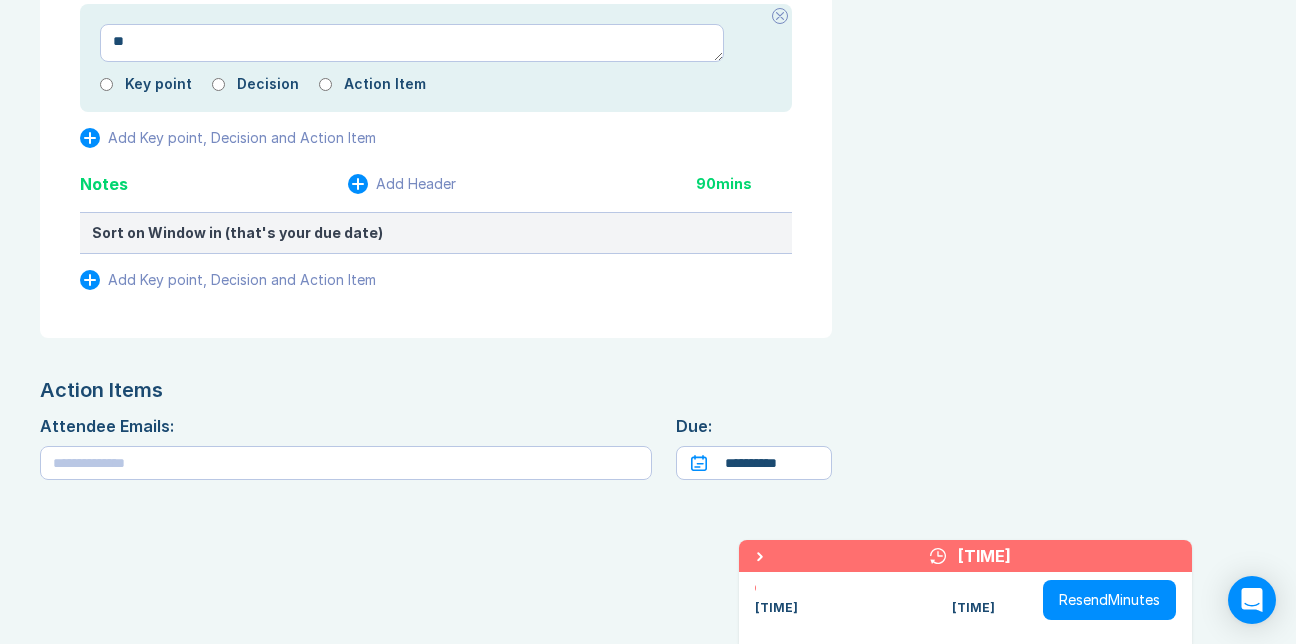 type on "*" 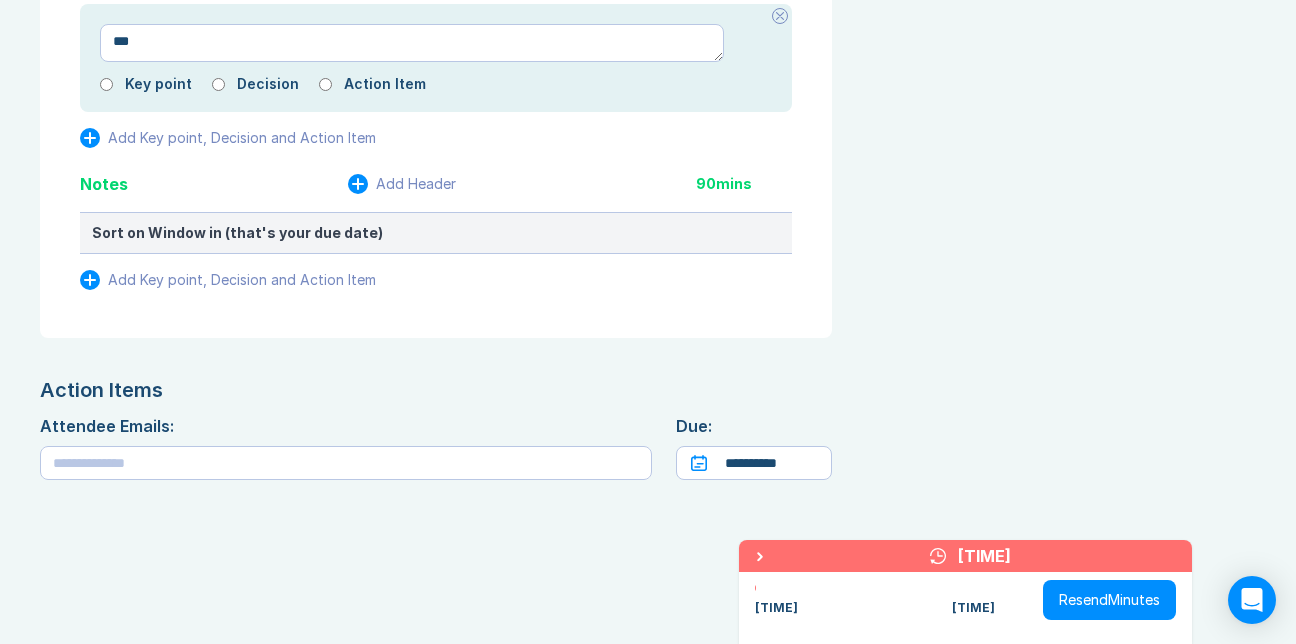 type on "*" 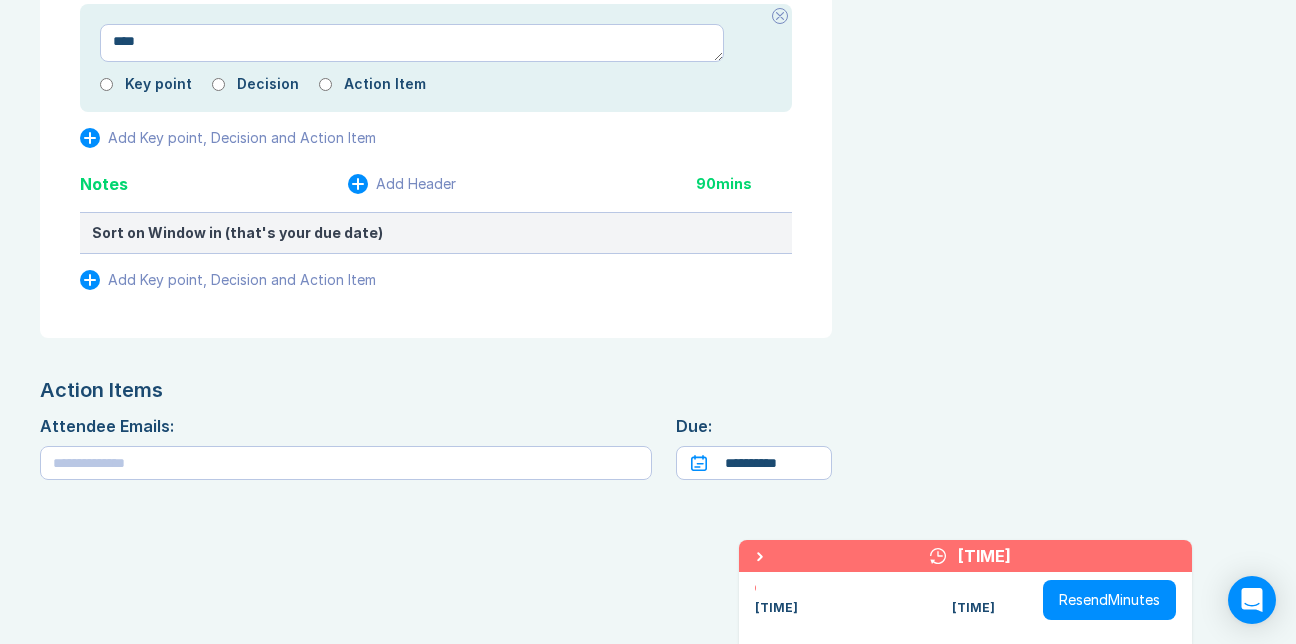 type on "*" 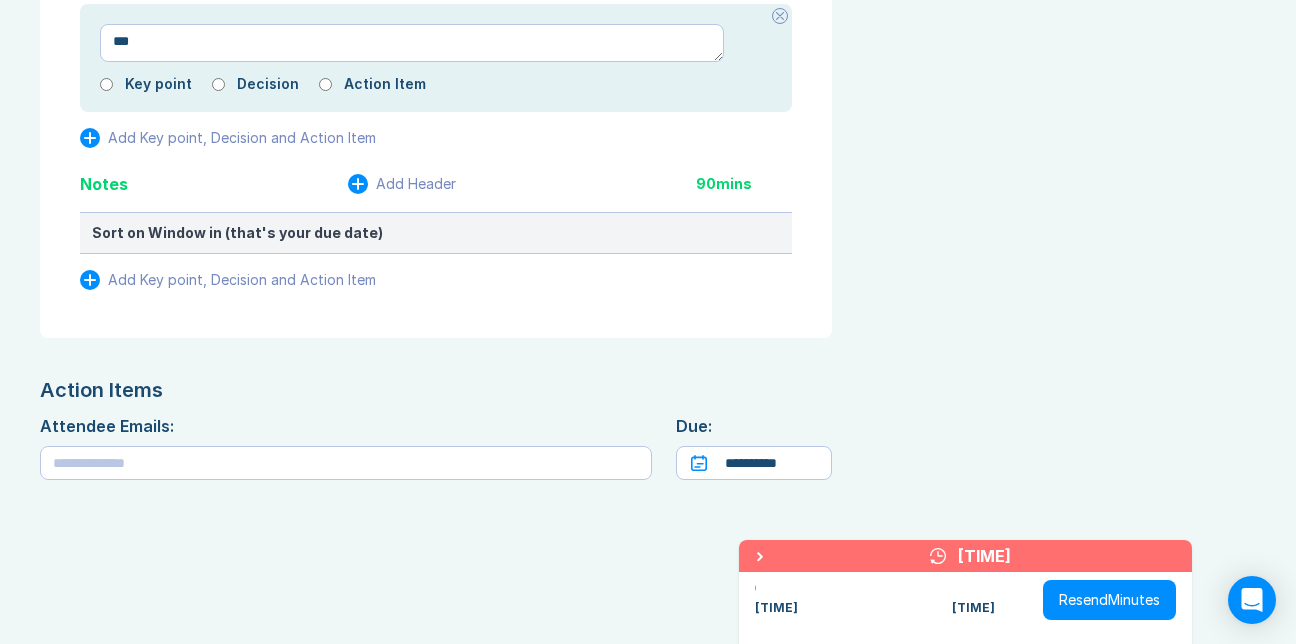 type on "*" 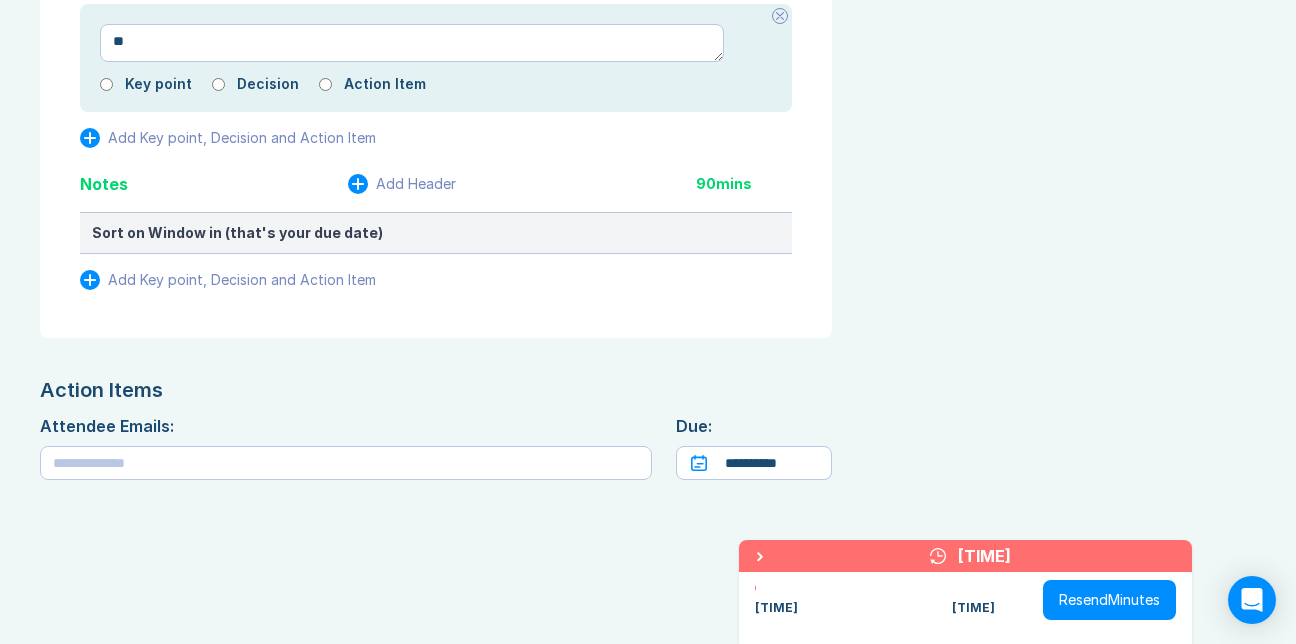 type on "*" 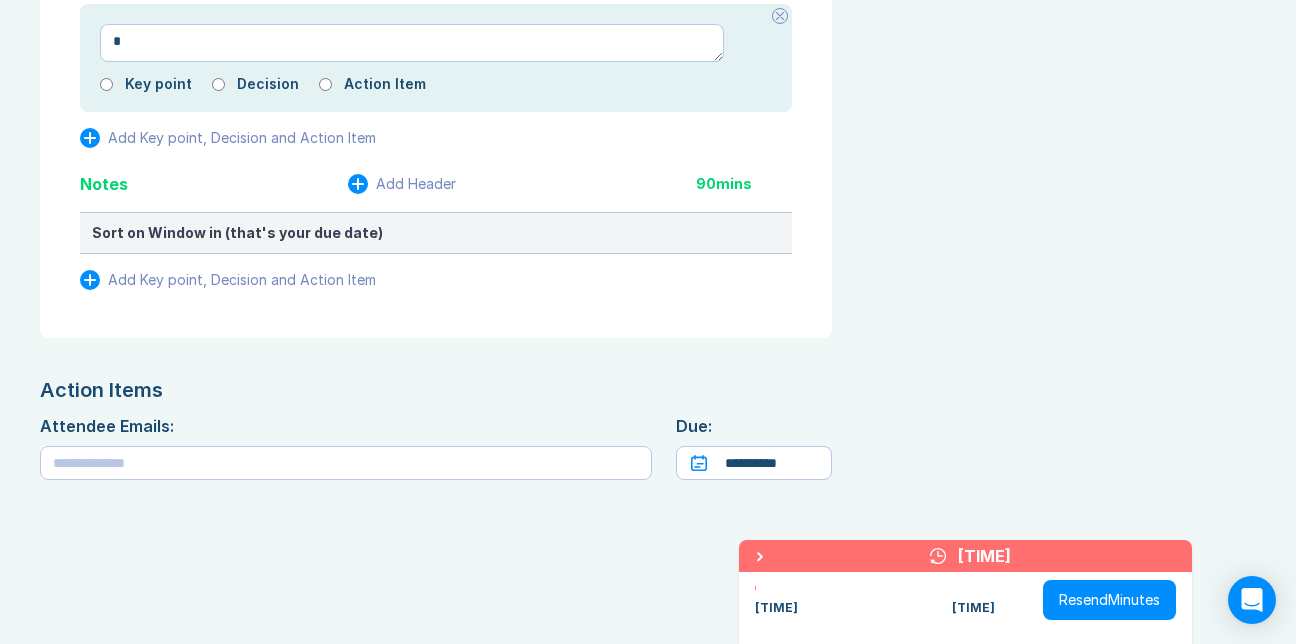 type on "*" 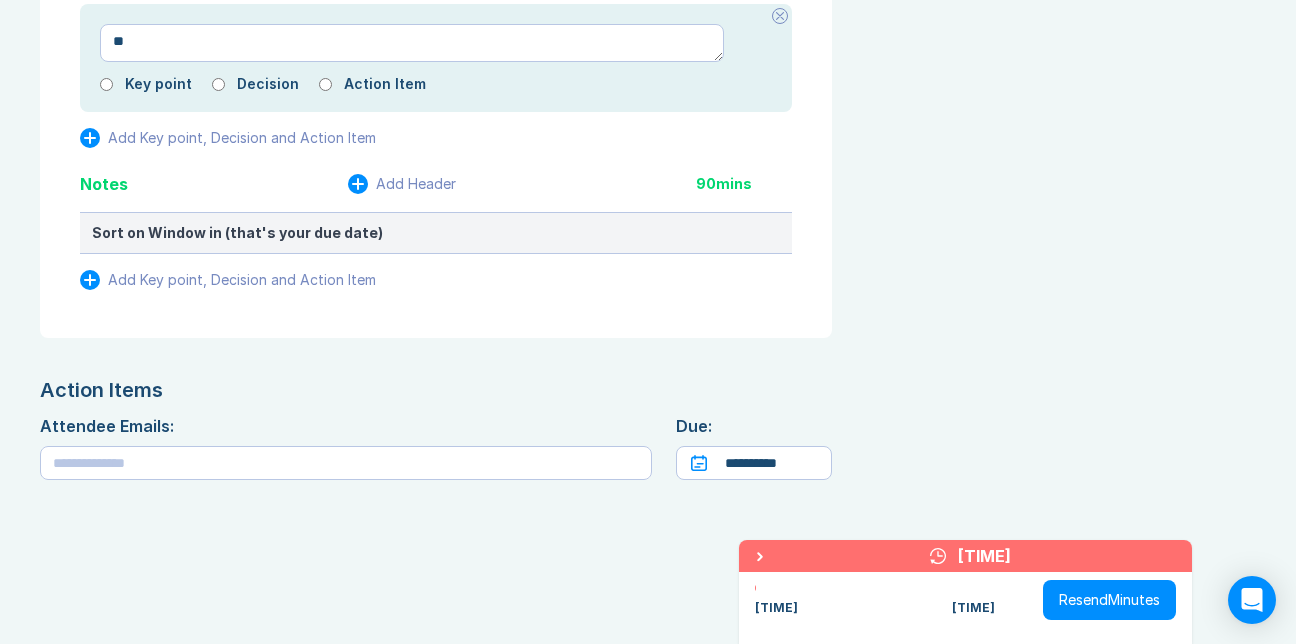 type on "*" 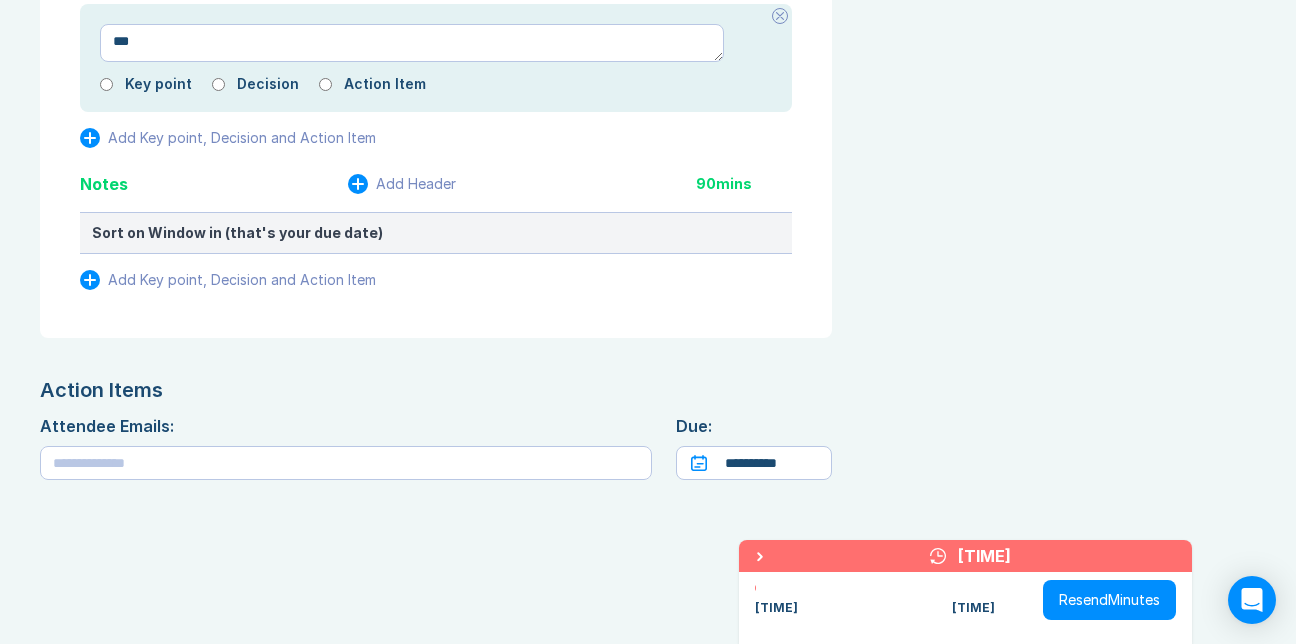 type on "*" 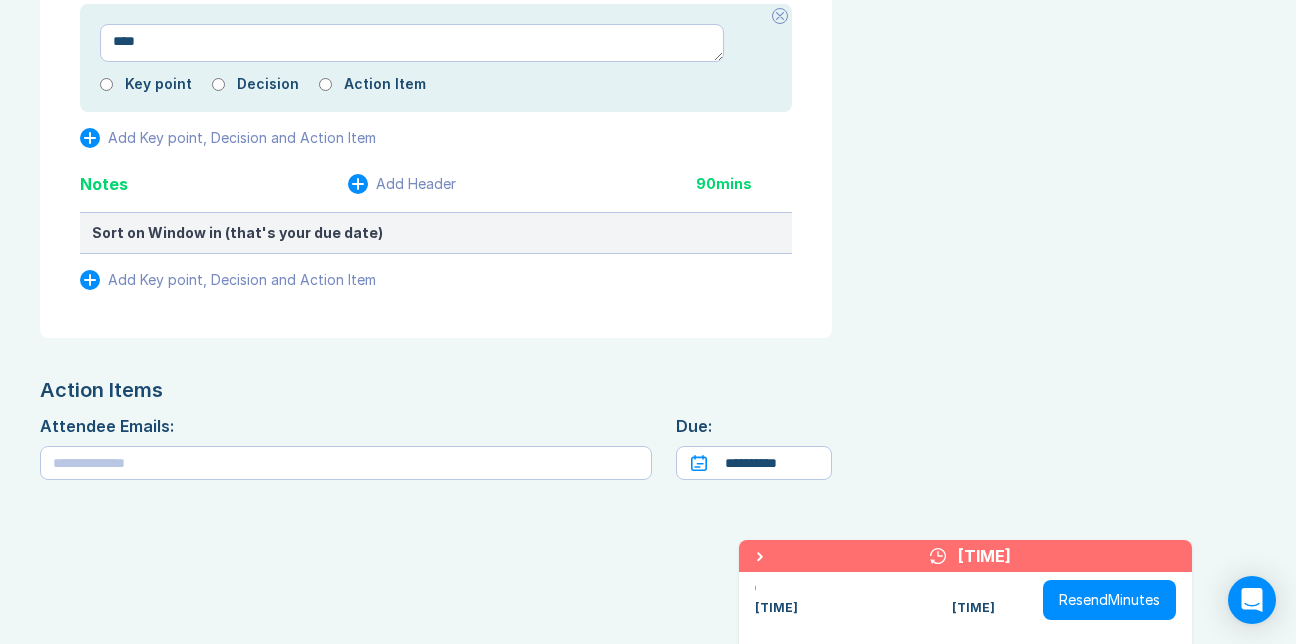 type on "*" 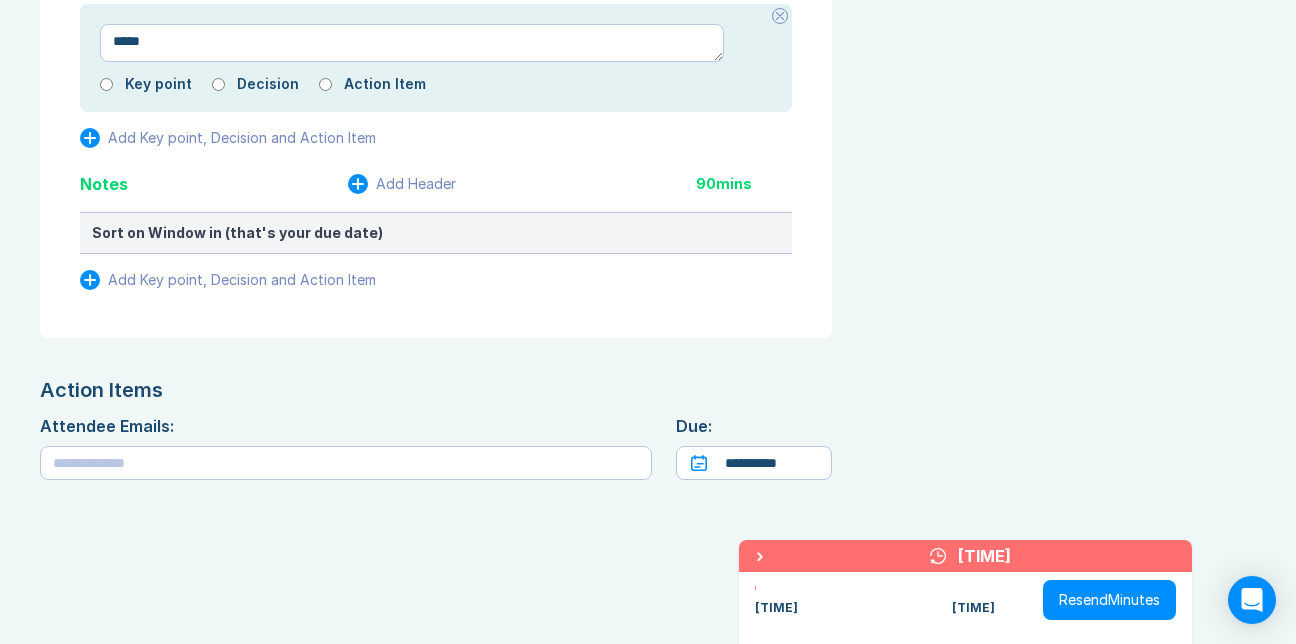 type on "*" 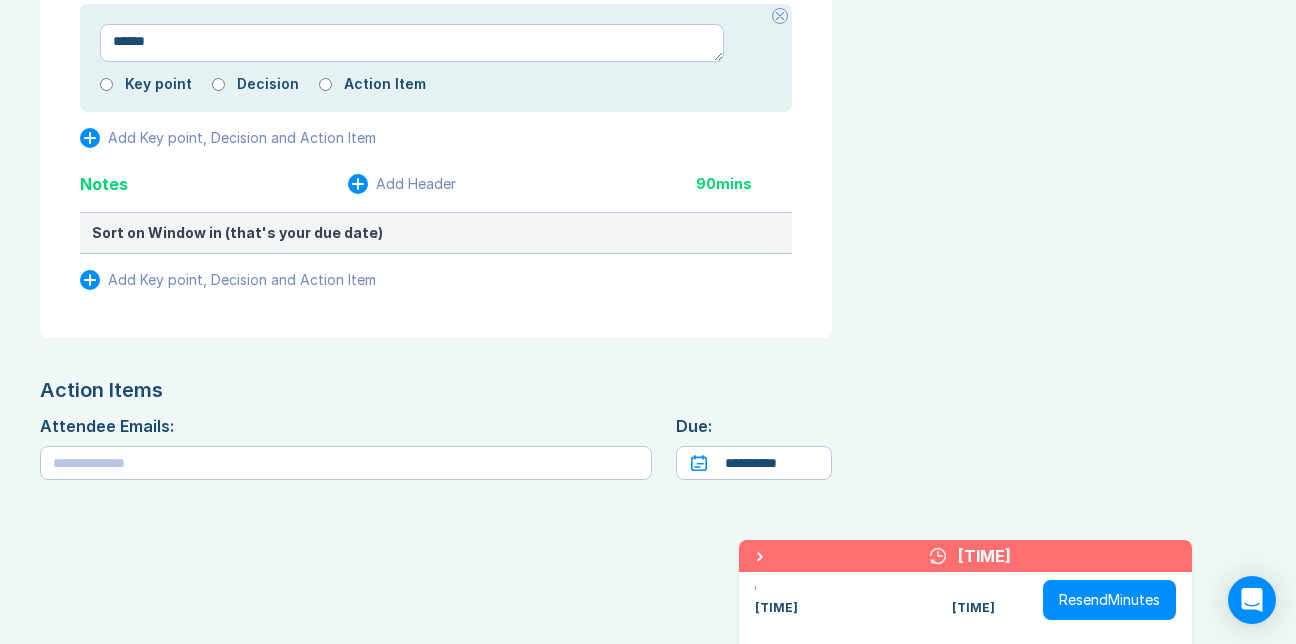 type on "*" 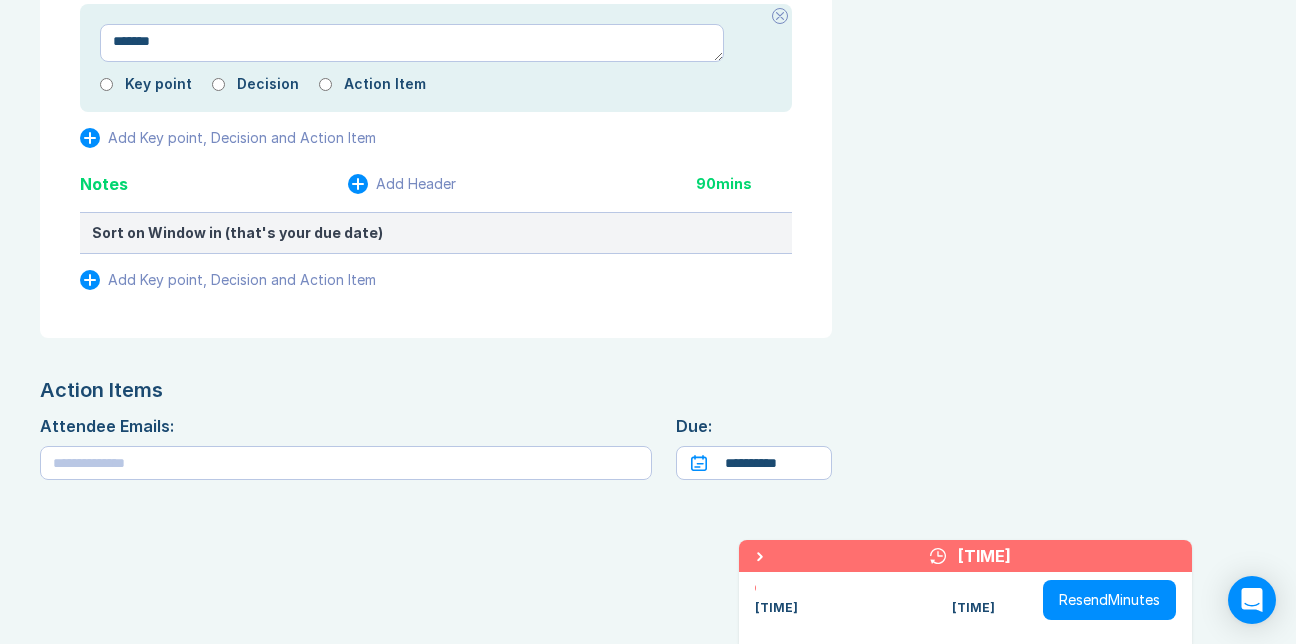 type on "*" 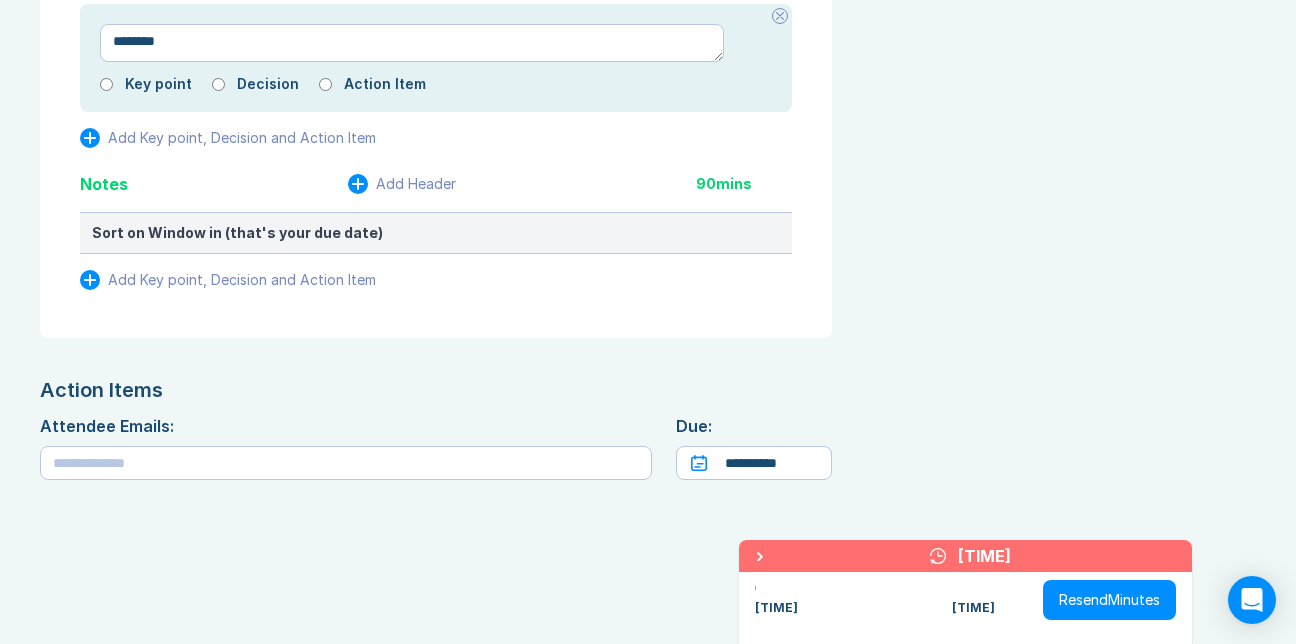 type on "*" 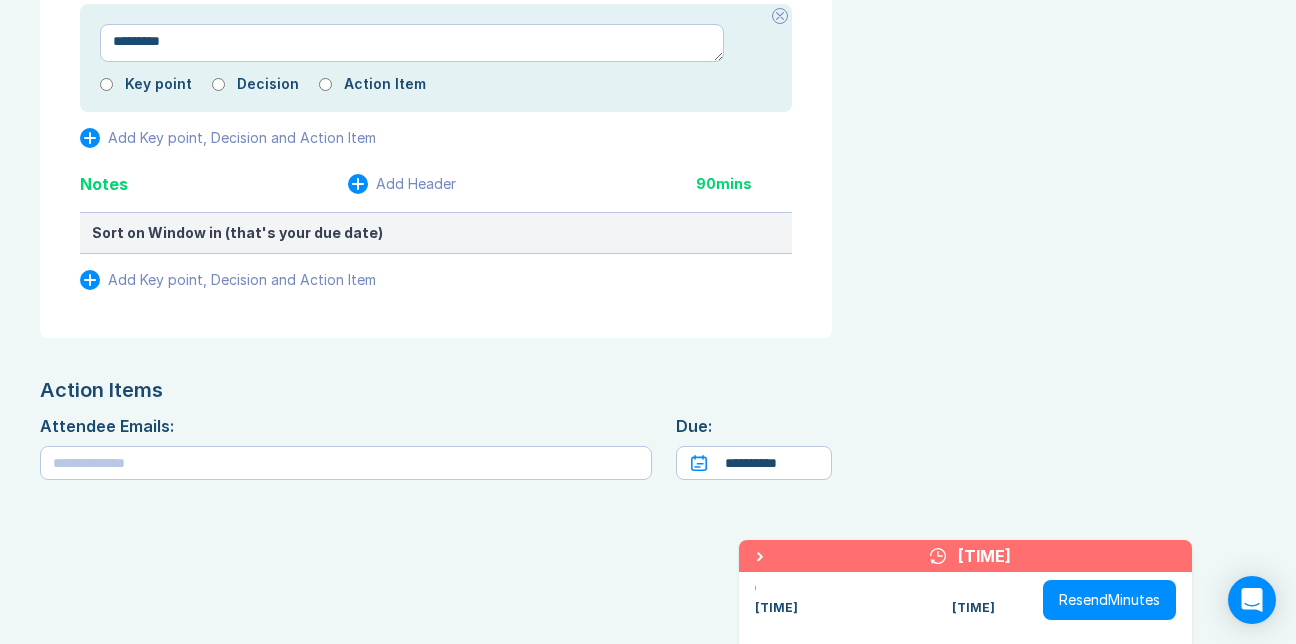 type on "*" 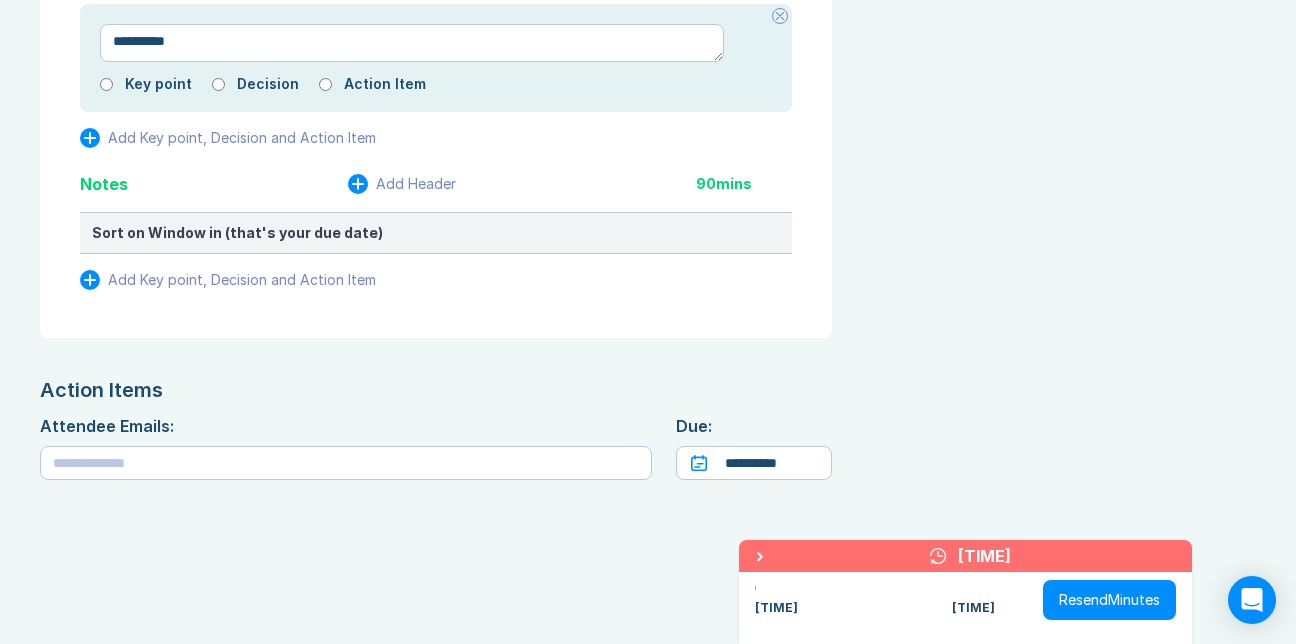 type on "*" 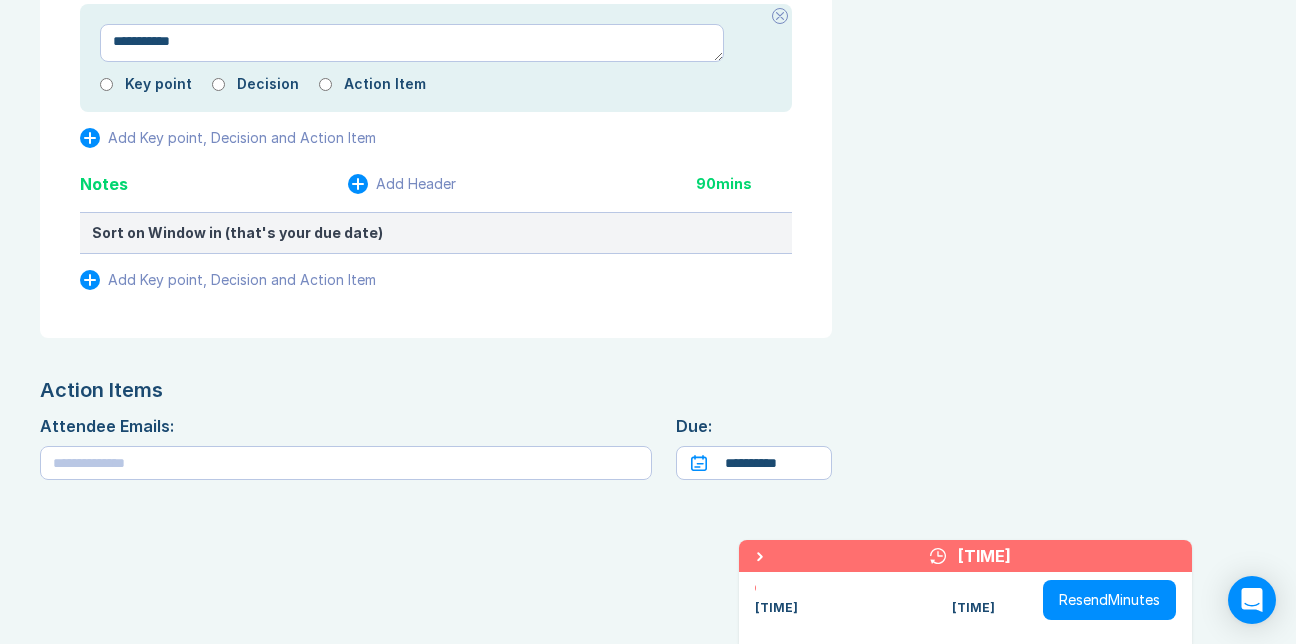 type on "*" 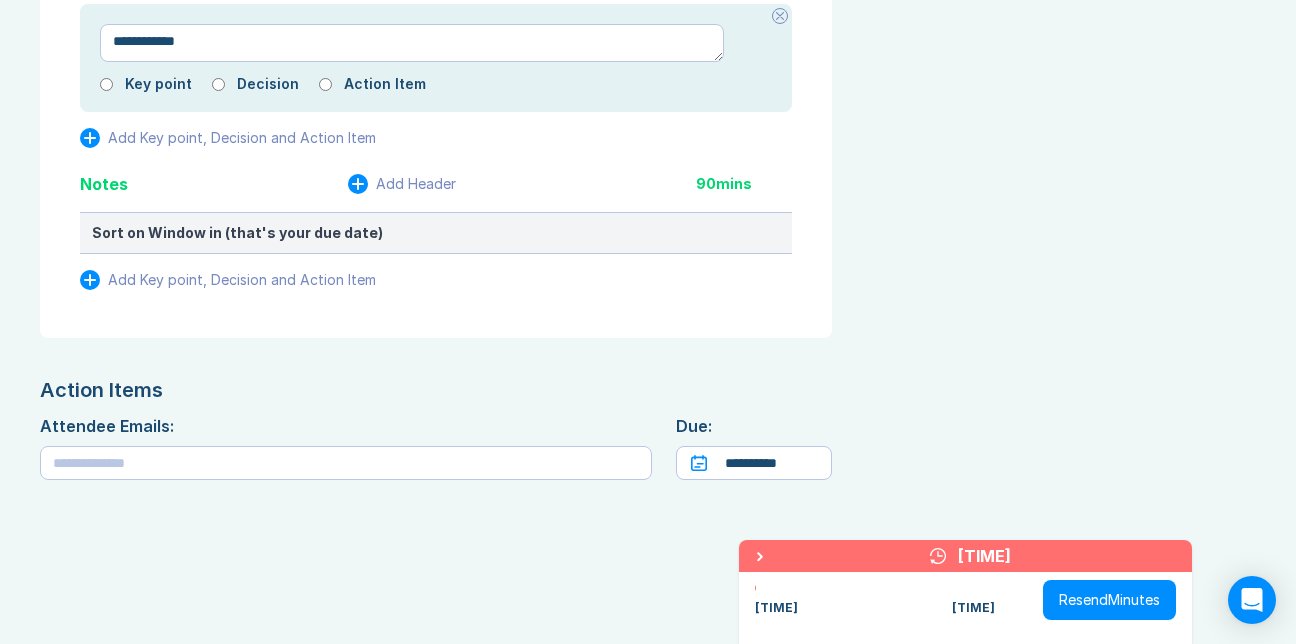 type on "*" 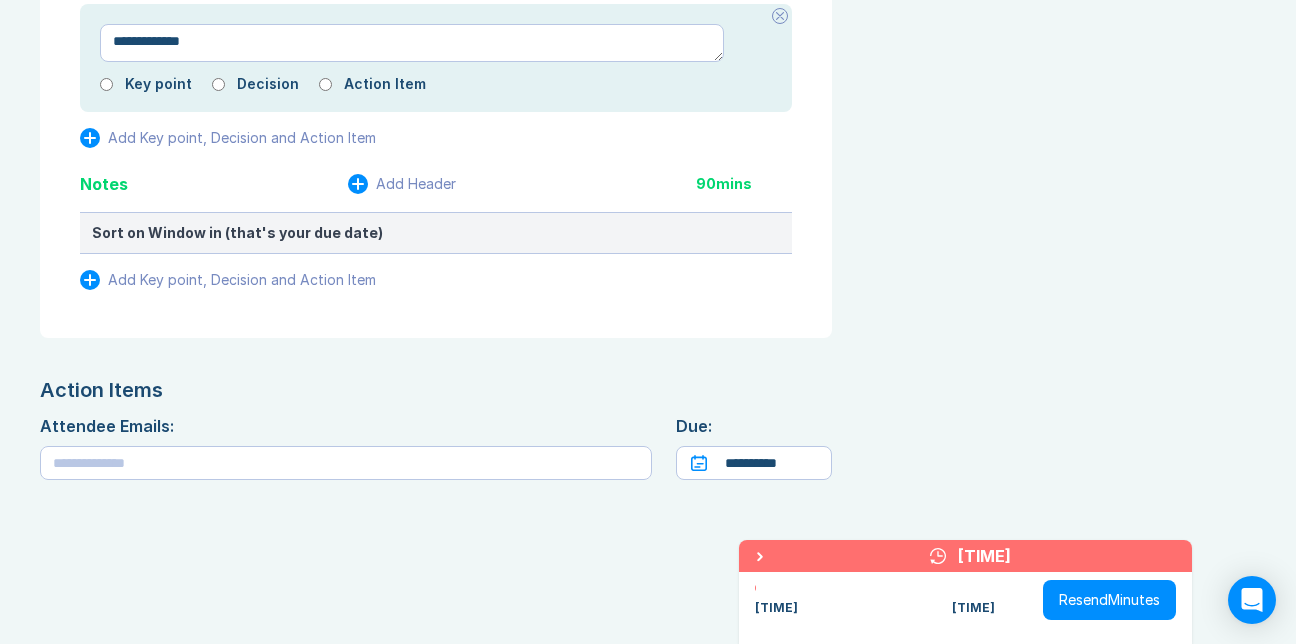 type on "*" 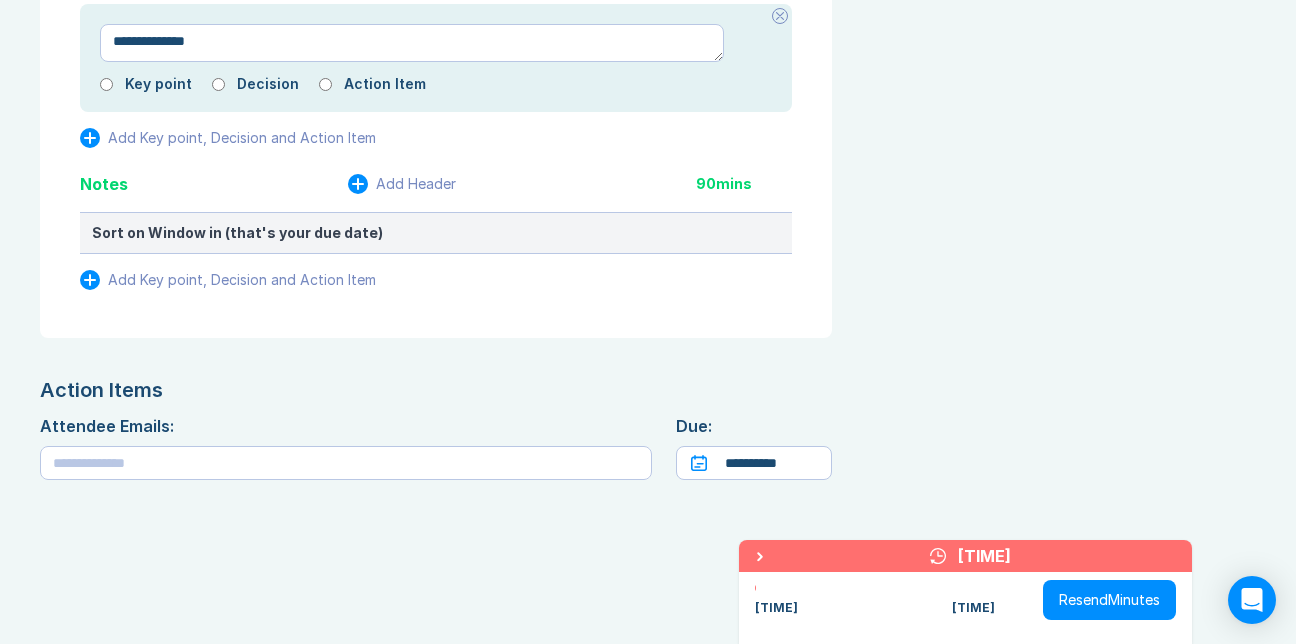 type on "*" 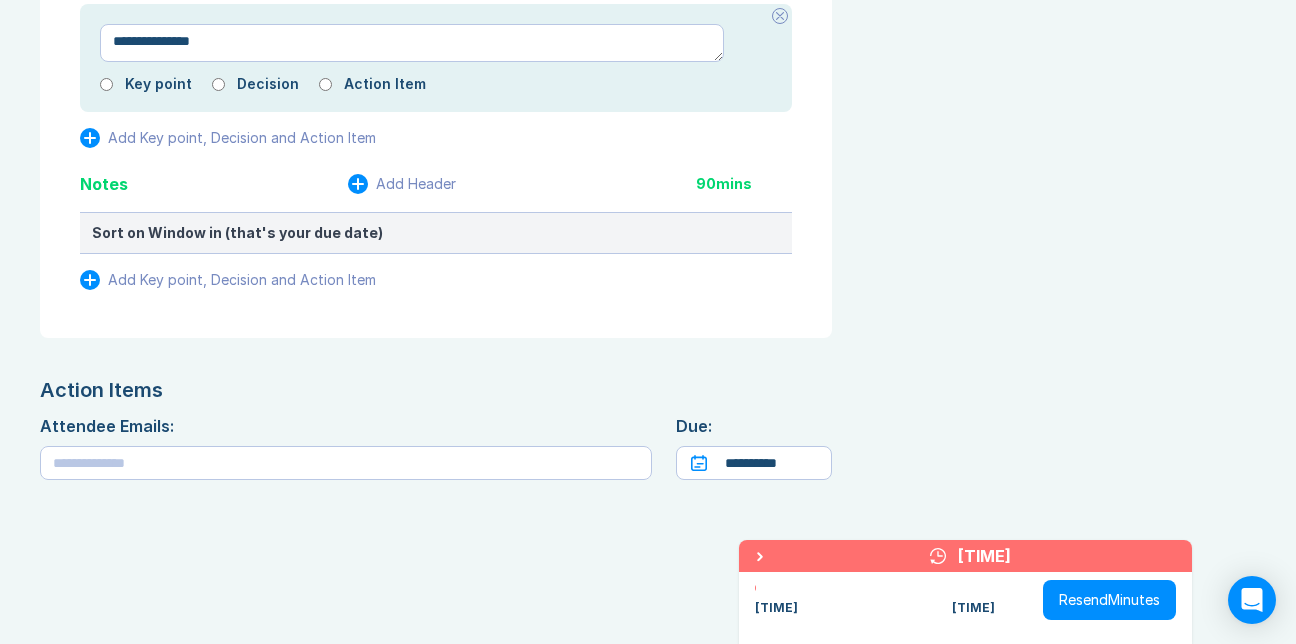 type on "*" 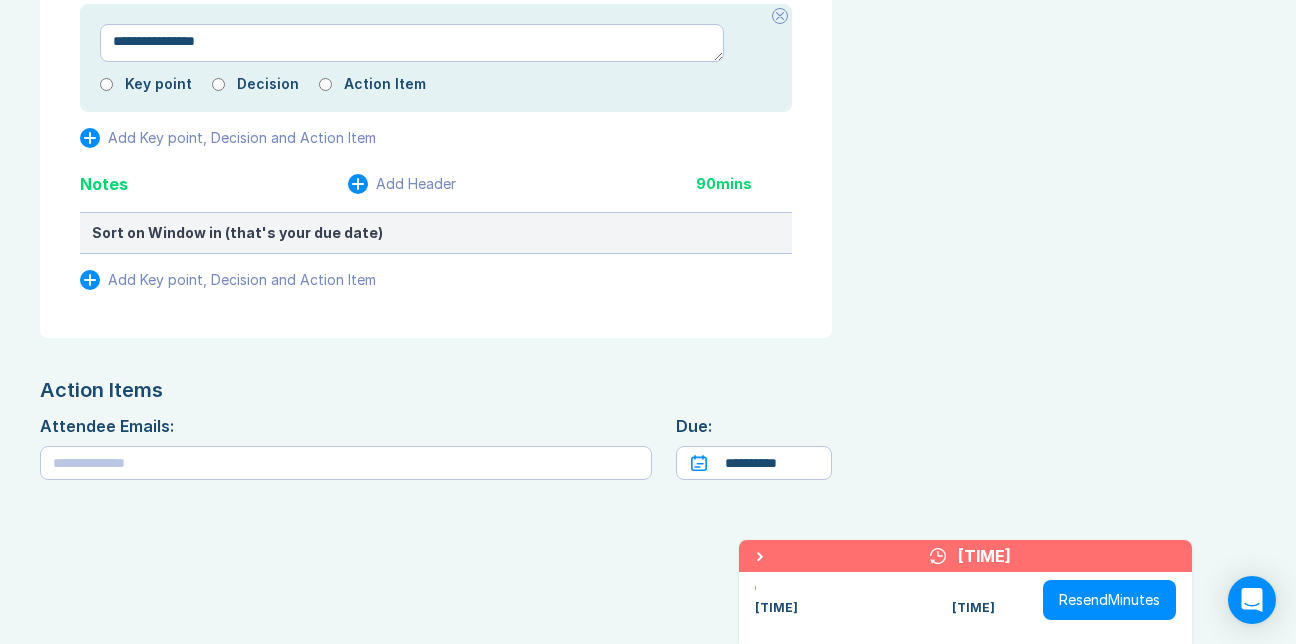type on "*" 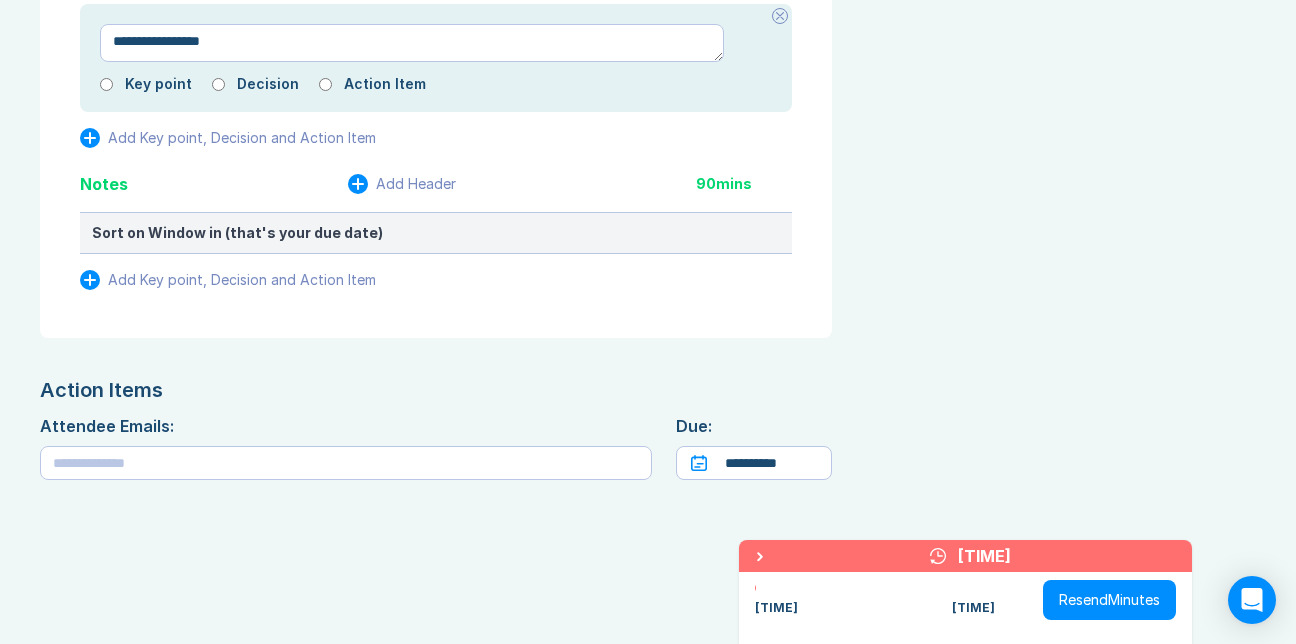 type on "*" 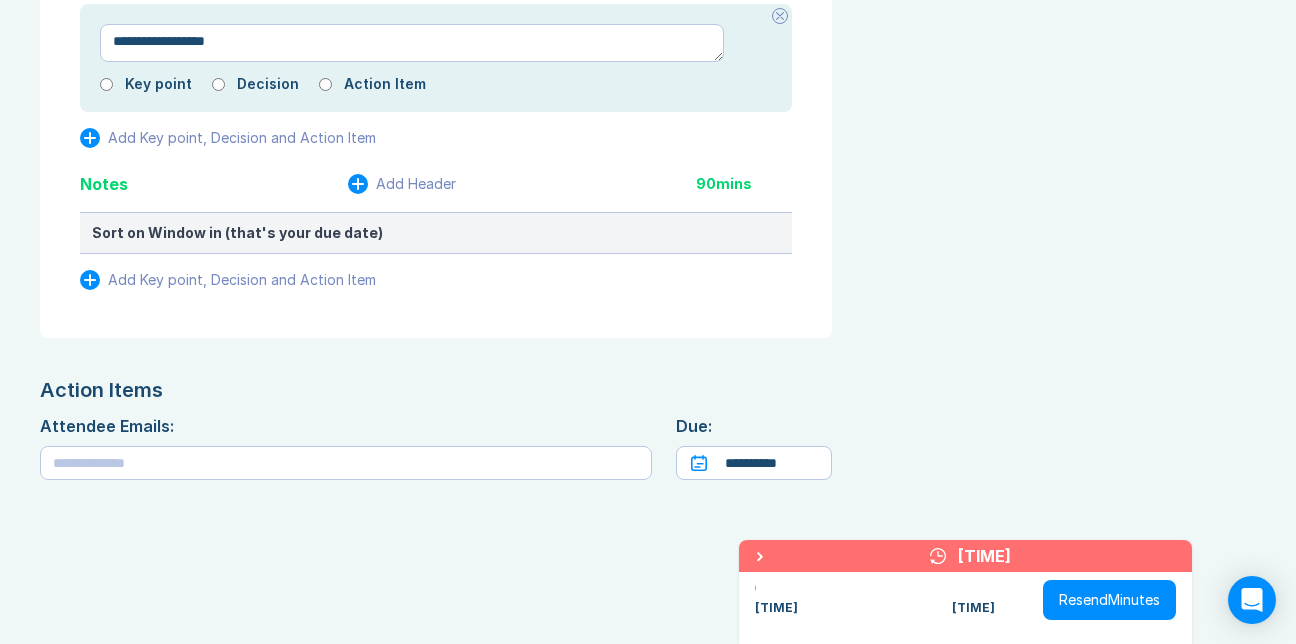 type on "*" 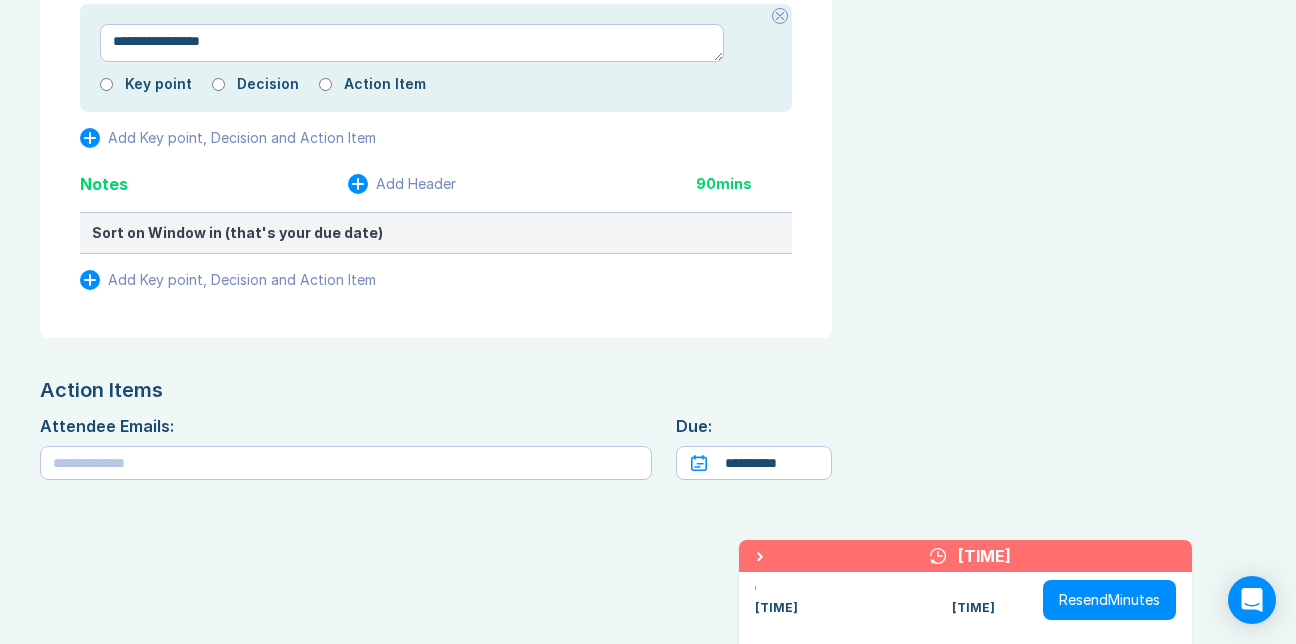 type on "*" 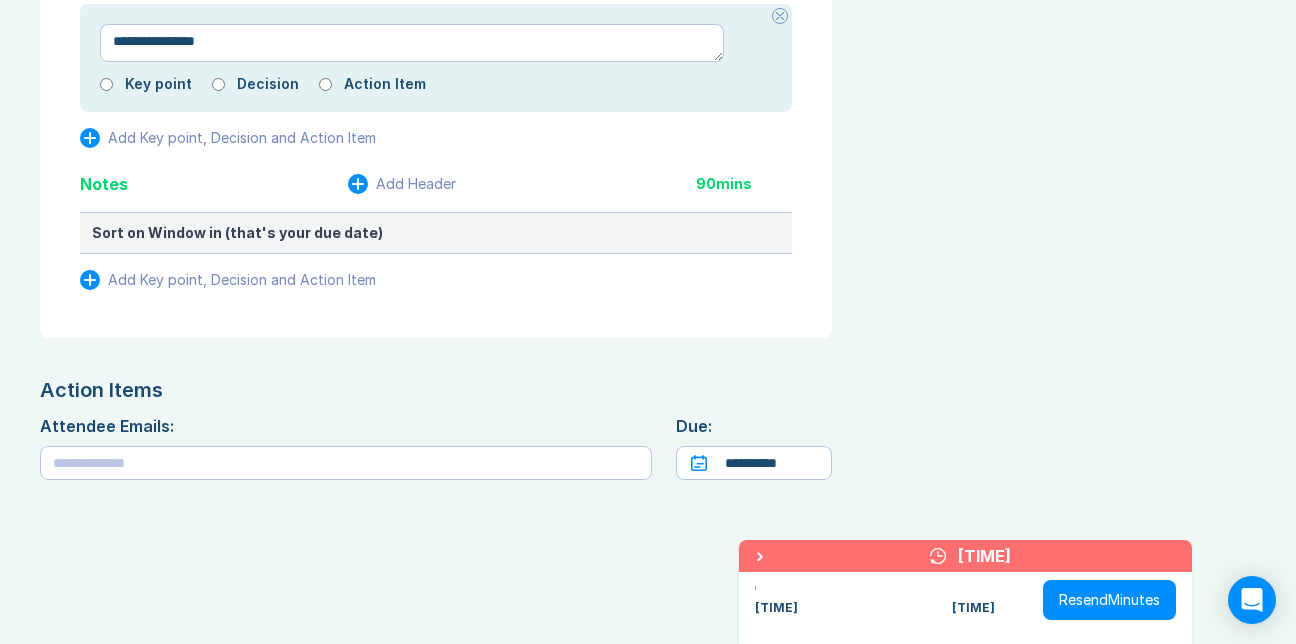 type on "*" 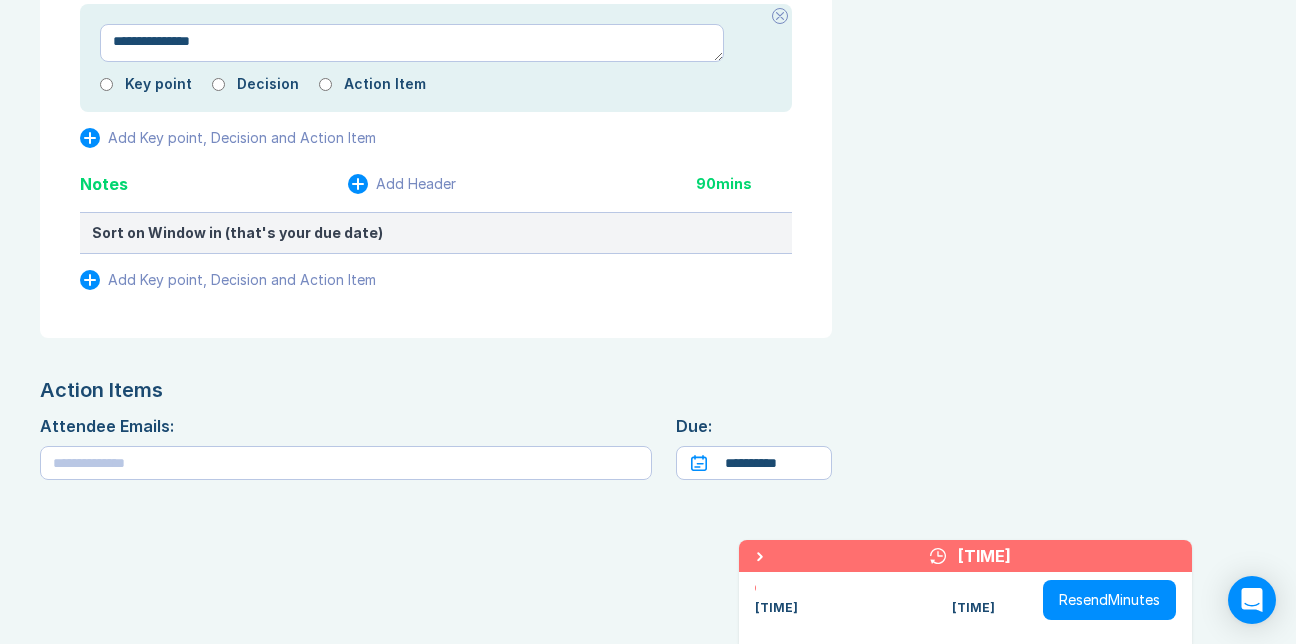 type on "*" 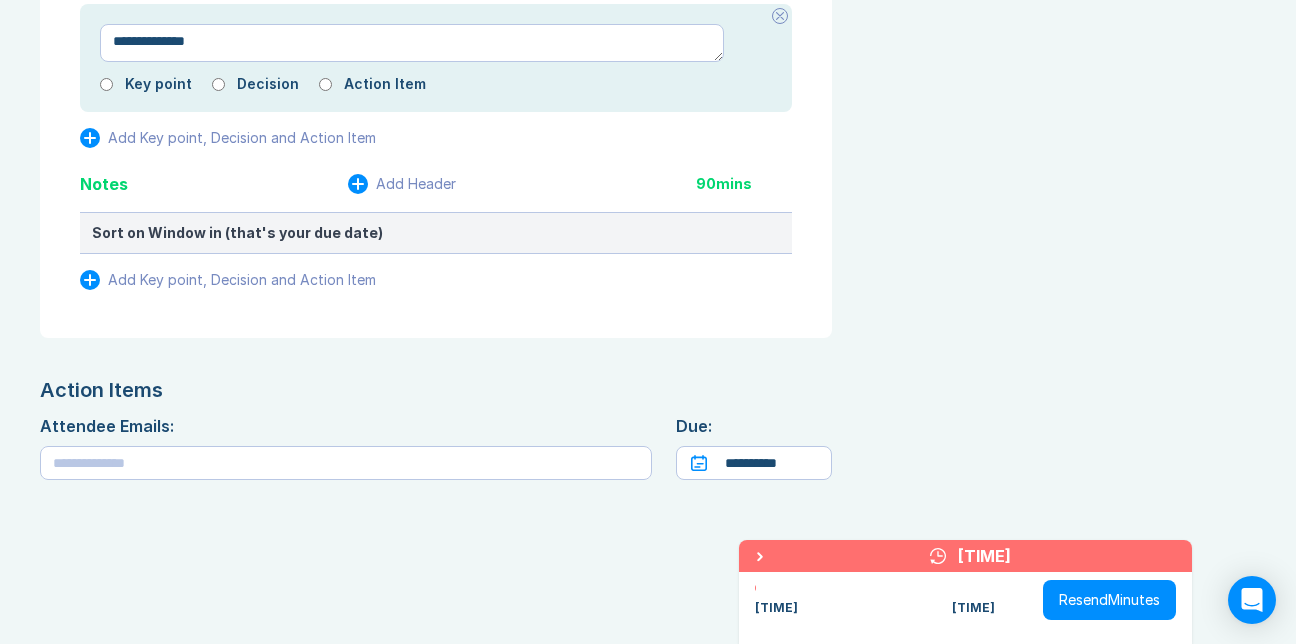 type on "*" 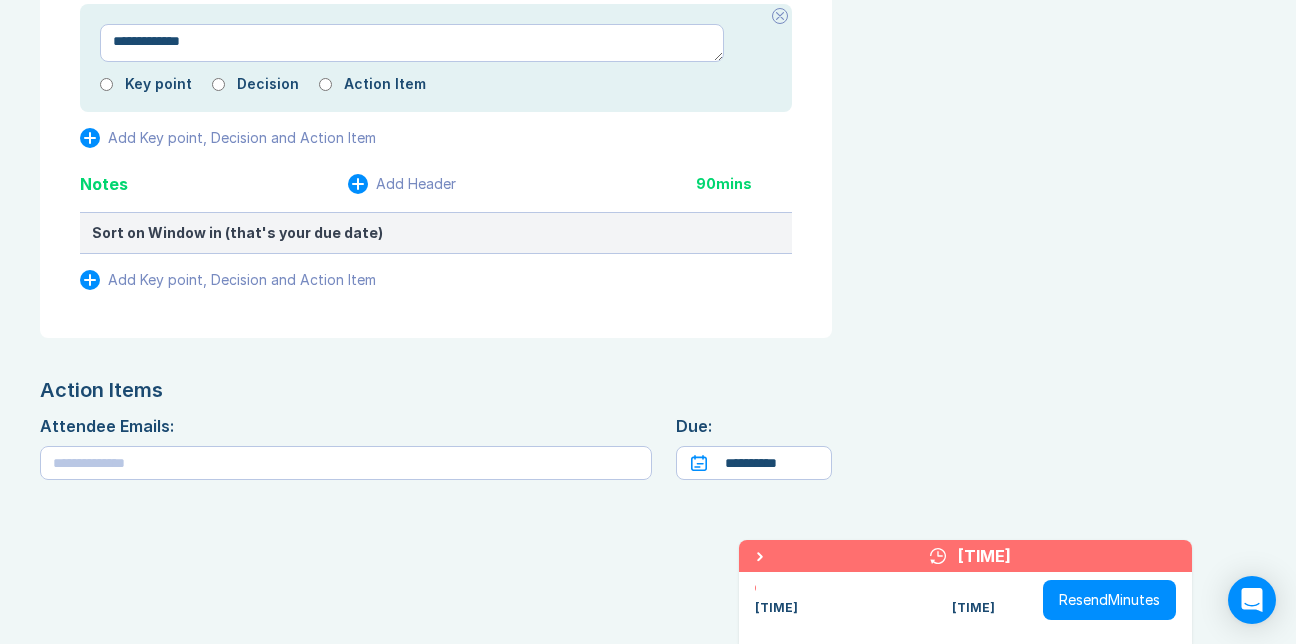type on "*" 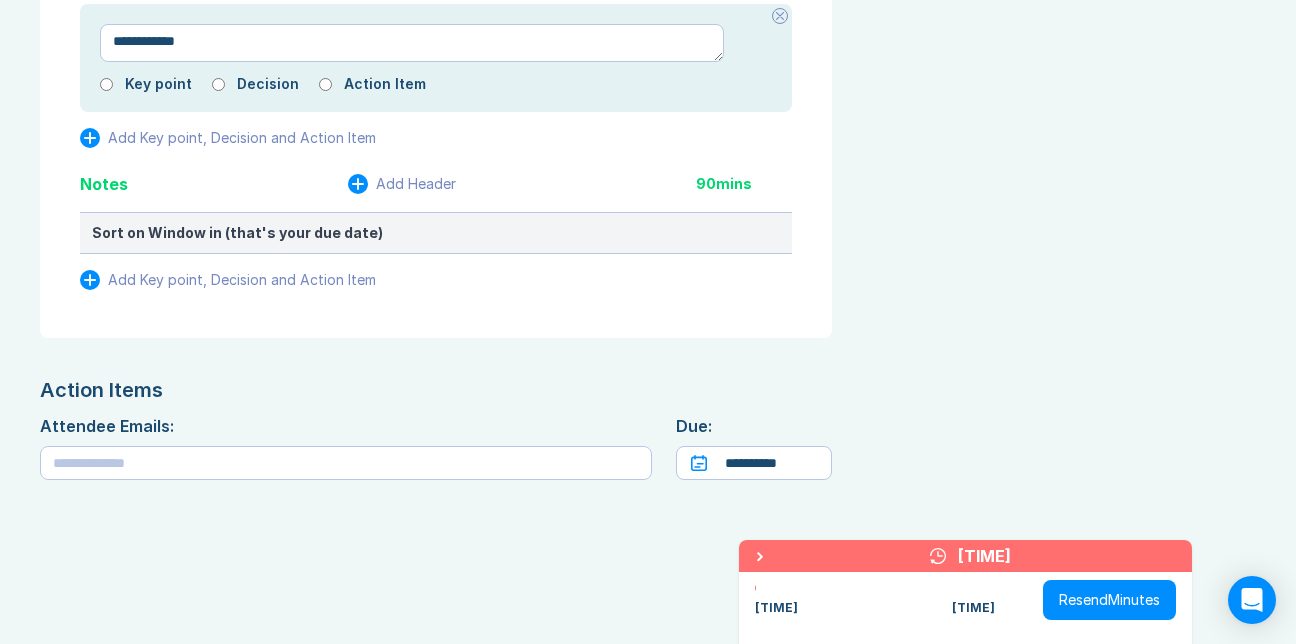 type on "*" 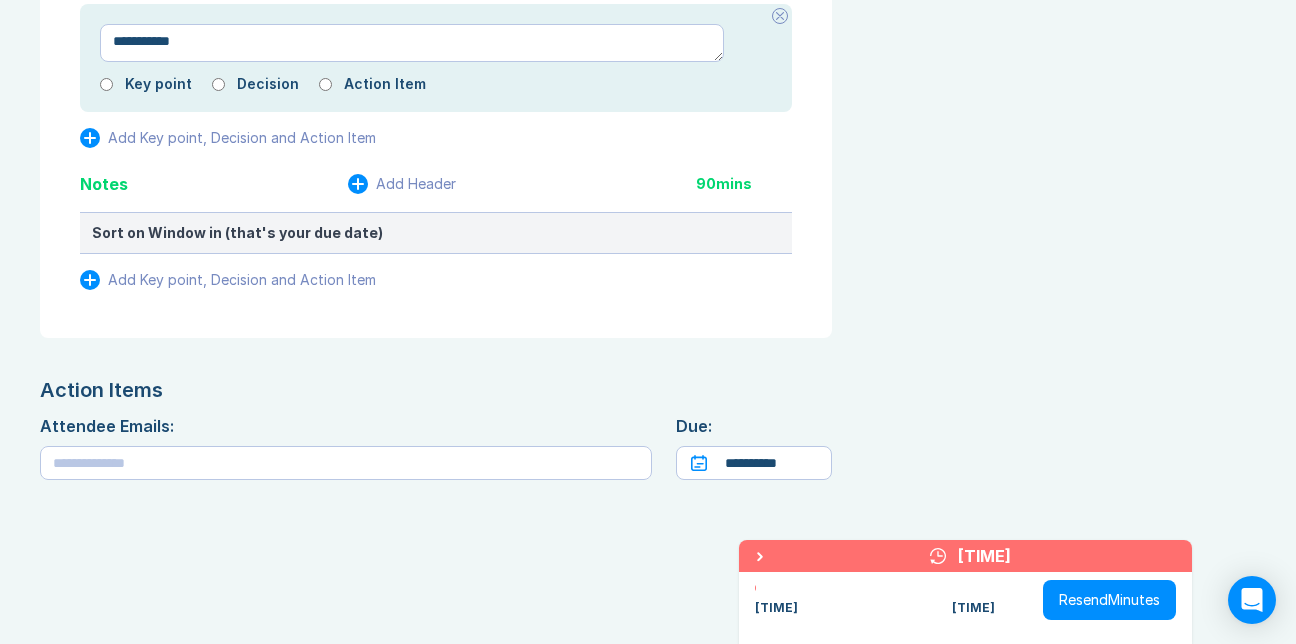 type on "*" 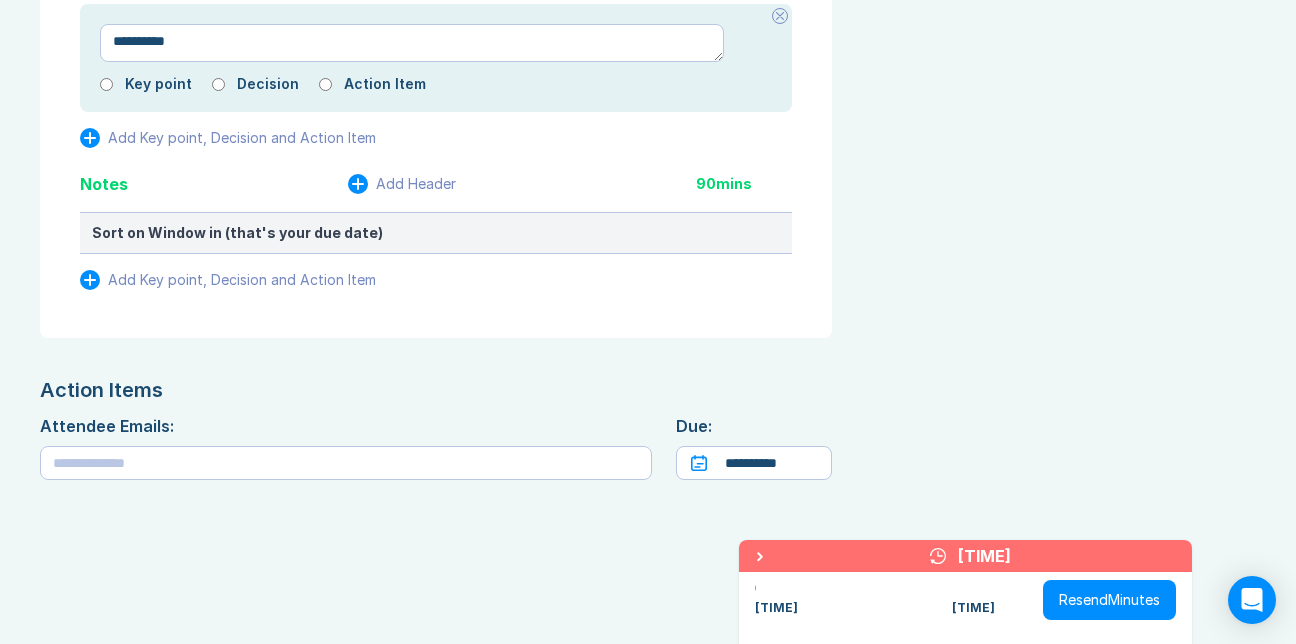type on "*" 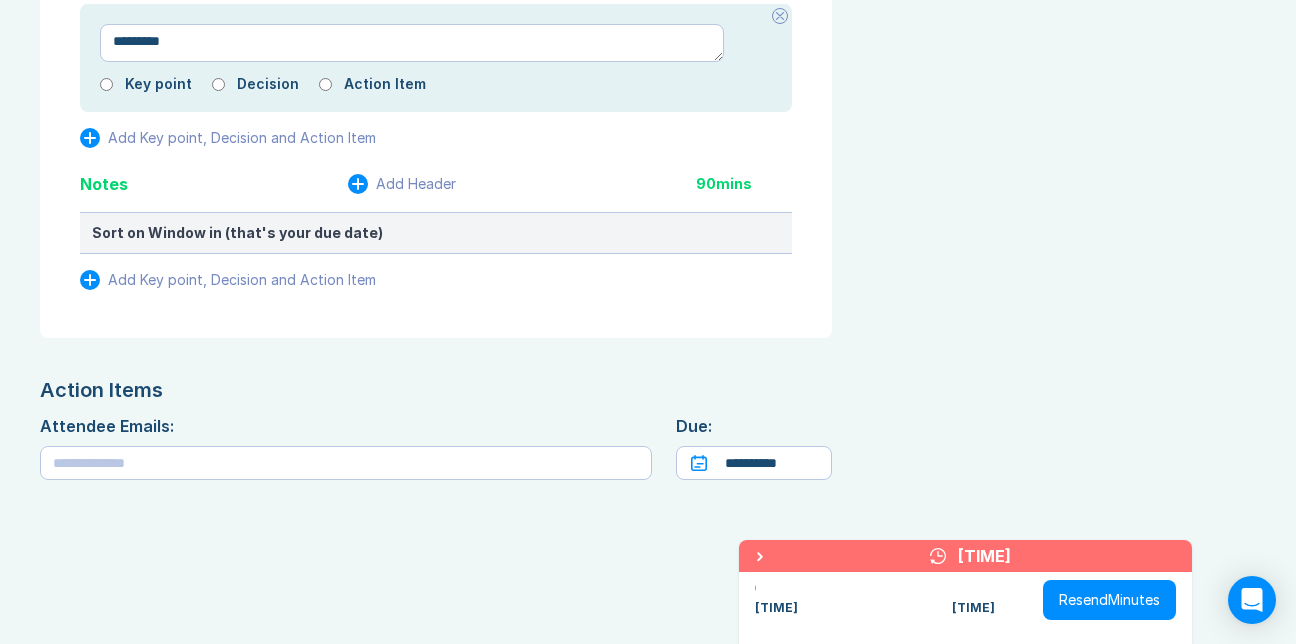 type on "*" 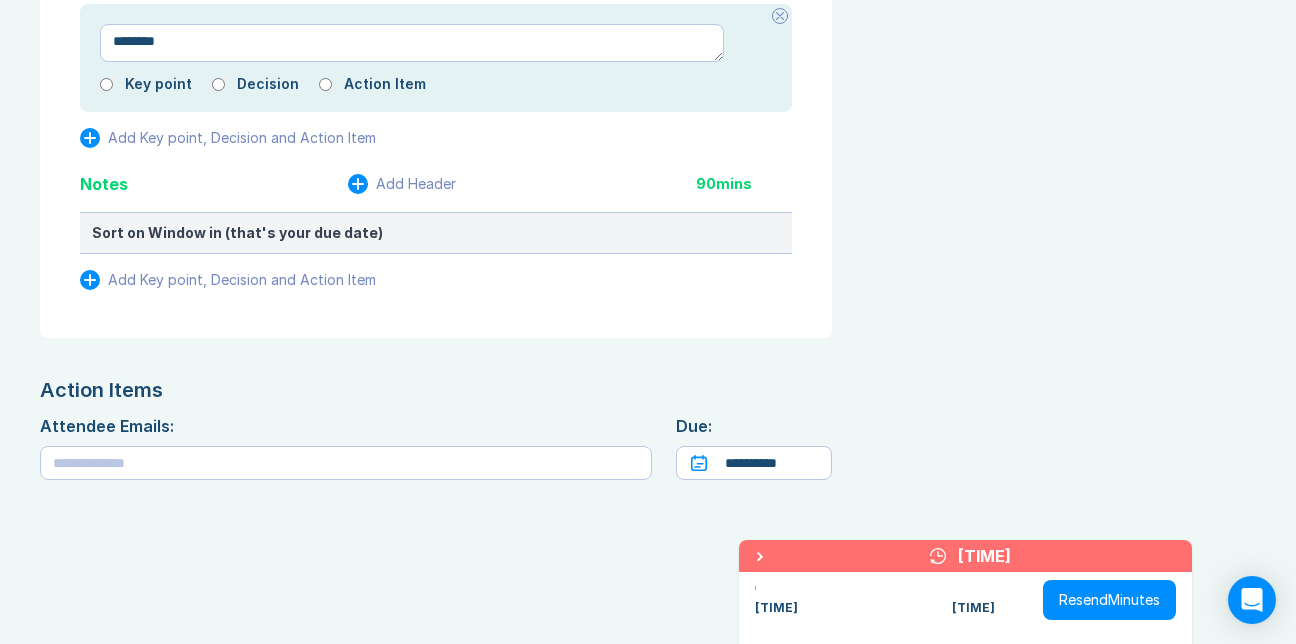 type on "*" 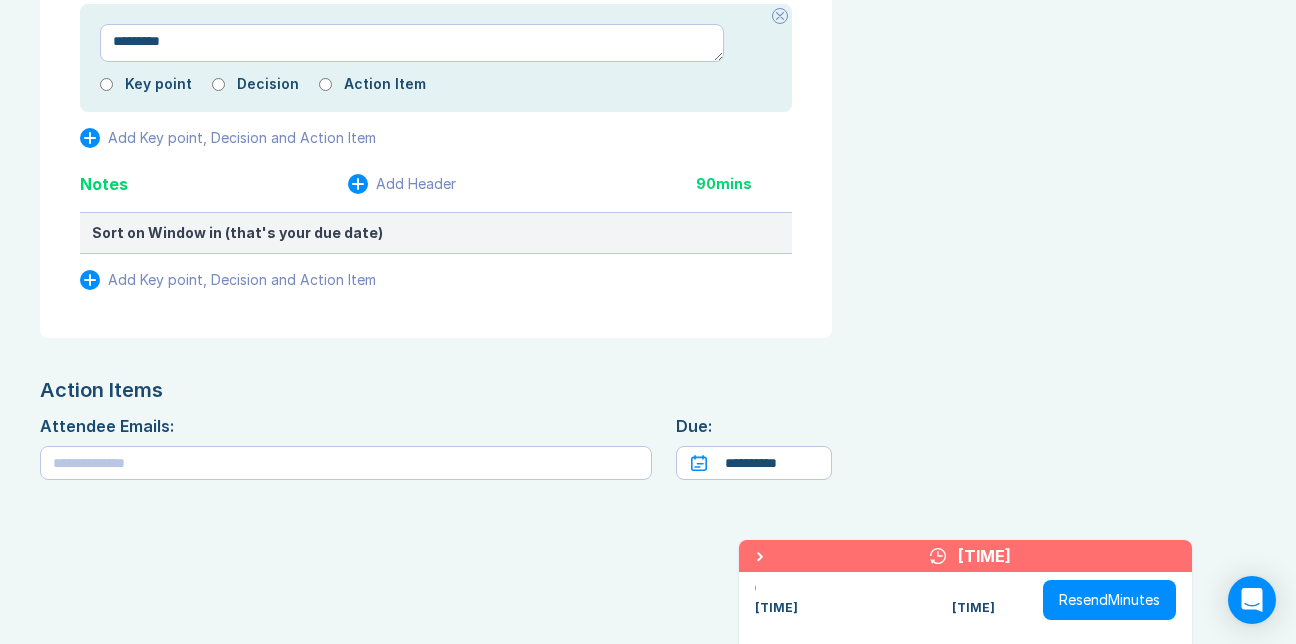 type on "*" 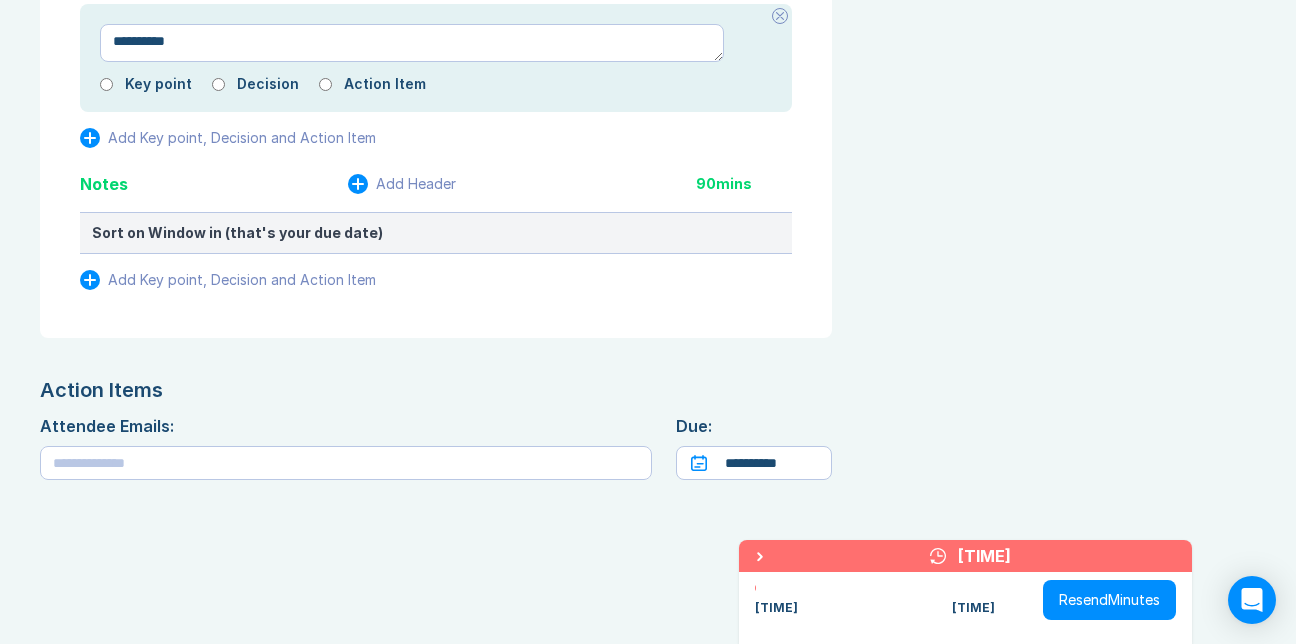 type on "*" 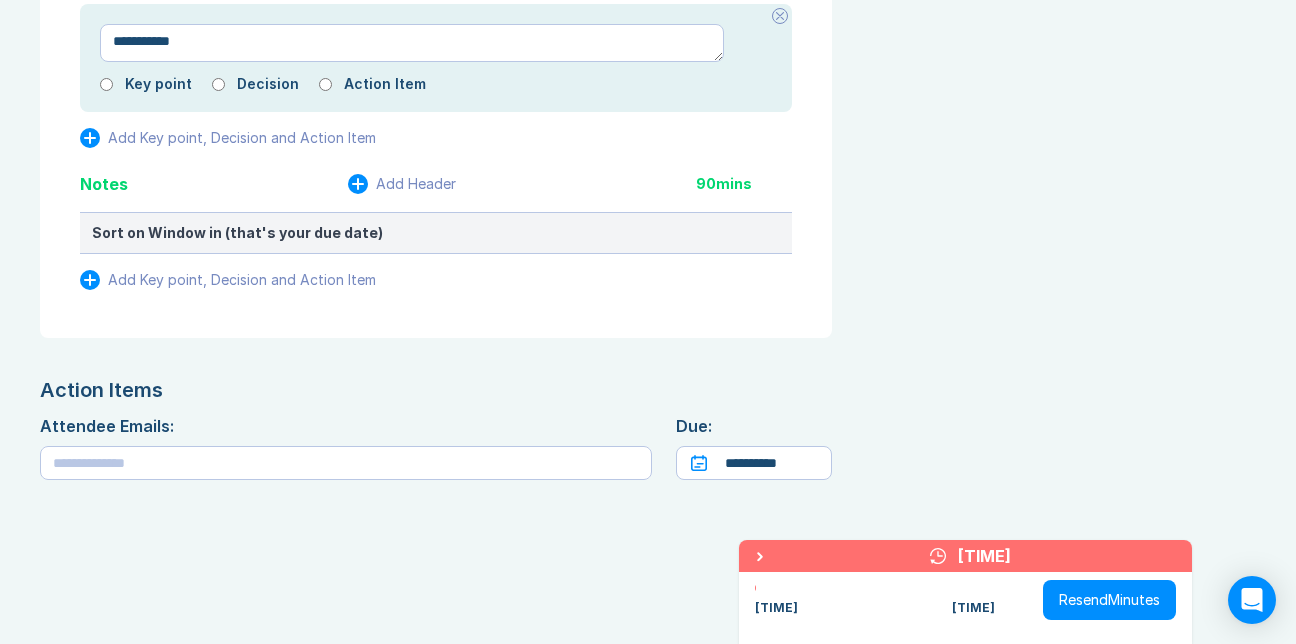 type on "*" 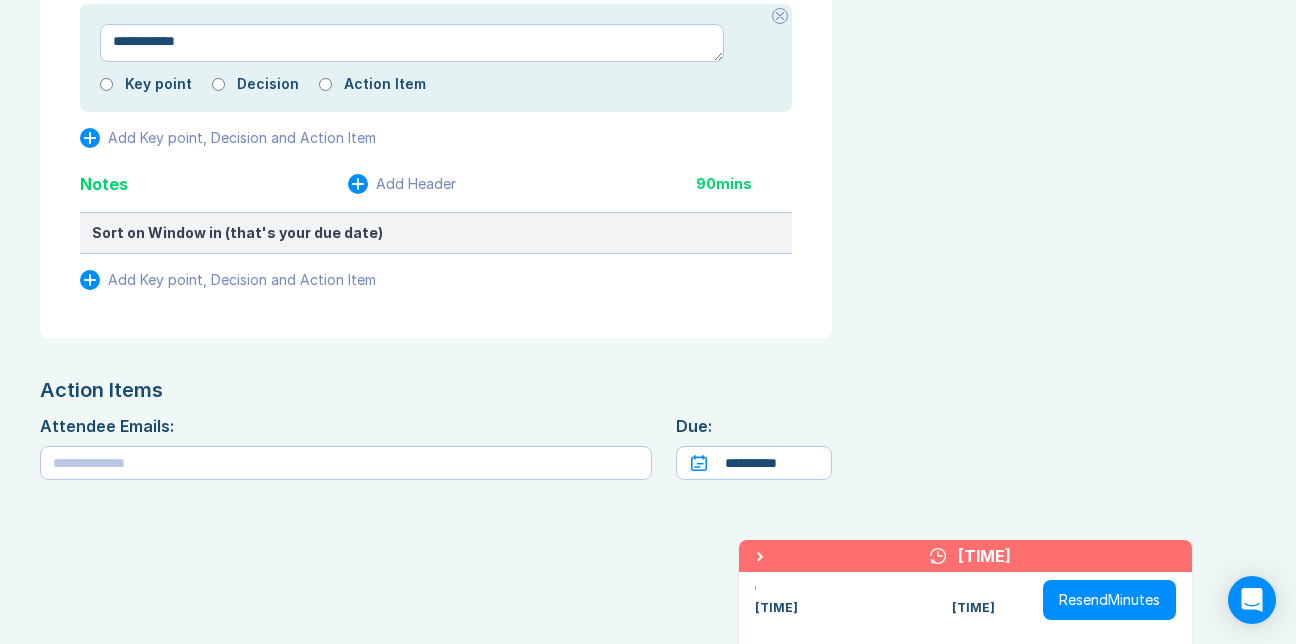 type on "*" 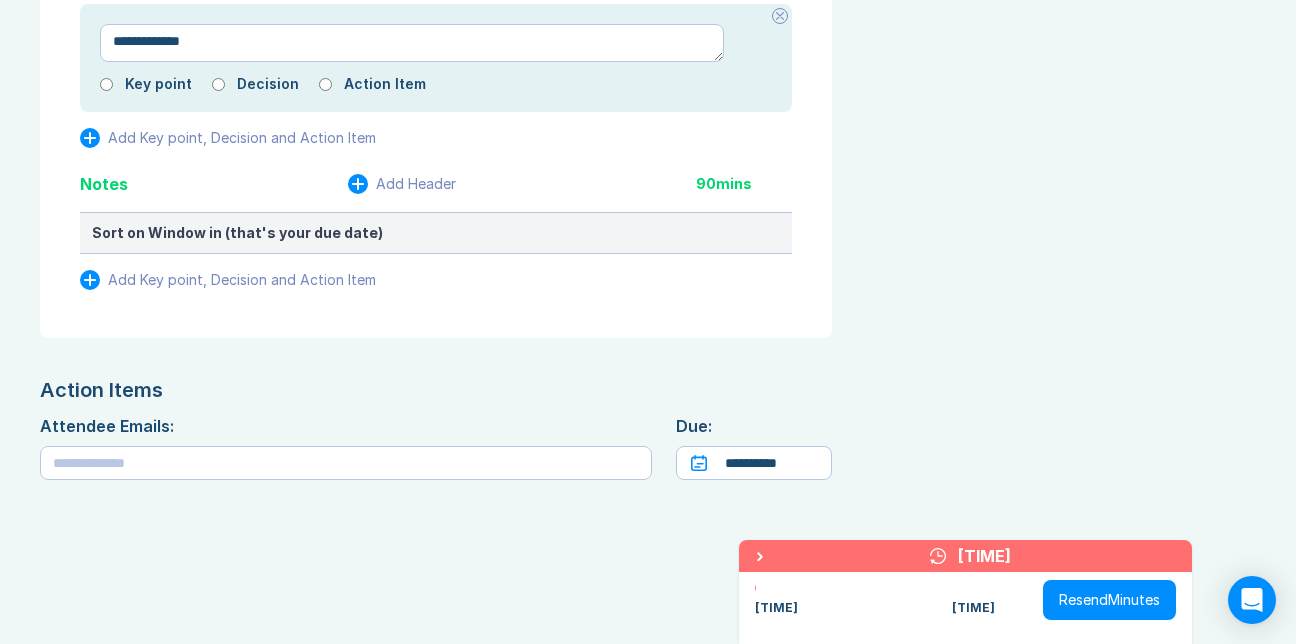 type on "*" 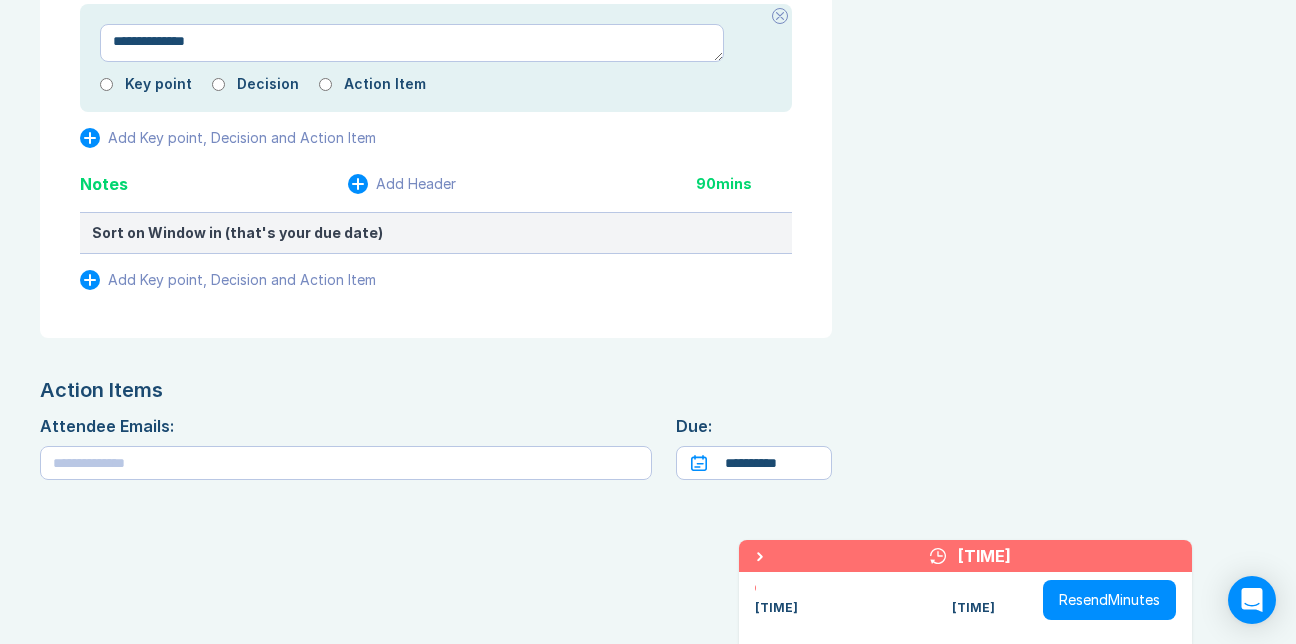 type on "*" 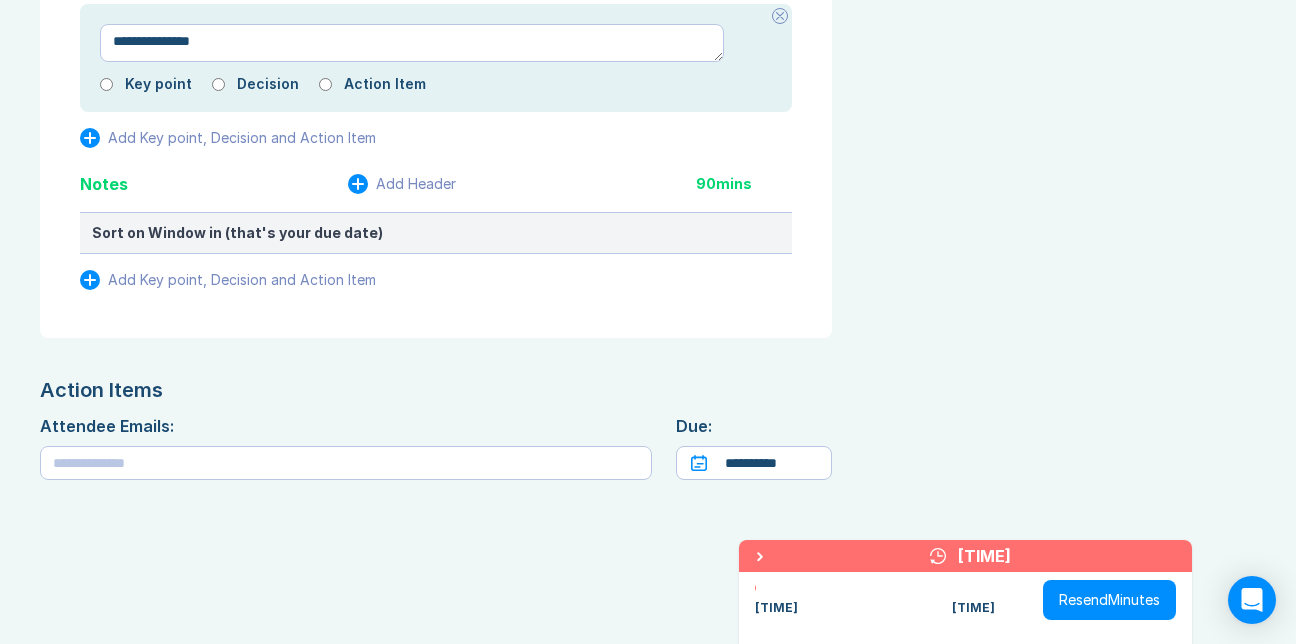 type on "*" 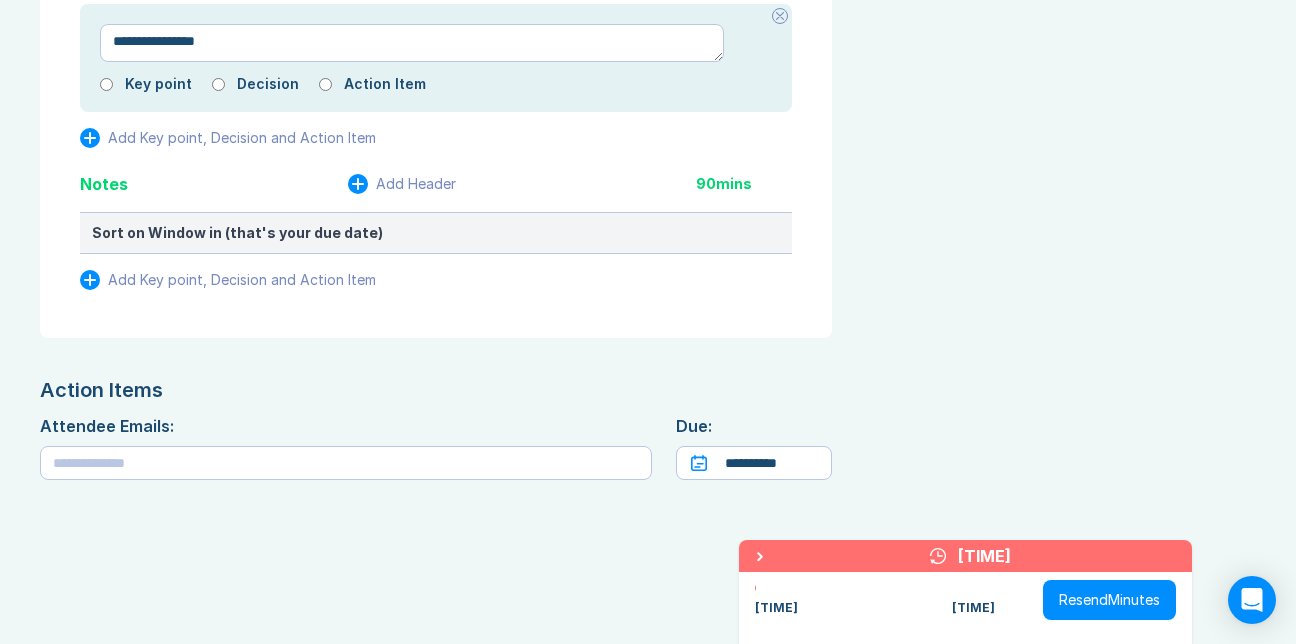 type on "*" 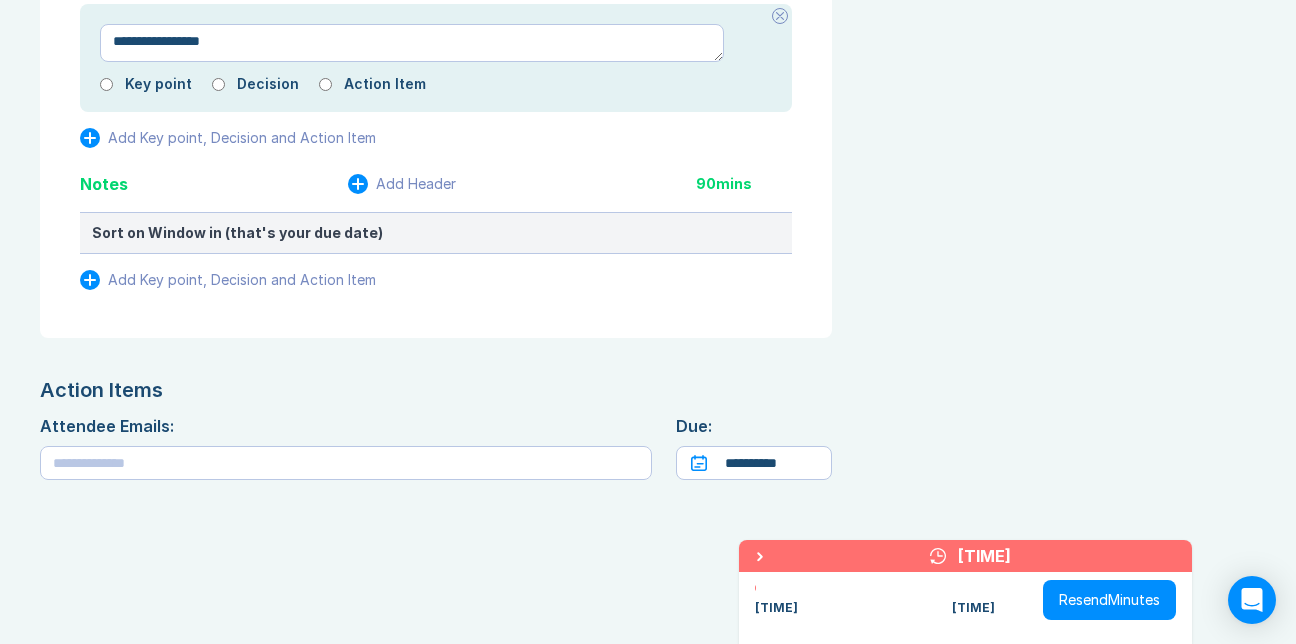 type on "*" 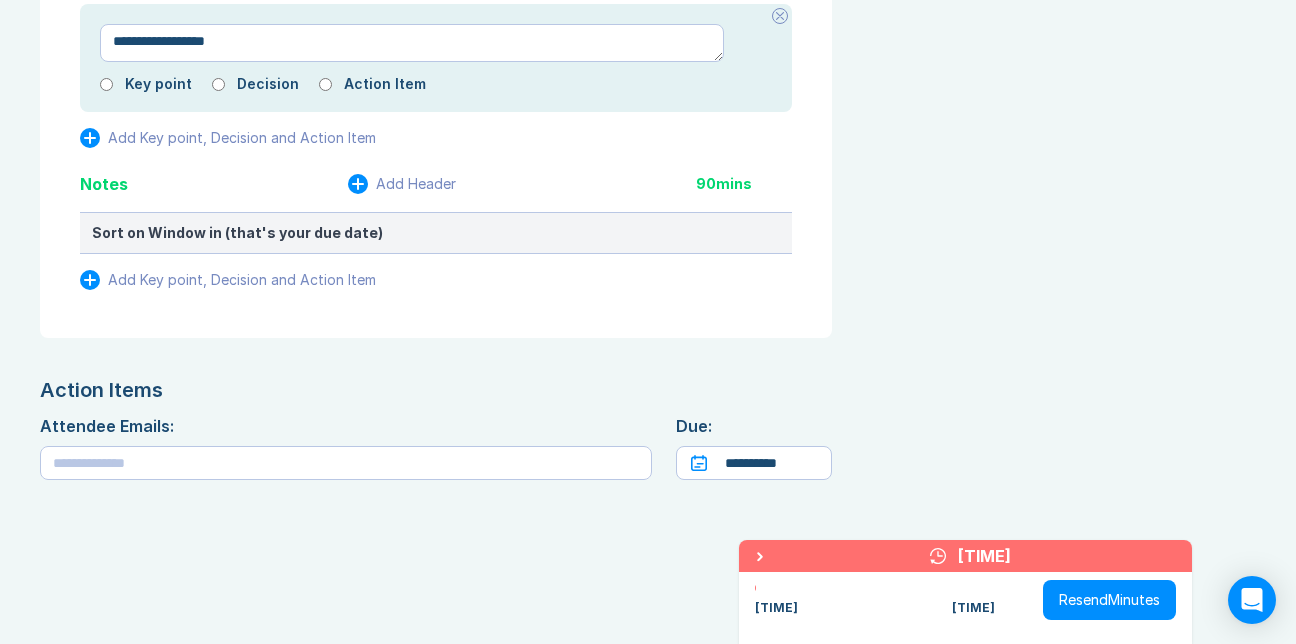type on "*" 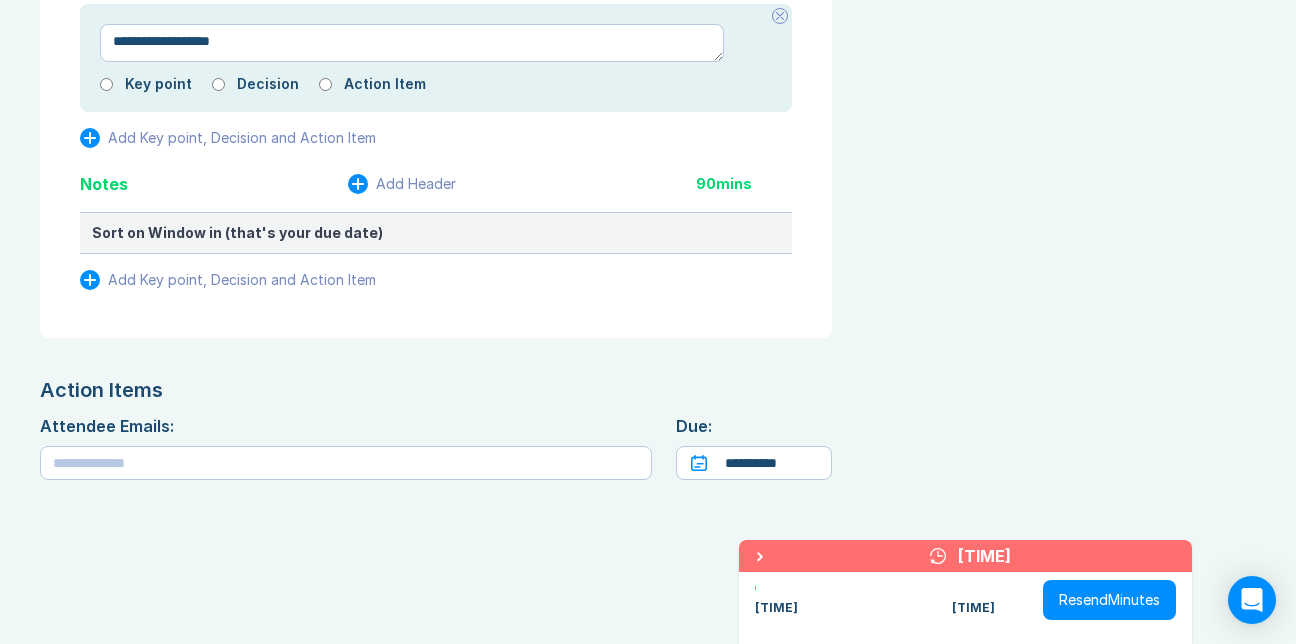 type on "*" 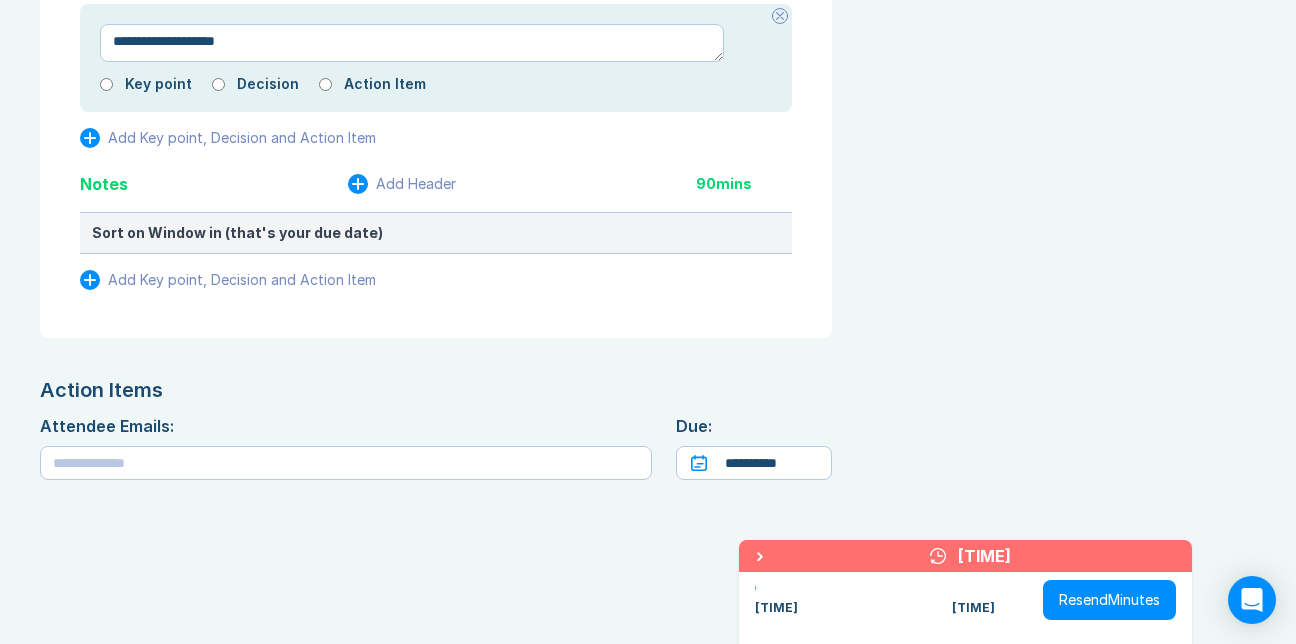 type on "*" 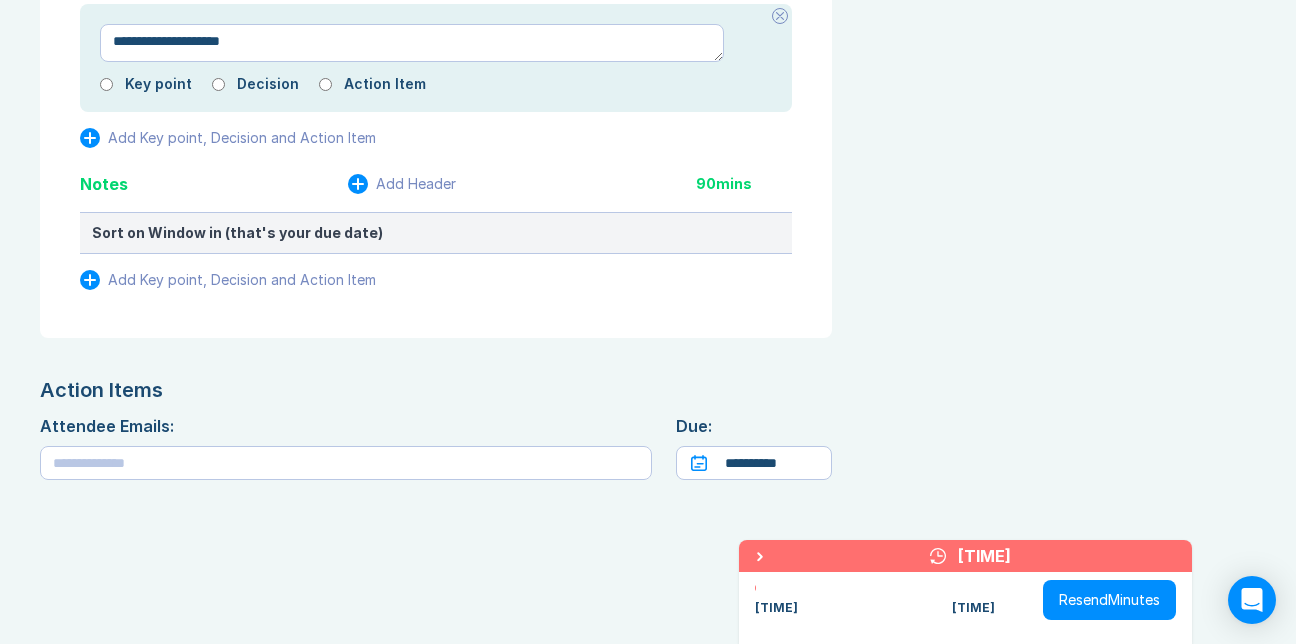 type on "*" 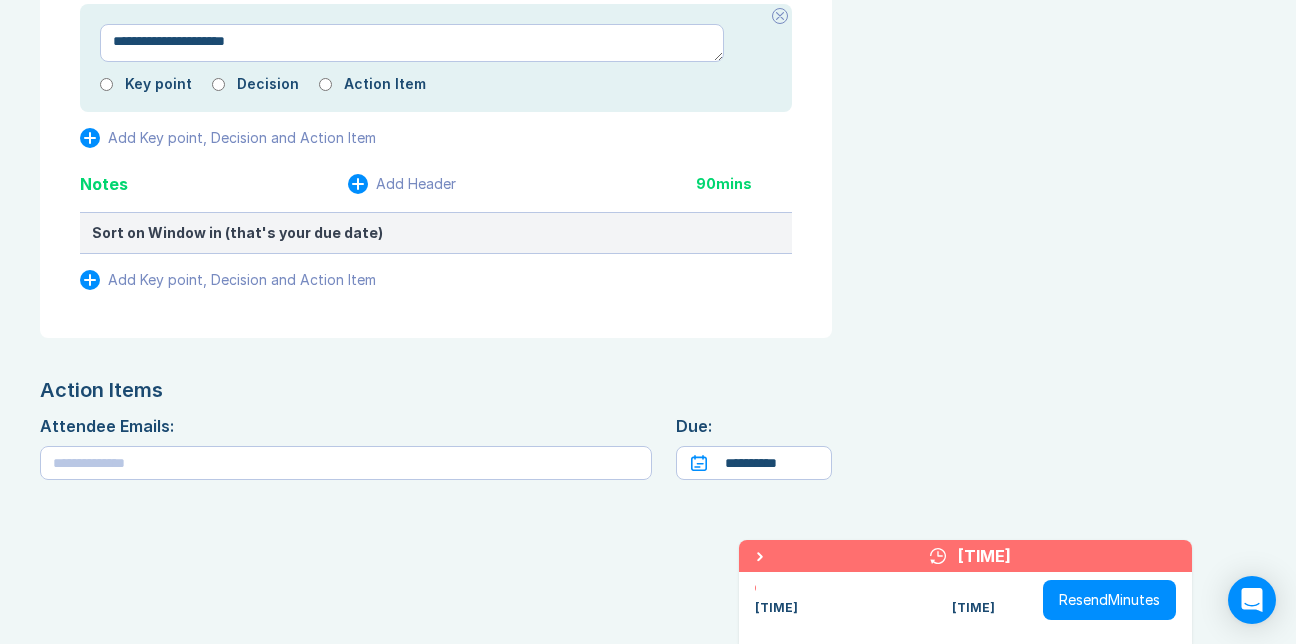 type on "*" 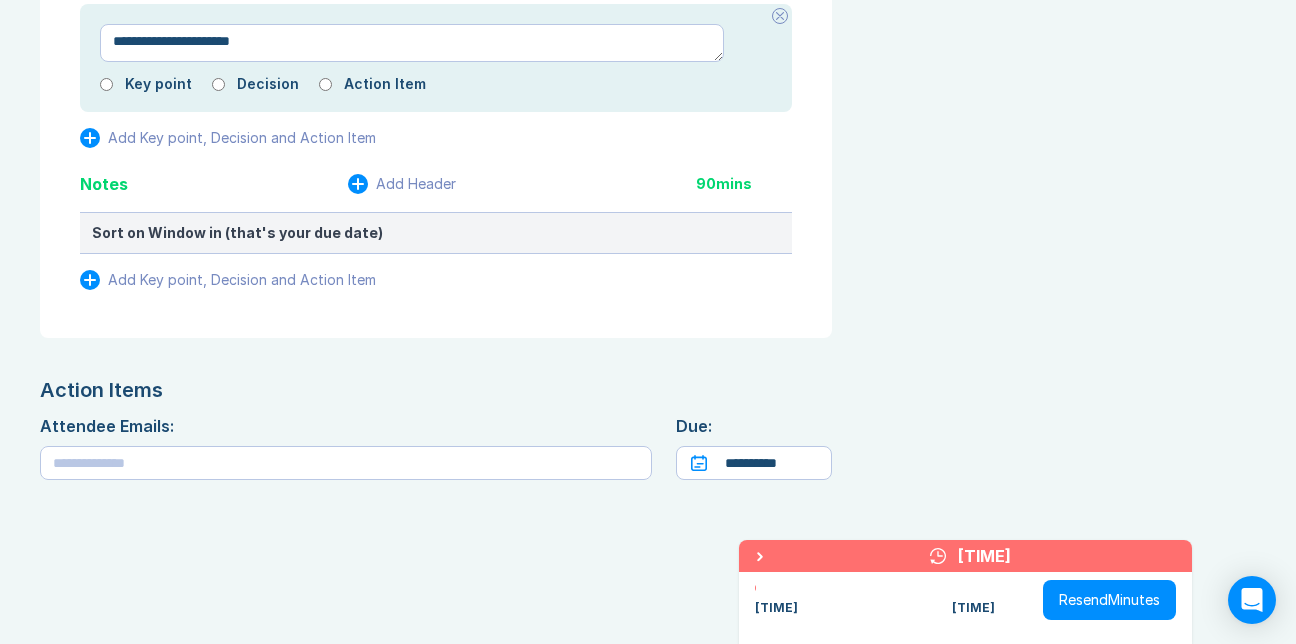 type on "*" 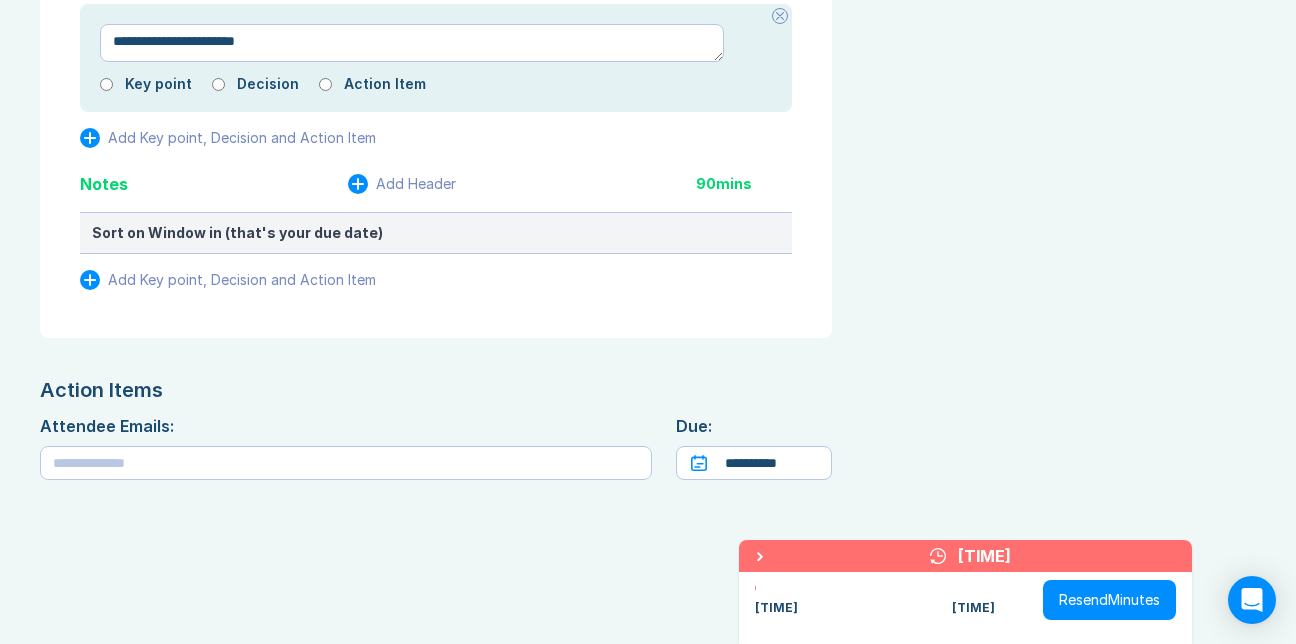 type on "*" 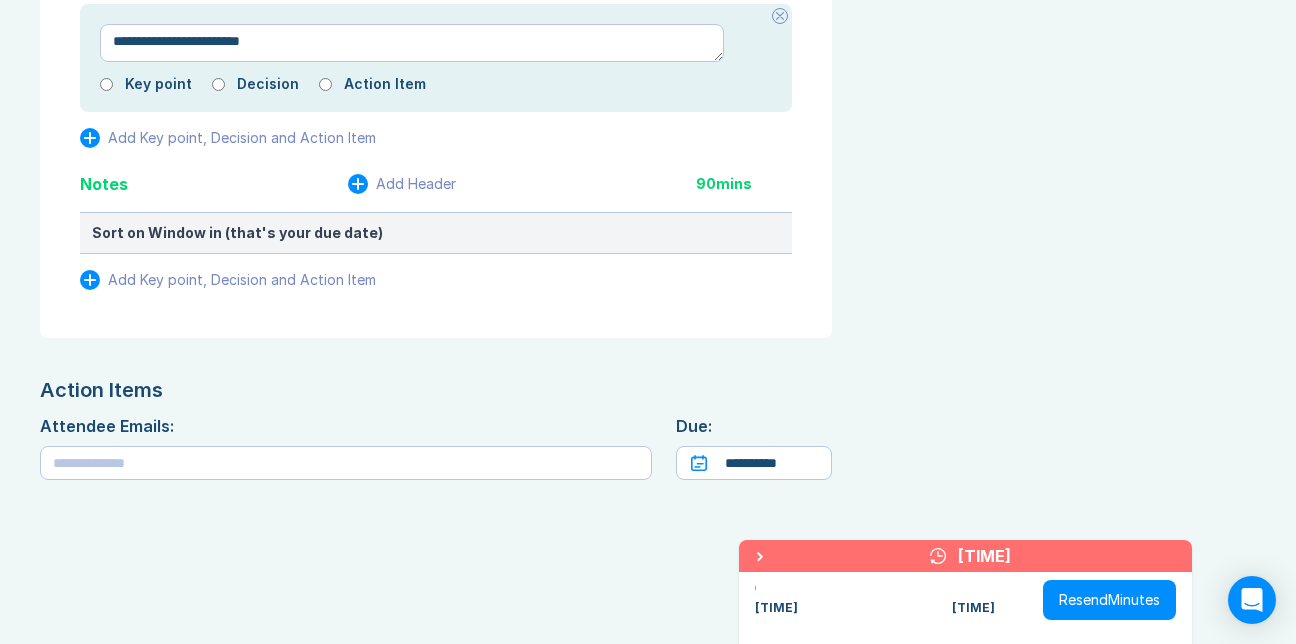 type on "*" 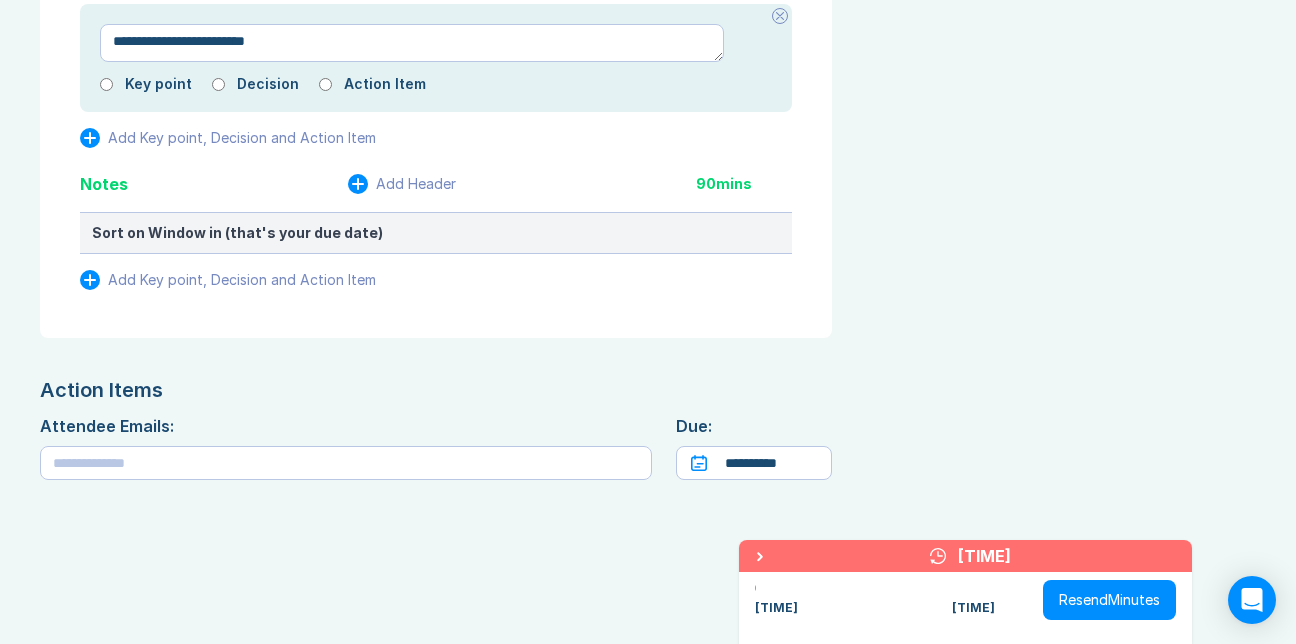 type on "*" 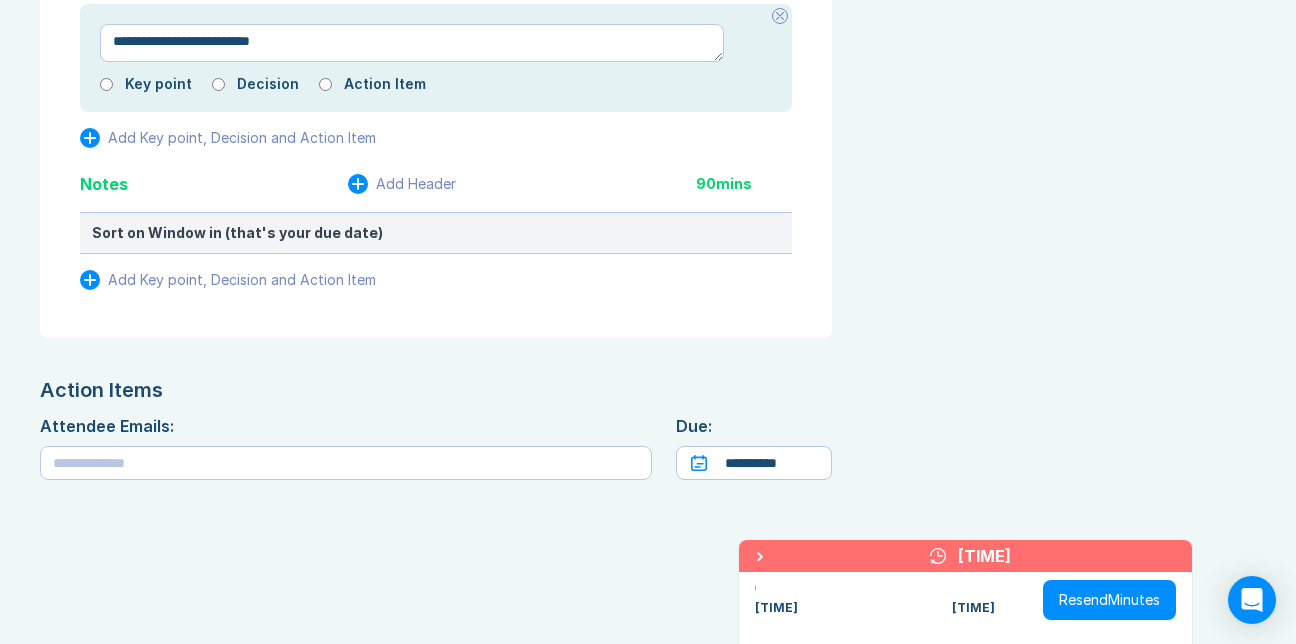 type on "*" 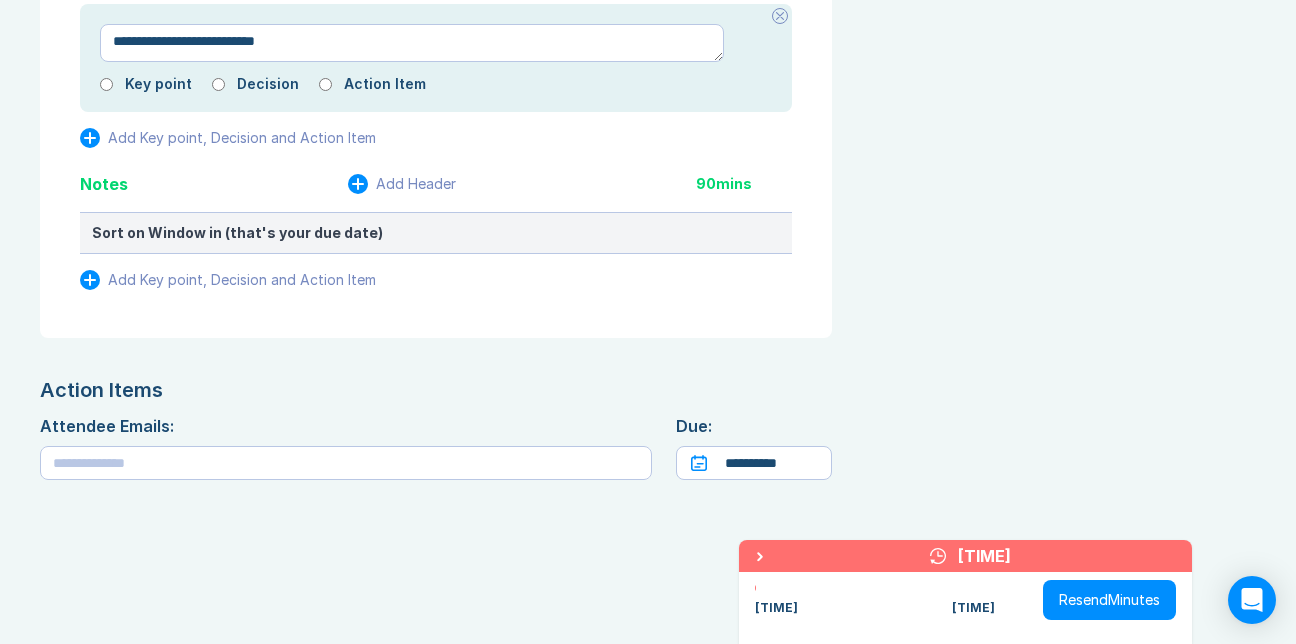 type on "*" 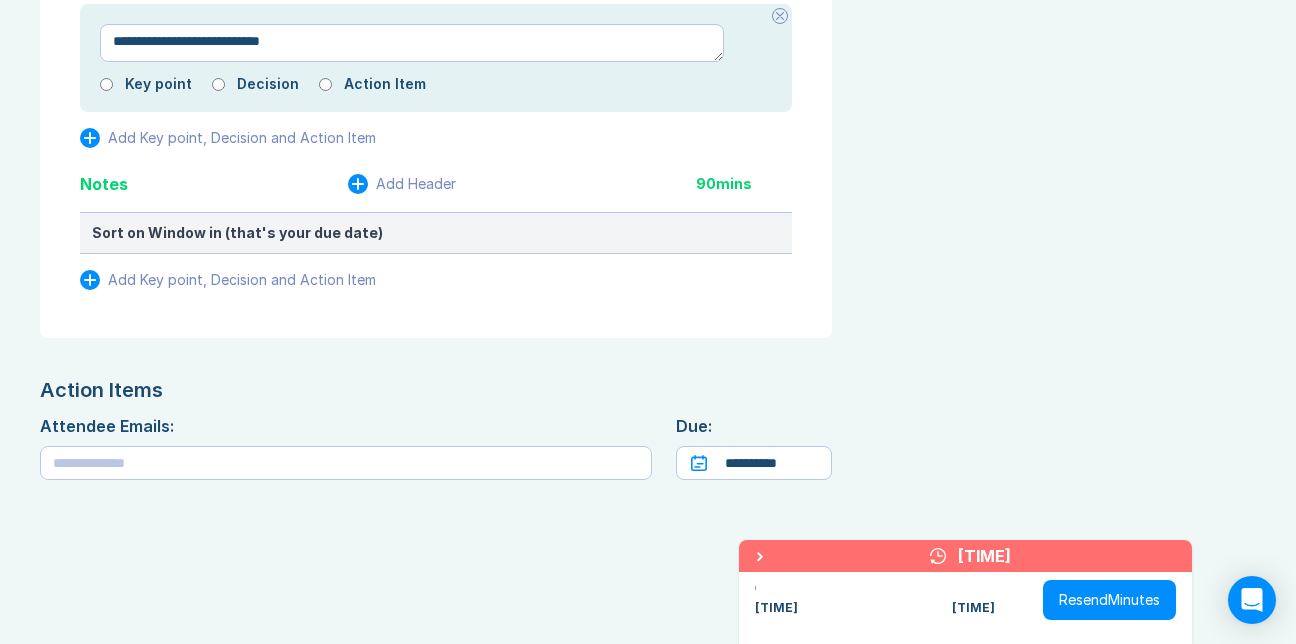 type on "*" 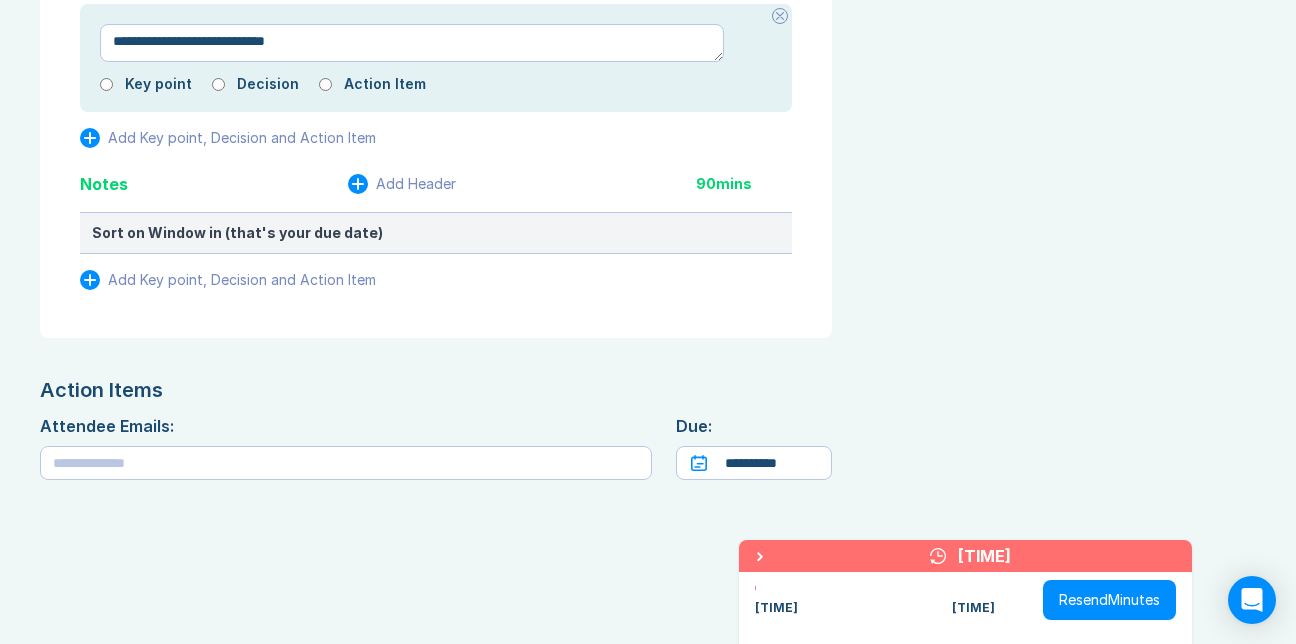 type on "*" 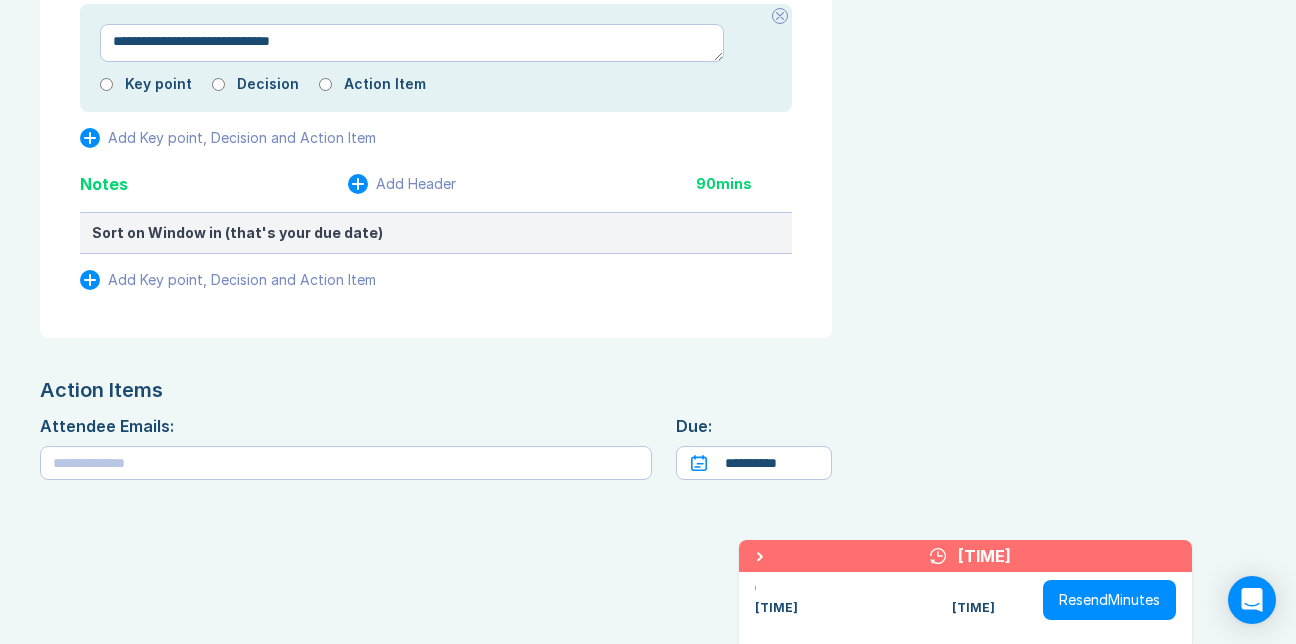 type 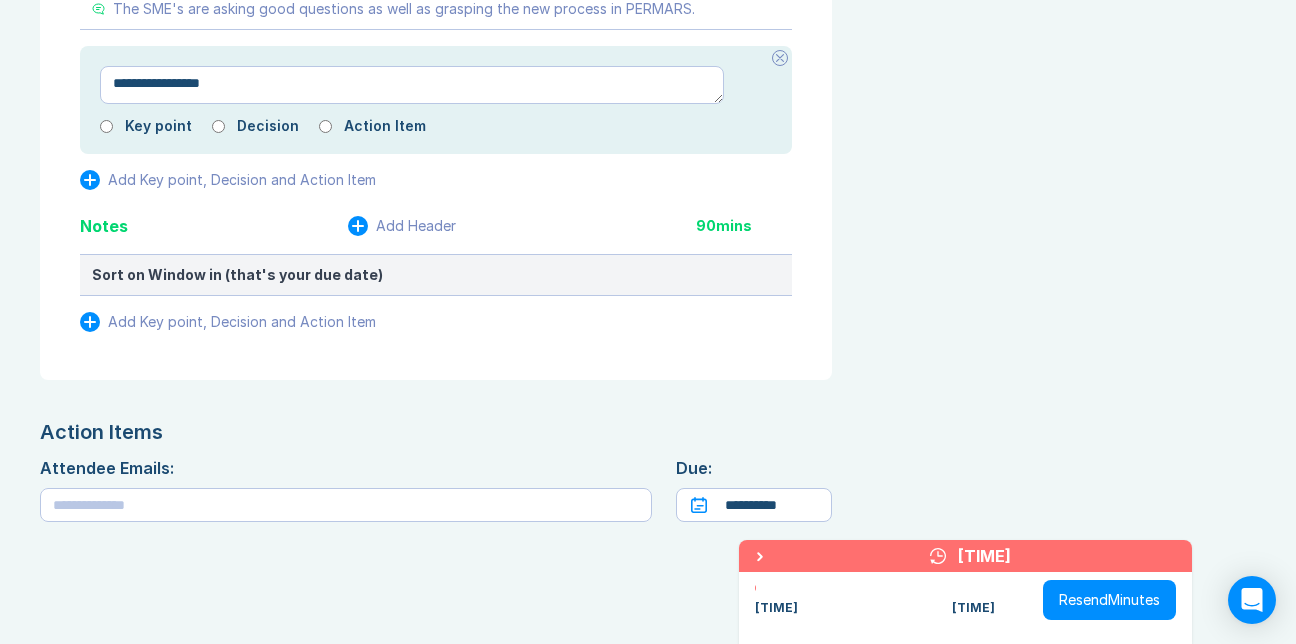 click on "**********" at bounding box center (412, 85) 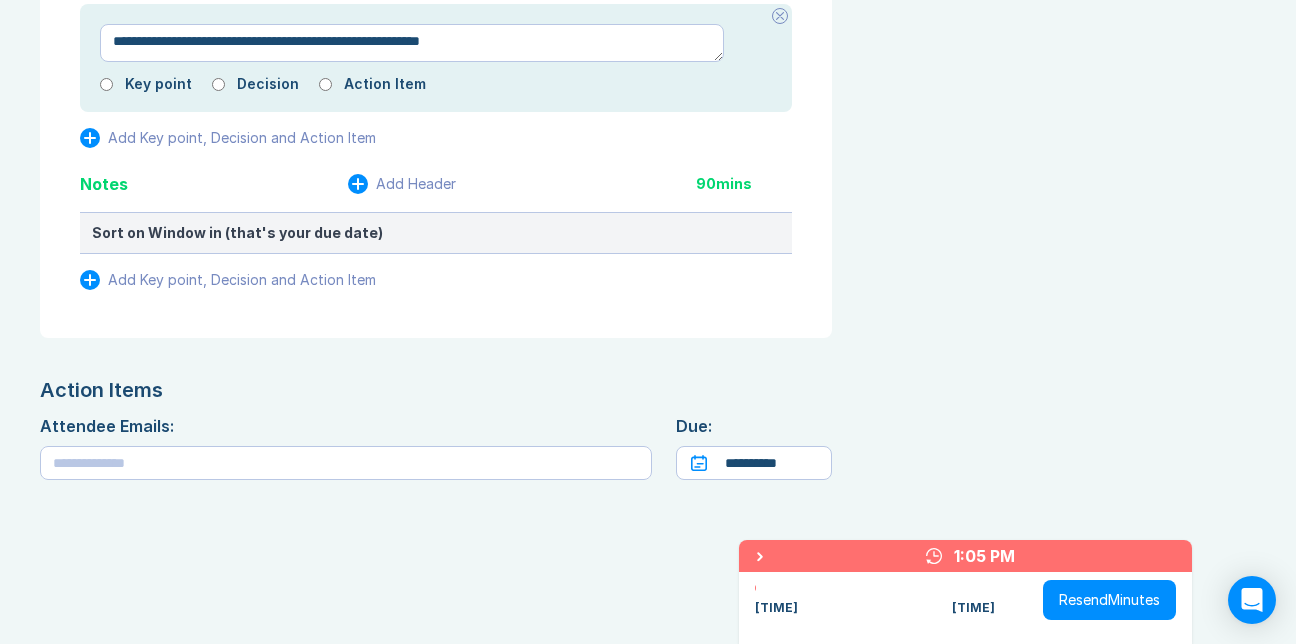 scroll, scrollTop: 3454, scrollLeft: 0, axis: vertical 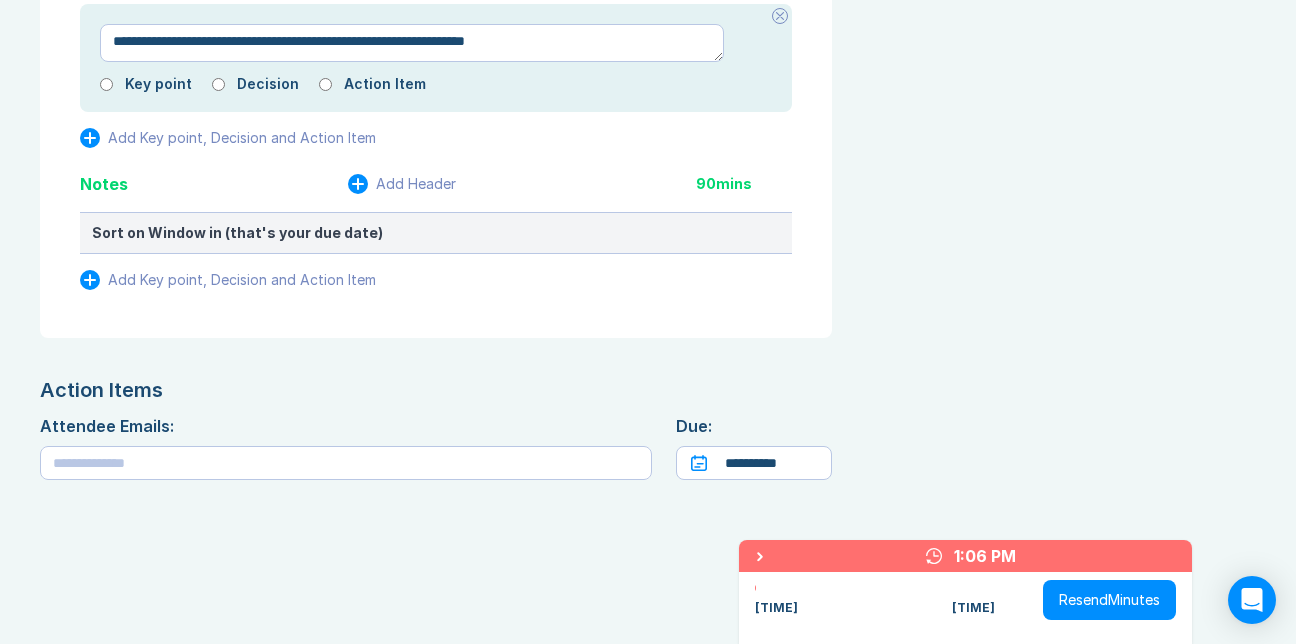 drag, startPoint x: 657, startPoint y: 244, endPoint x: 308, endPoint y: 243, distance: 349.00143 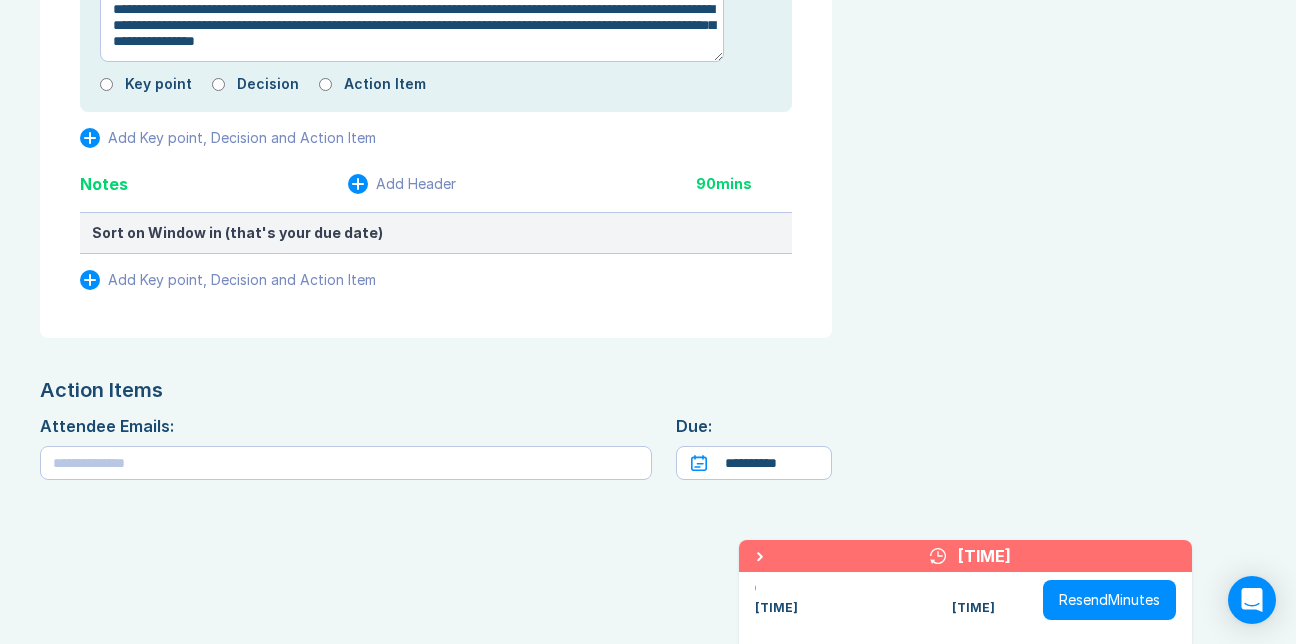 click on "**********" at bounding box center [412, 27] 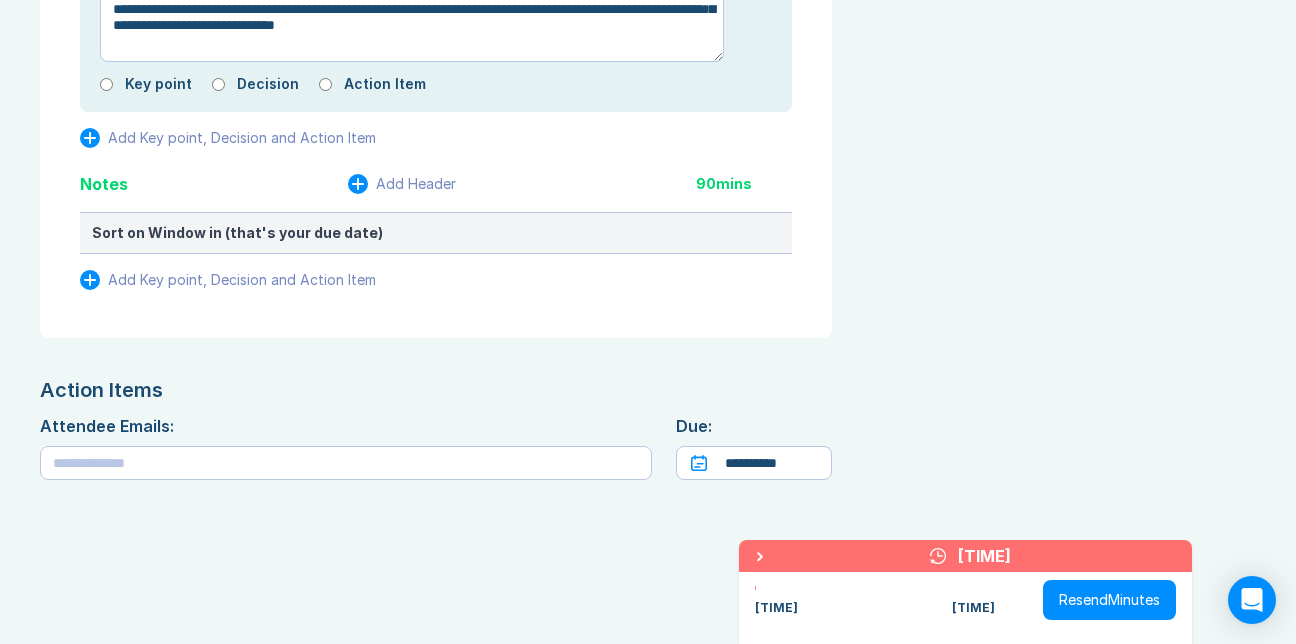 click on "**********" at bounding box center [412, 19] 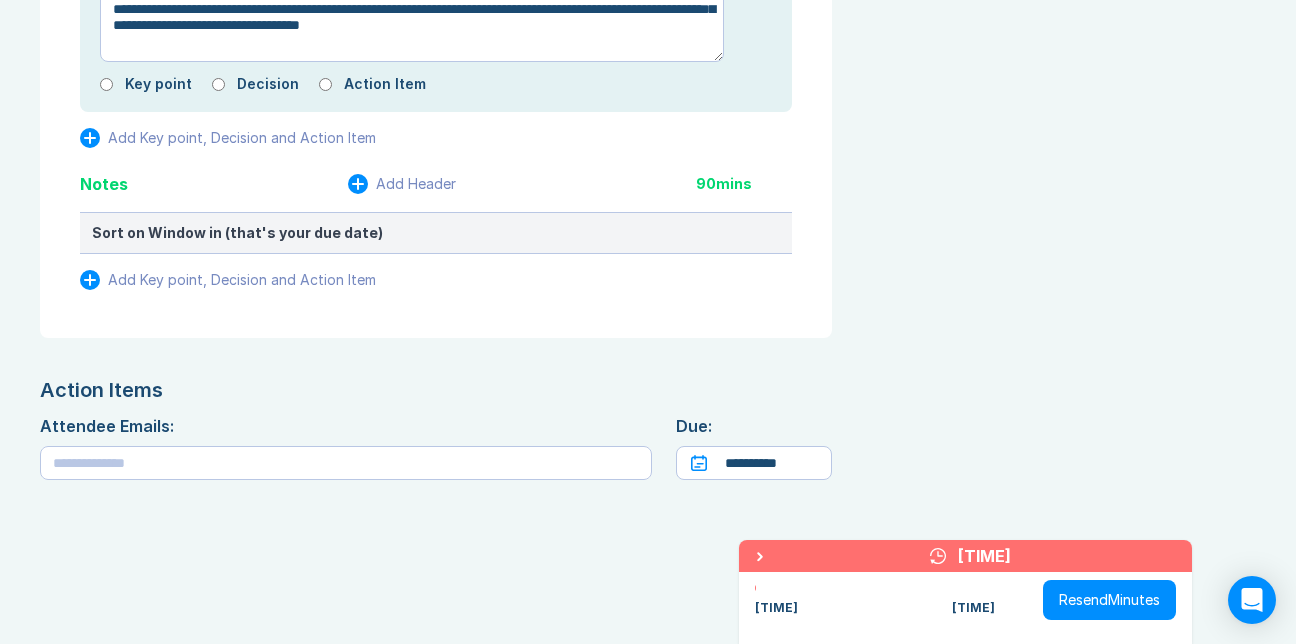 click on "**********" at bounding box center [412, 19] 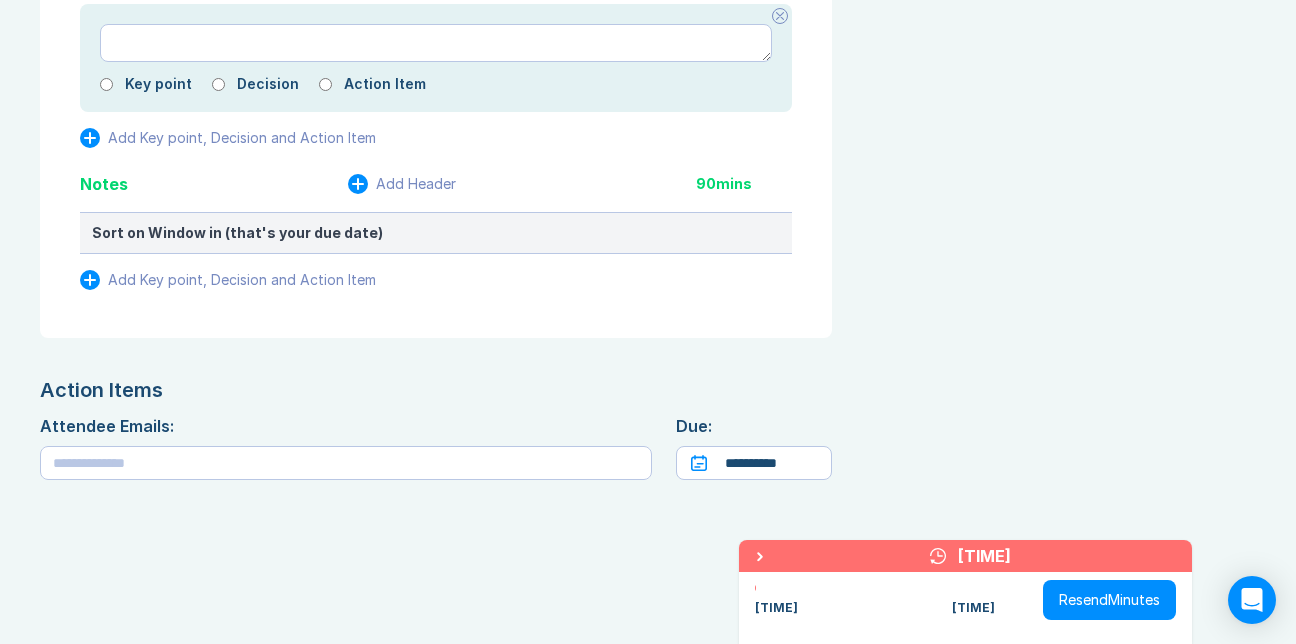 scroll, scrollTop: 3444, scrollLeft: 0, axis: vertical 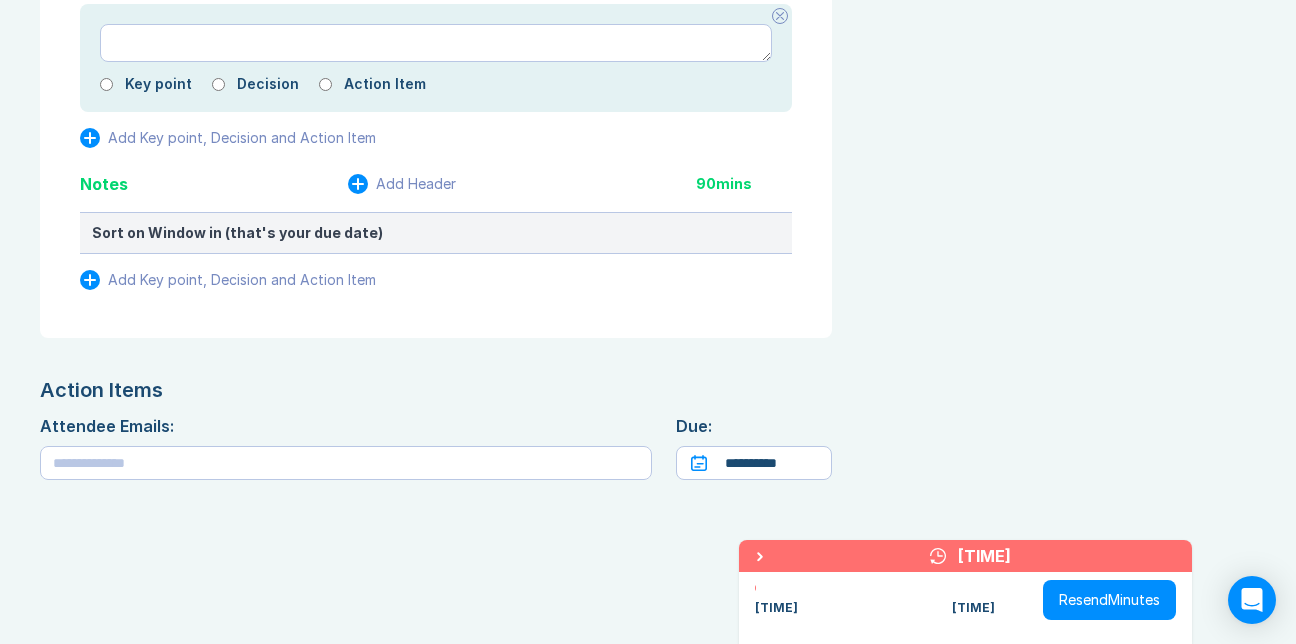 click 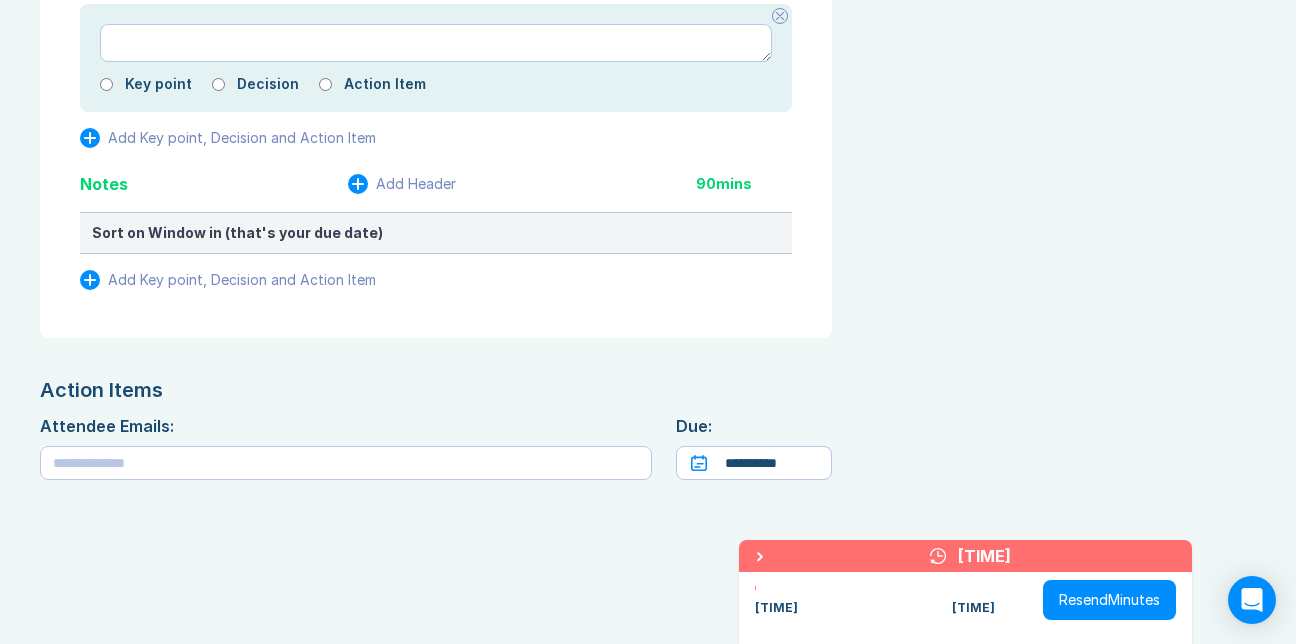 scroll, scrollTop: 3779, scrollLeft: 0, axis: vertical 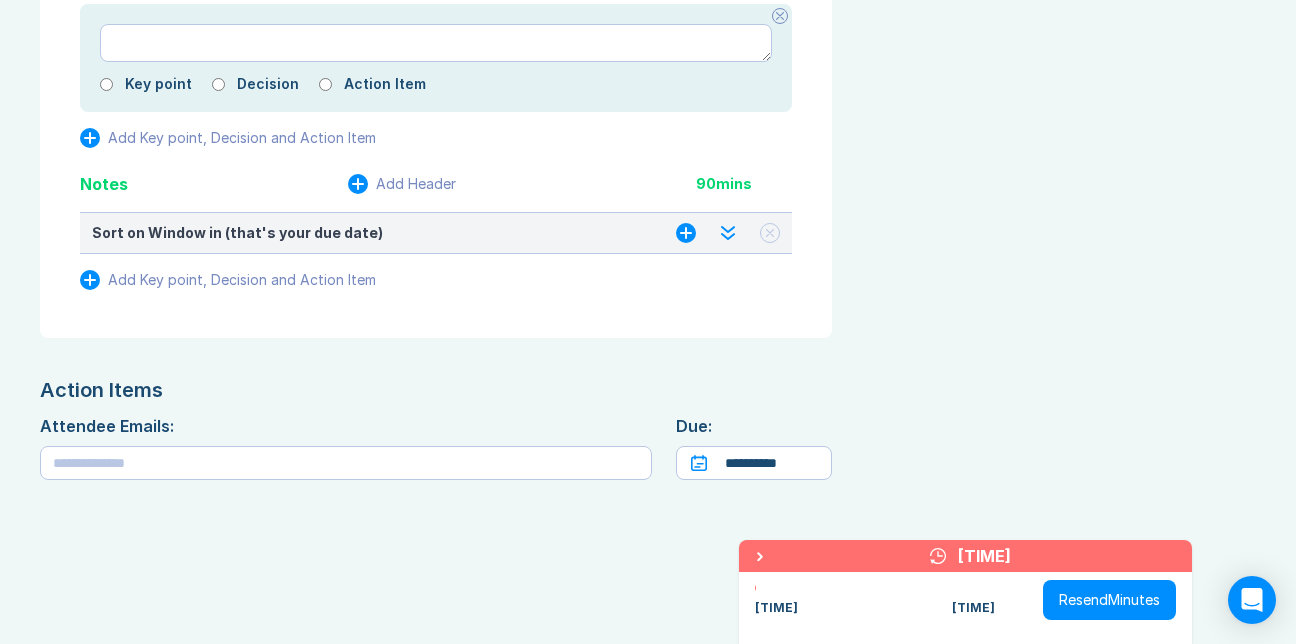 click on "Sort on Window in (that's your due date)" at bounding box center (364, 233) 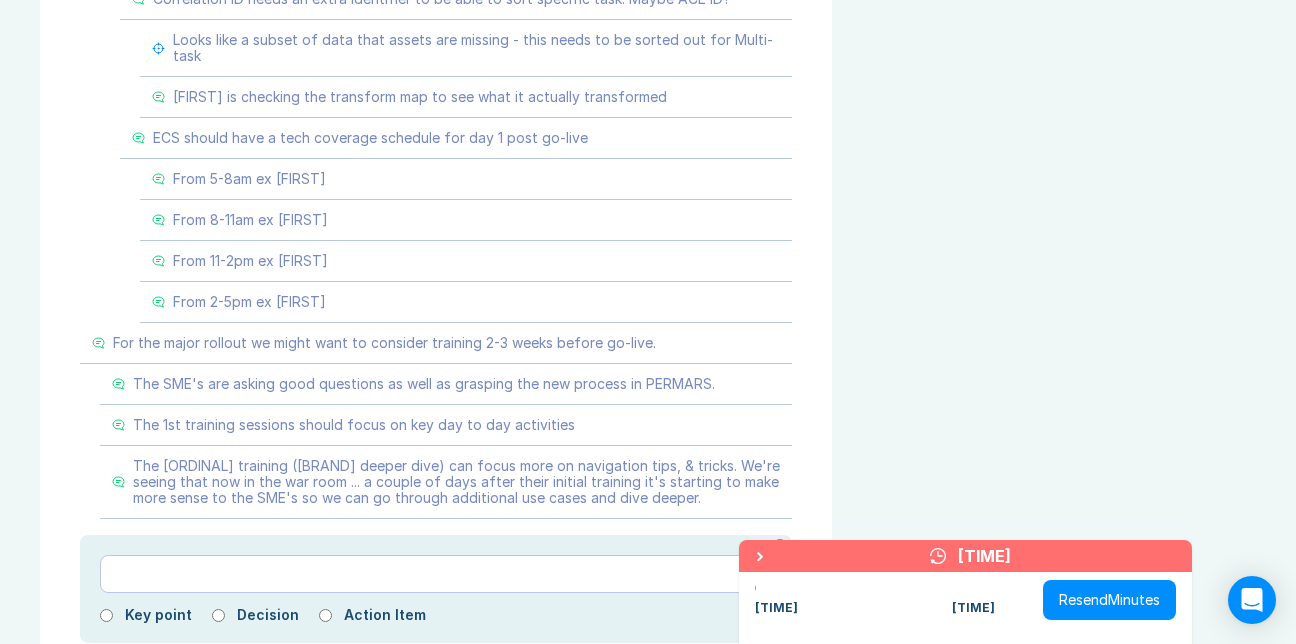 scroll, scrollTop: 2778, scrollLeft: 0, axis: vertical 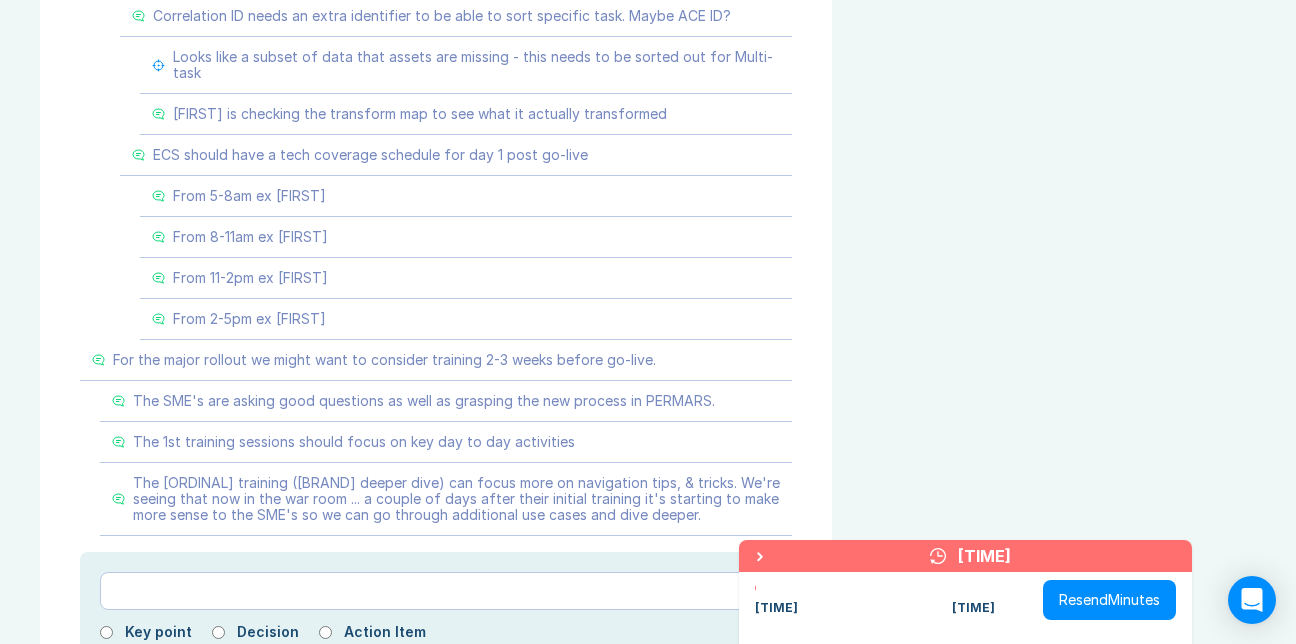click 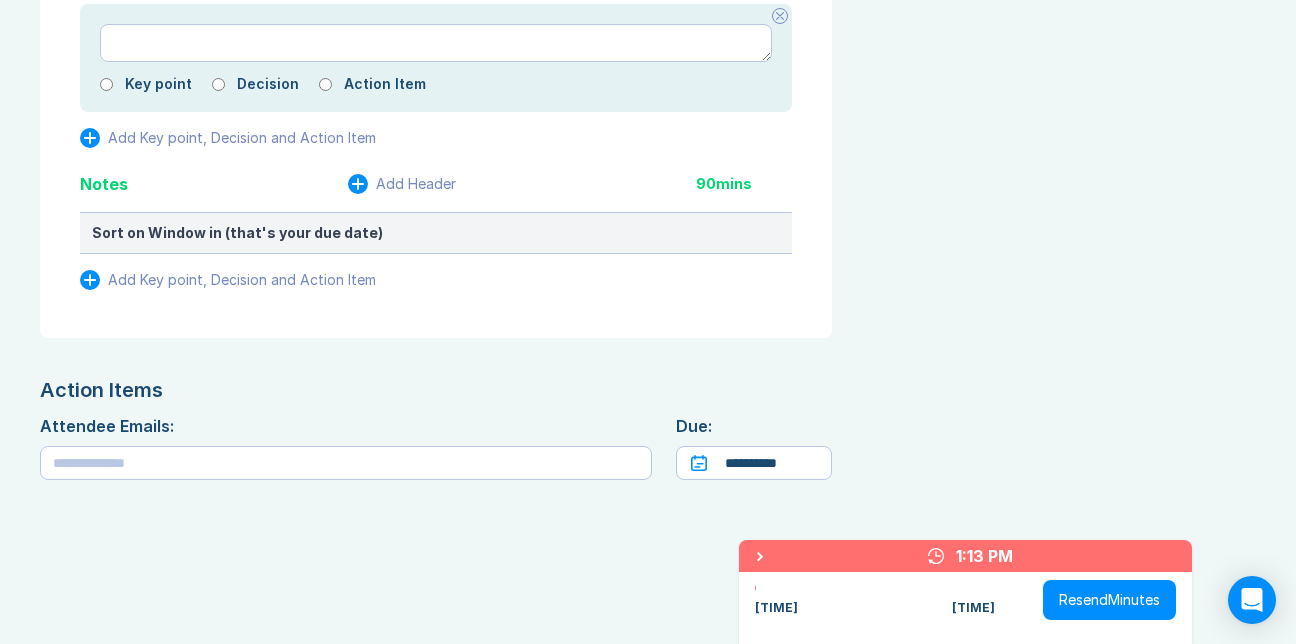 scroll, scrollTop: 3331, scrollLeft: 0, axis: vertical 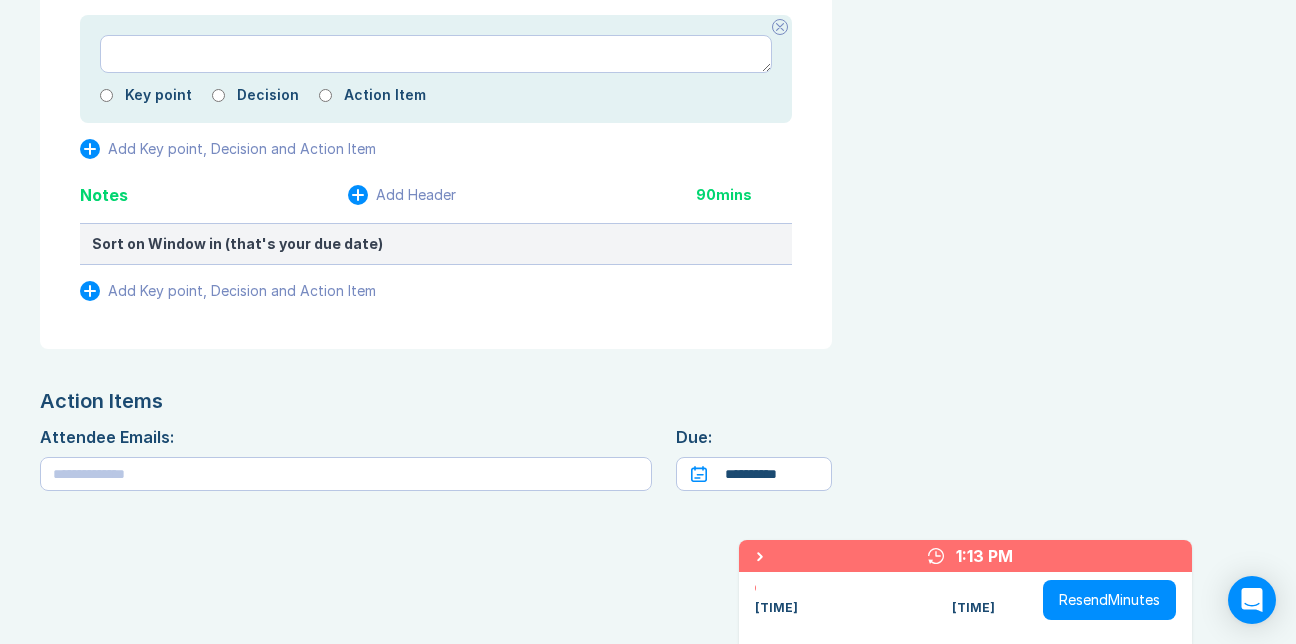 click 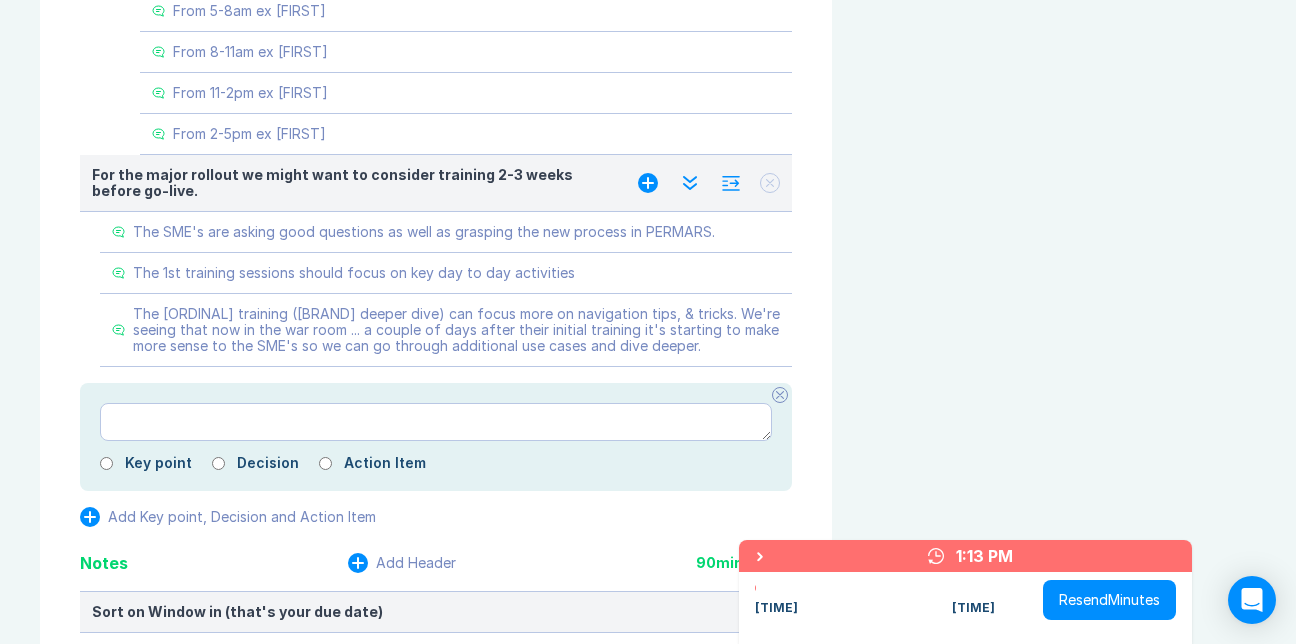 scroll, scrollTop: 2971, scrollLeft: 0, axis: vertical 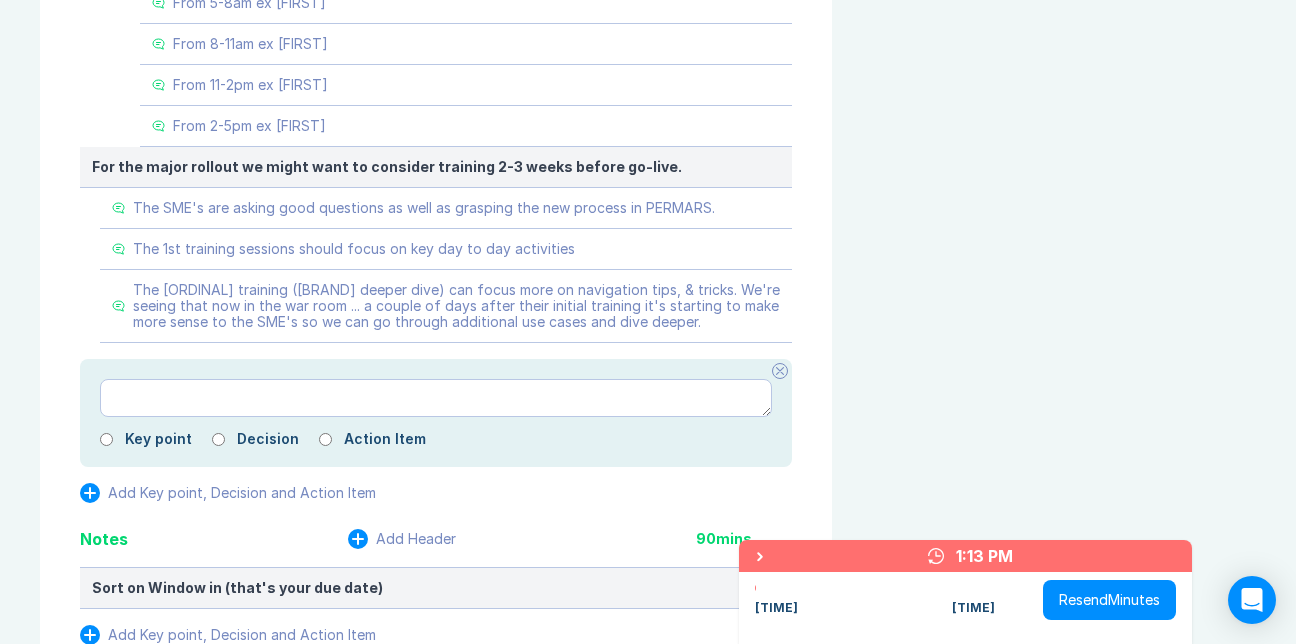 click 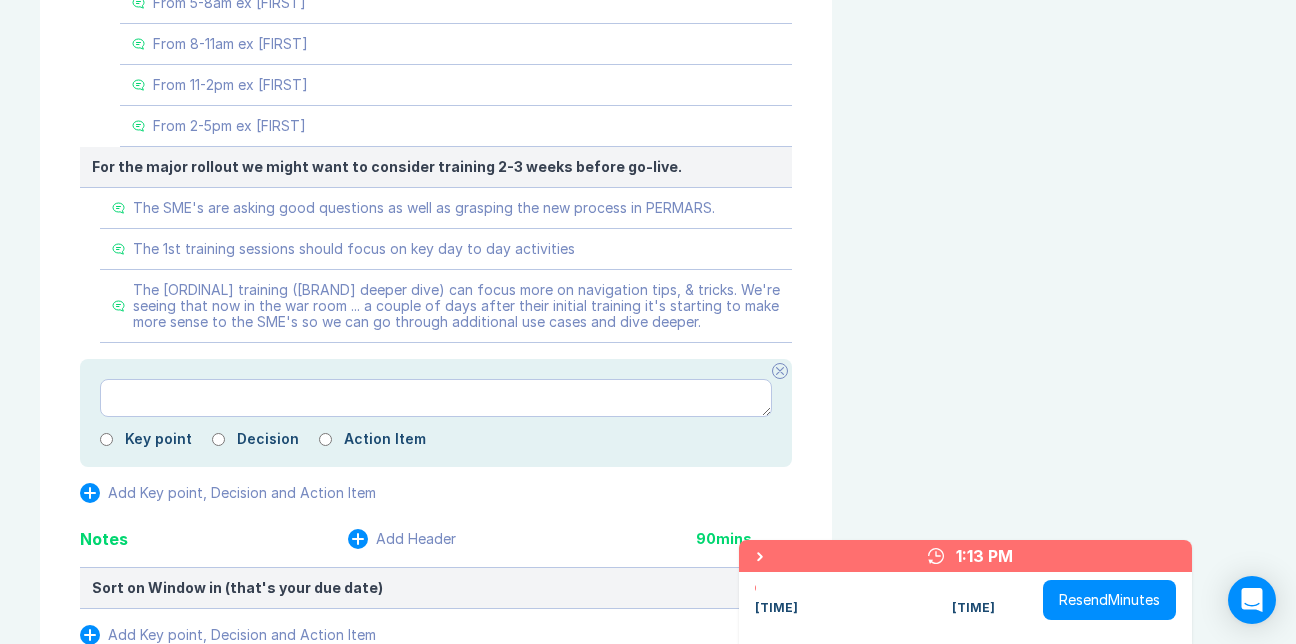 click 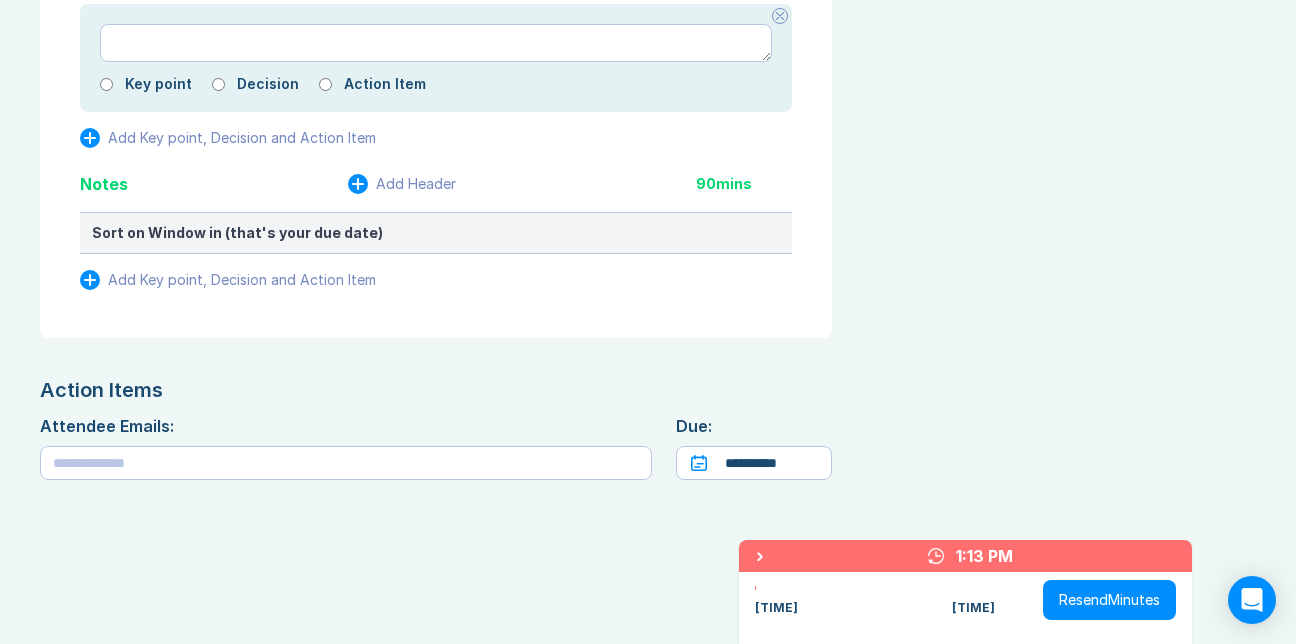 click 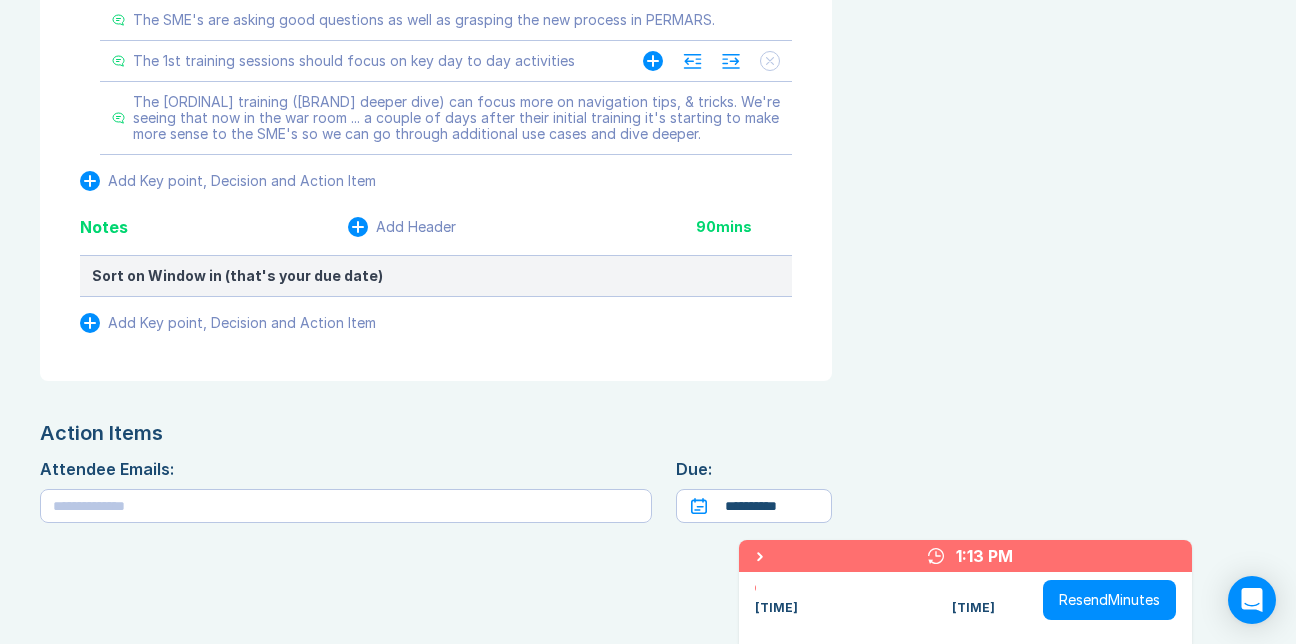 scroll, scrollTop: 3150, scrollLeft: 0, axis: vertical 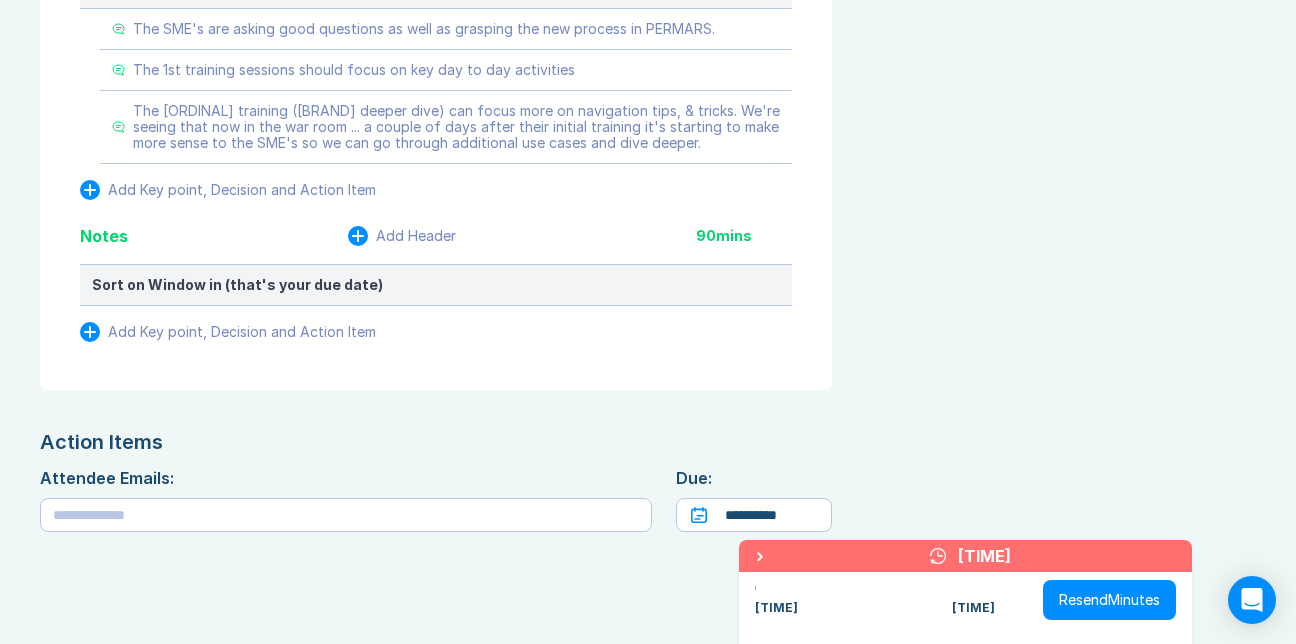 click 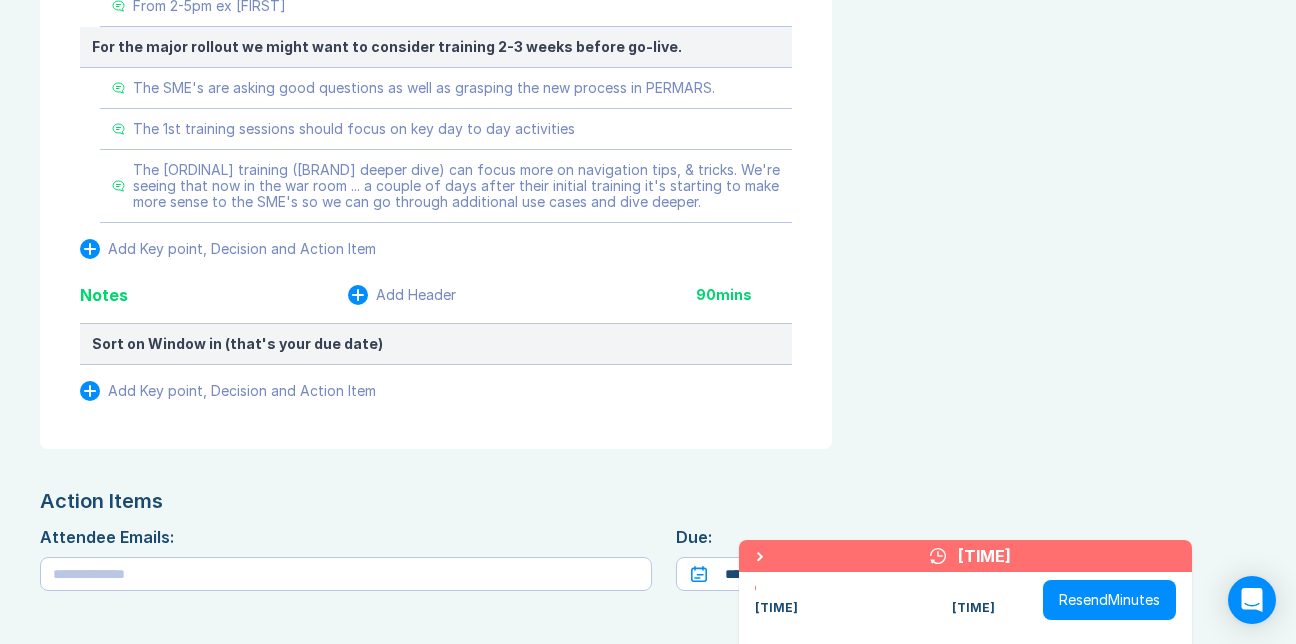 click on "**********" at bounding box center (412, -182) 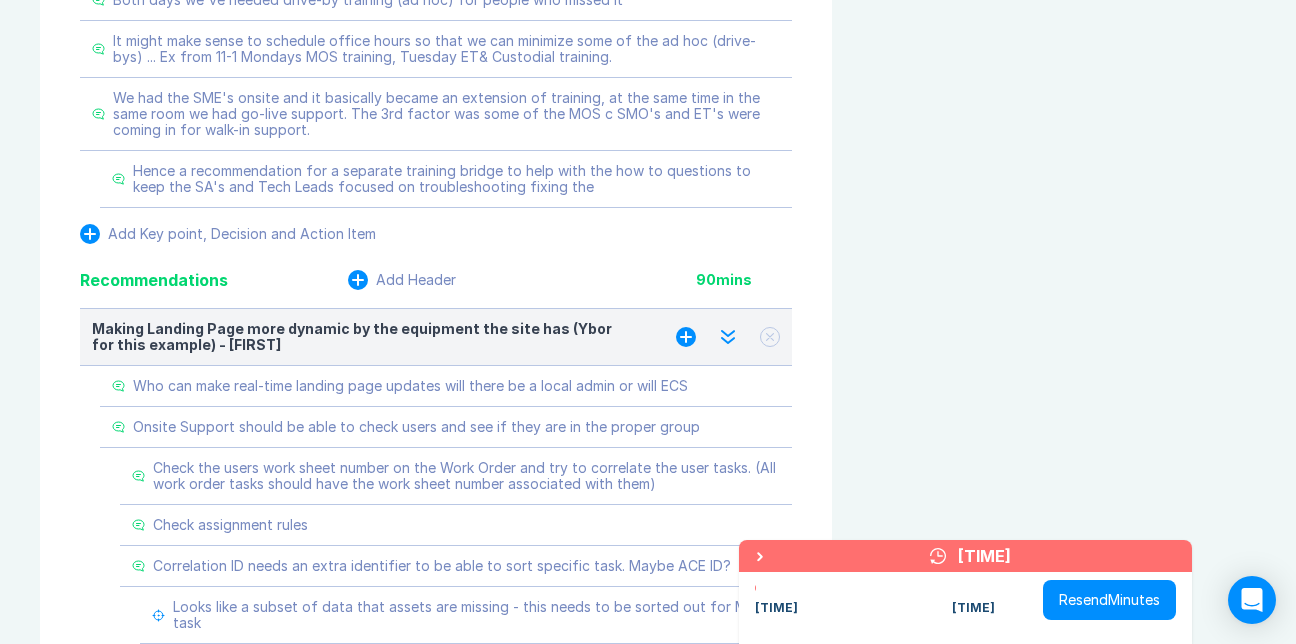 scroll, scrollTop: 2350, scrollLeft: 0, axis: vertical 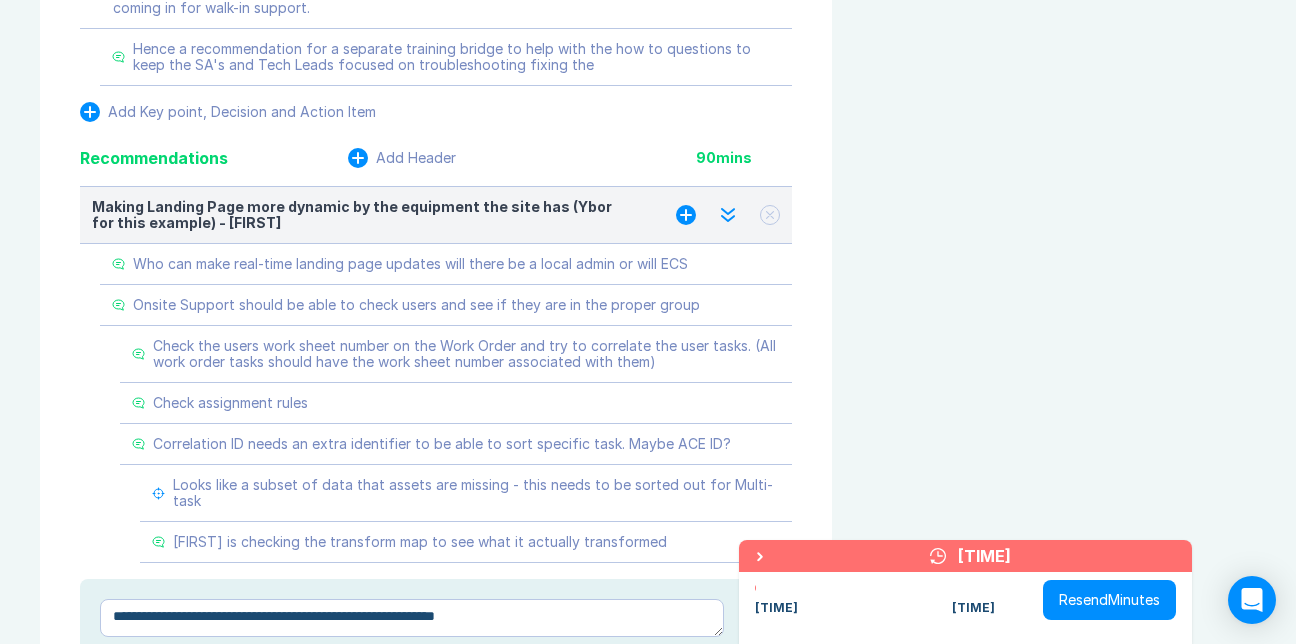 click on "View Invite Export Meeting Minutes Meeting Goals
To pick up a draggable item, press the space bar.
While dragging, use the arrow keys to move the item.
Press space again to drop the item in its new position, or press escape to cancel.
Attendance Uncheck all Attendee email H [FIRST] [LAST] Organizer Meeting History Link to Previous Meetings Parking Lot Documents & Images  Upload File(s) 4MB max per file Drag file(s) to upload" at bounding box center [1064, -200] 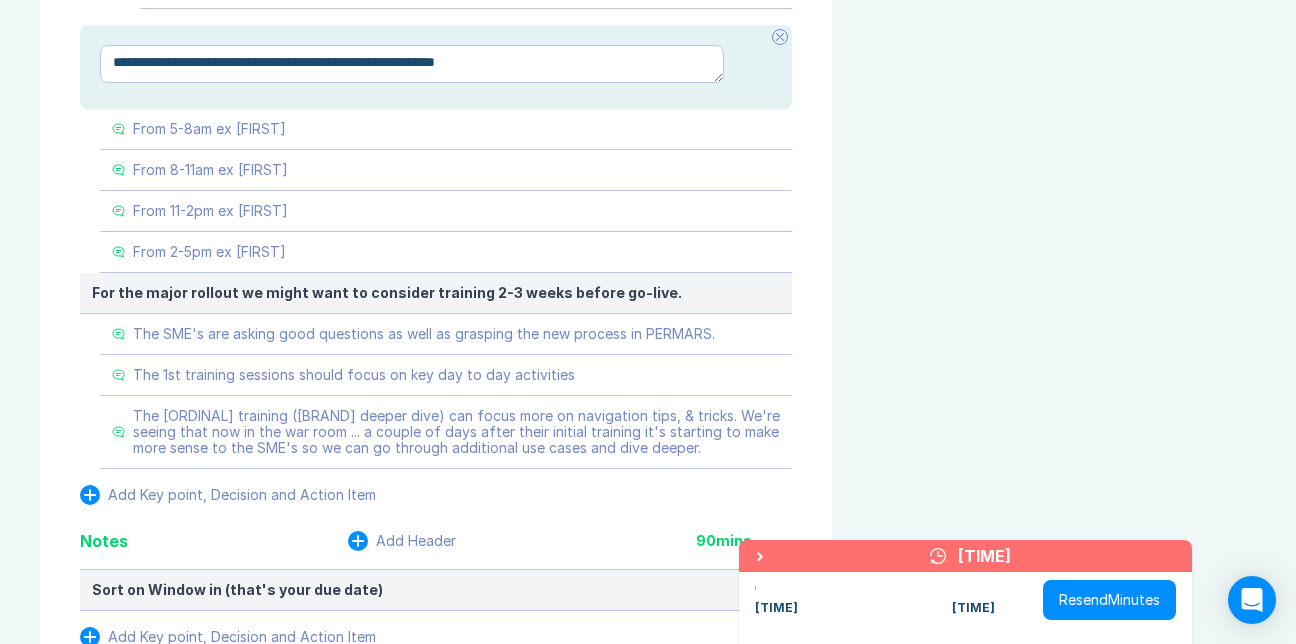 scroll, scrollTop: 2950, scrollLeft: 0, axis: vertical 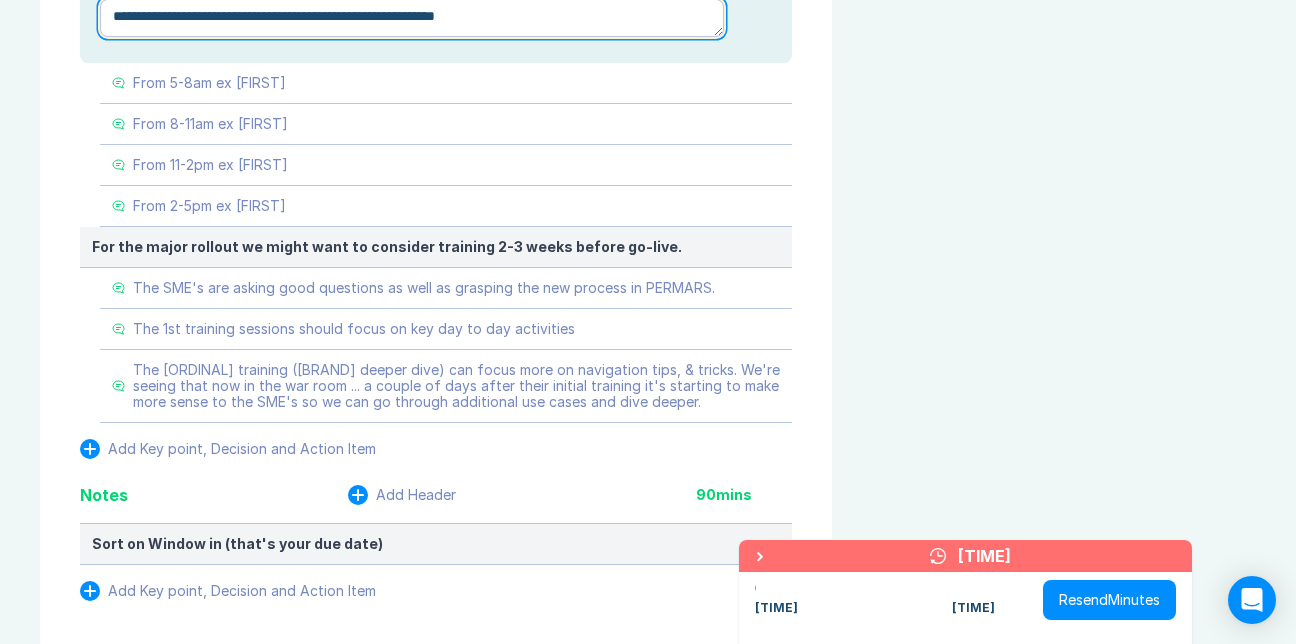 click on "**********" at bounding box center [412, 18] 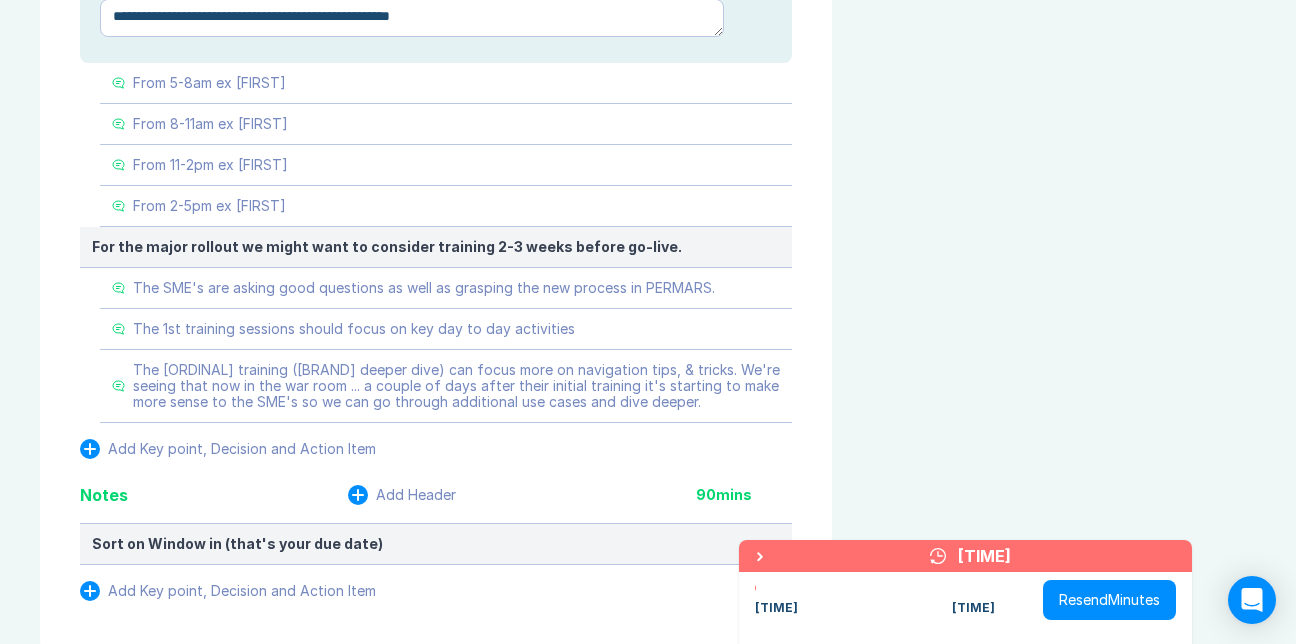 click on "**********" at bounding box center [436, 21] 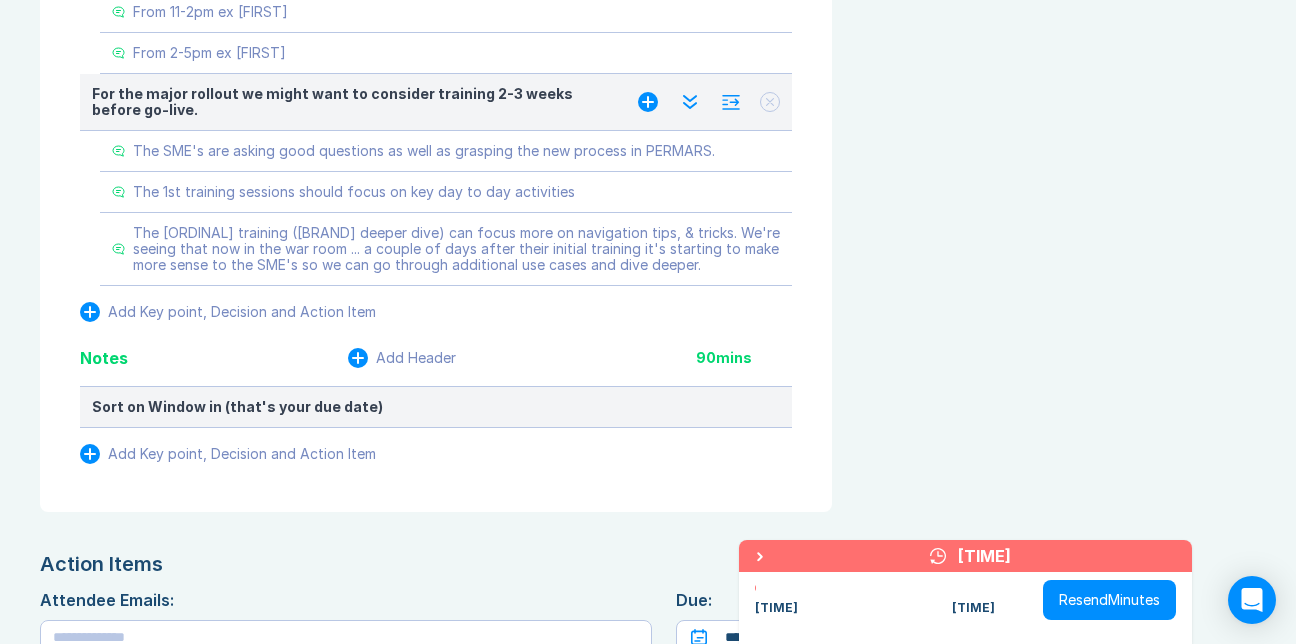 scroll, scrollTop: 3150, scrollLeft: 0, axis: vertical 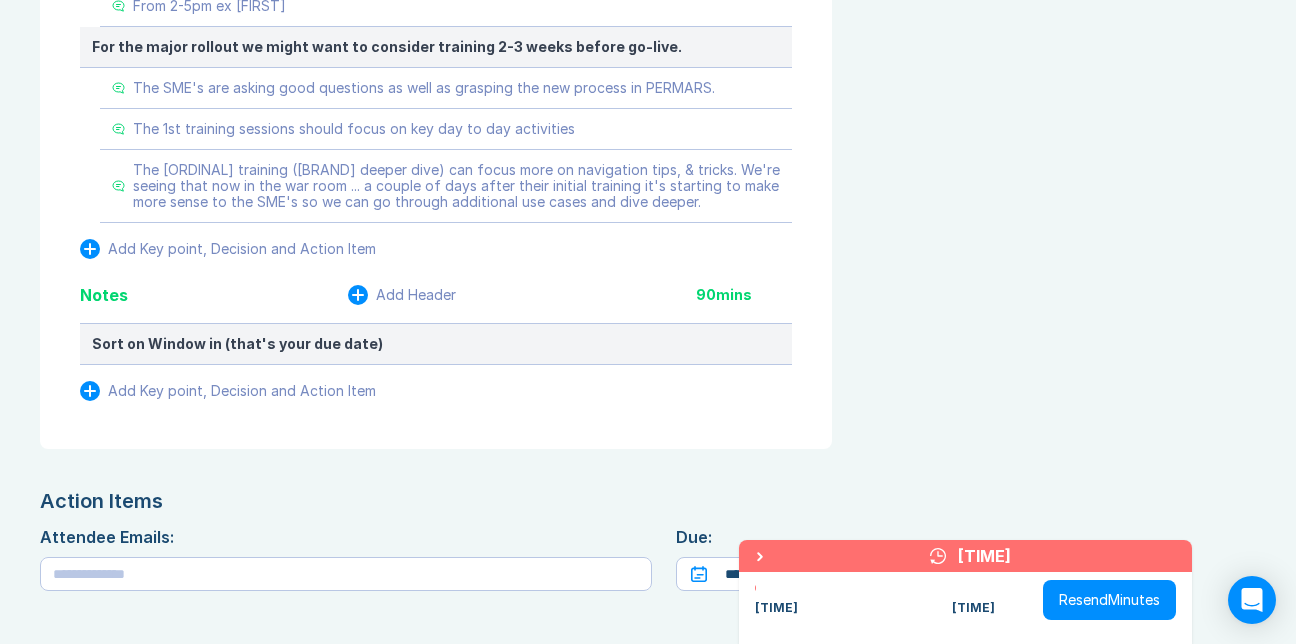 click on "**********" at bounding box center (412, -182) 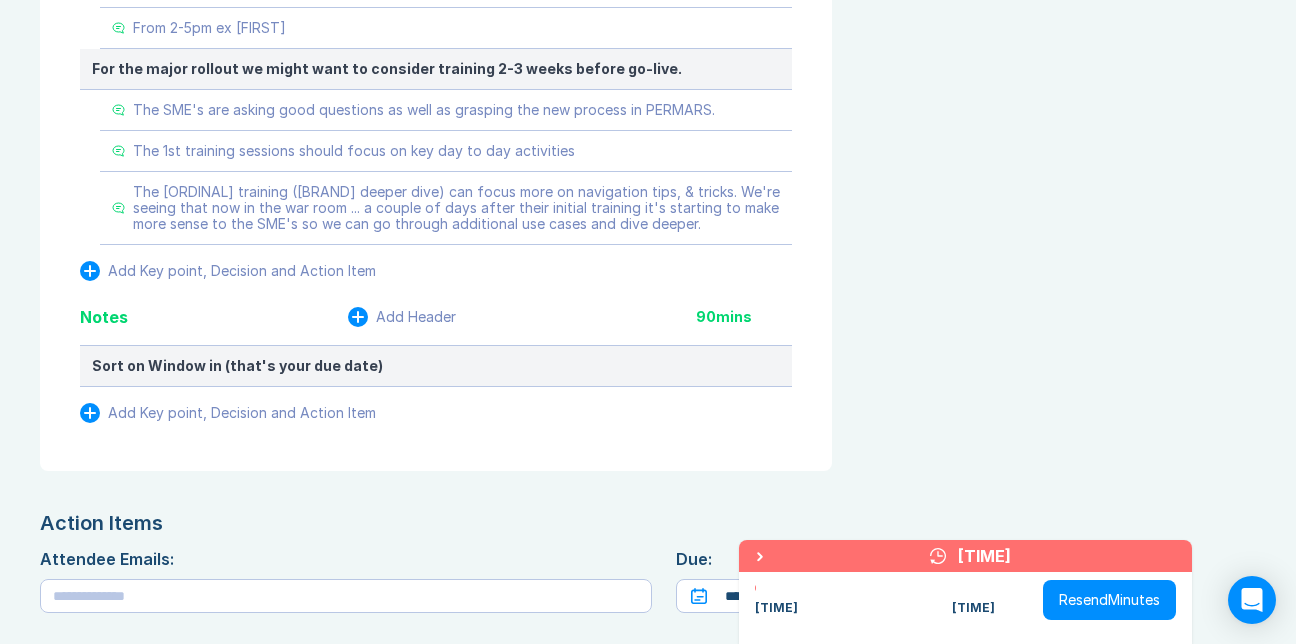 scroll, scrollTop: 3050, scrollLeft: 0, axis: vertical 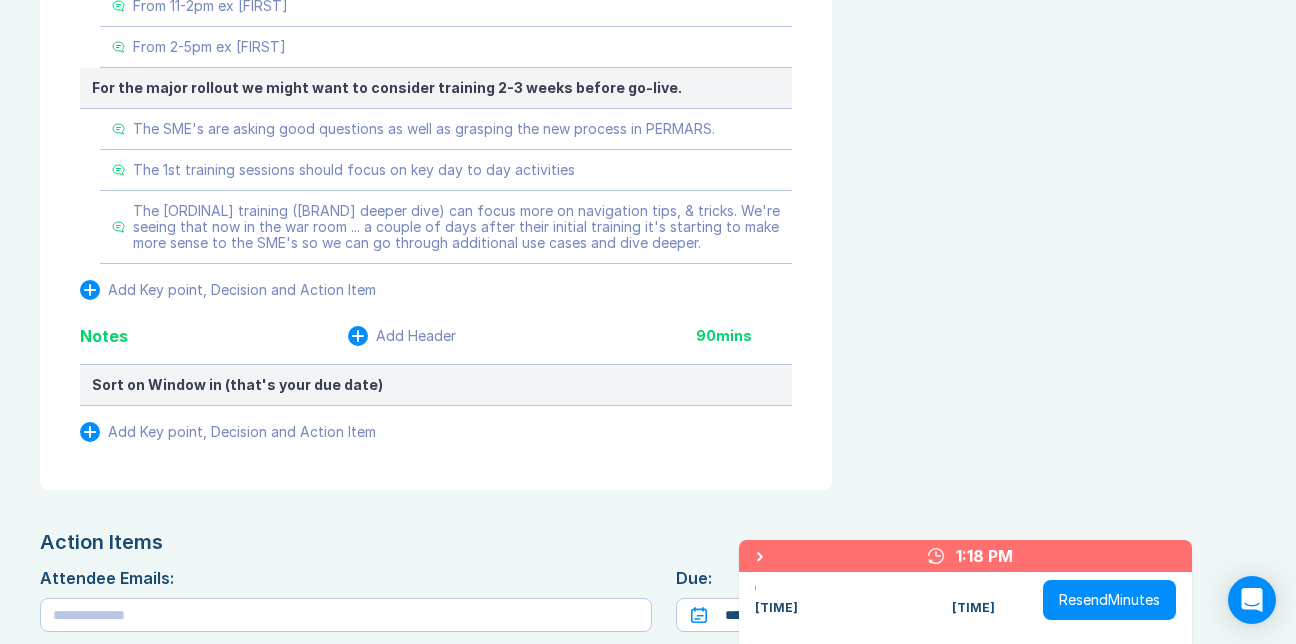click on "ECS should timebox tech coverage for day 1 post go-live" at bounding box center [345, -117] 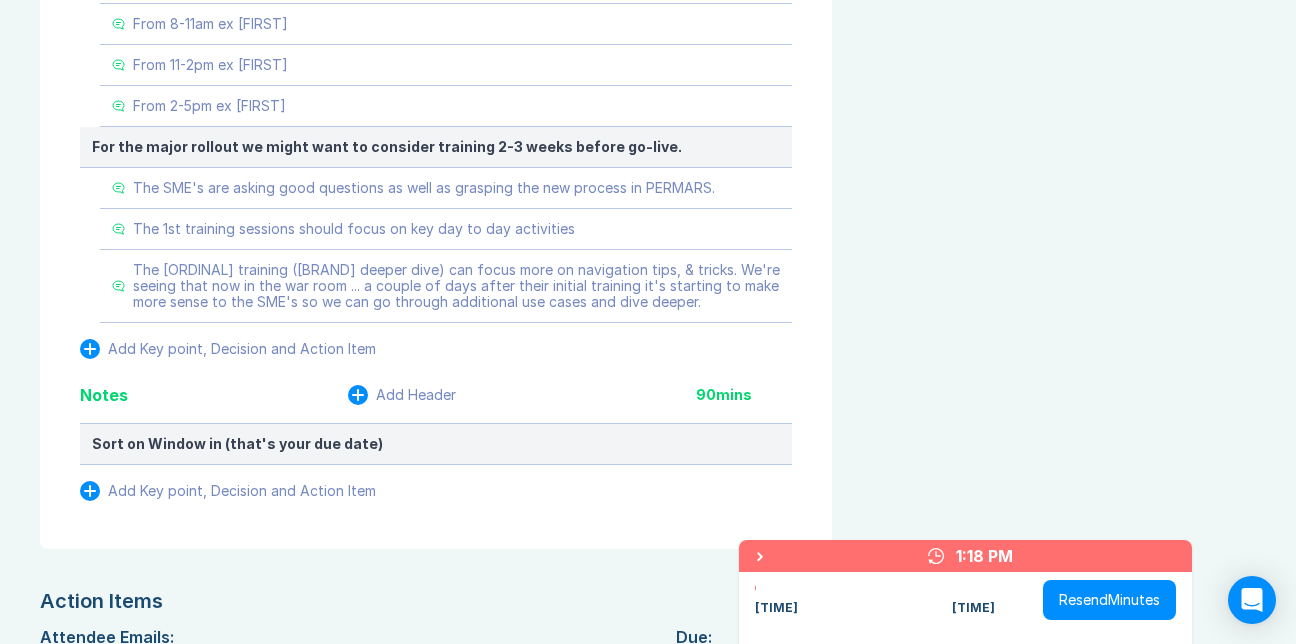 click on "**********" at bounding box center (436, -79) 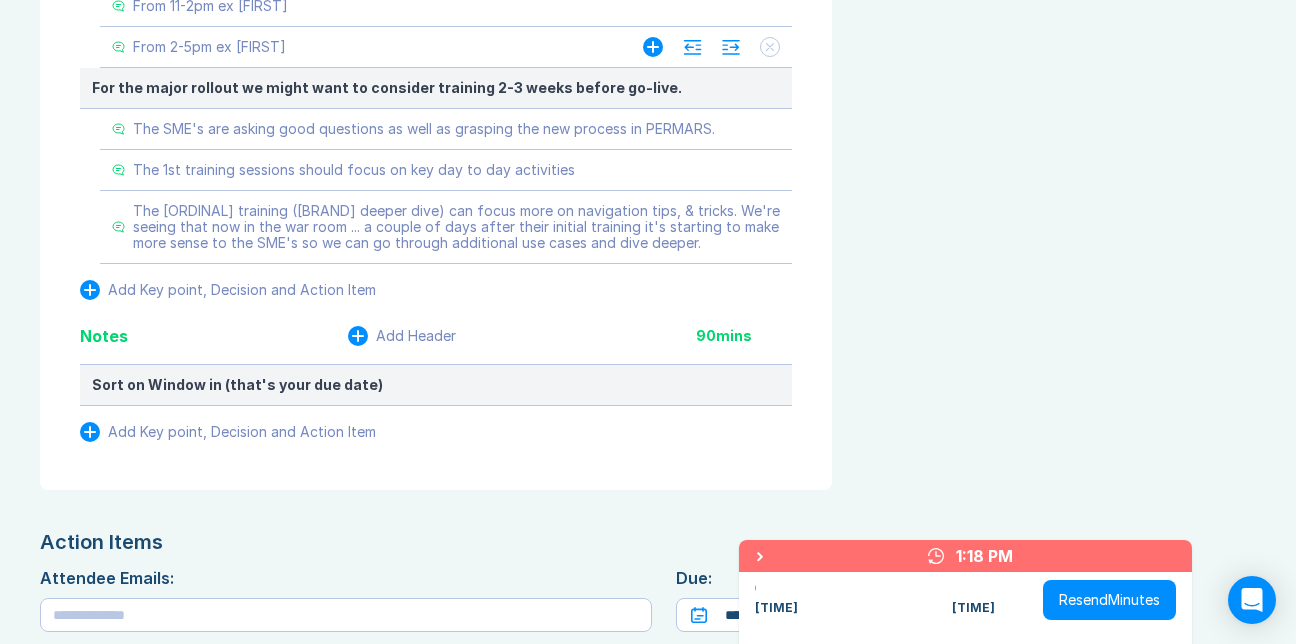 click on "From 2-5pm ex [FIRST]" at bounding box center (357, 47) 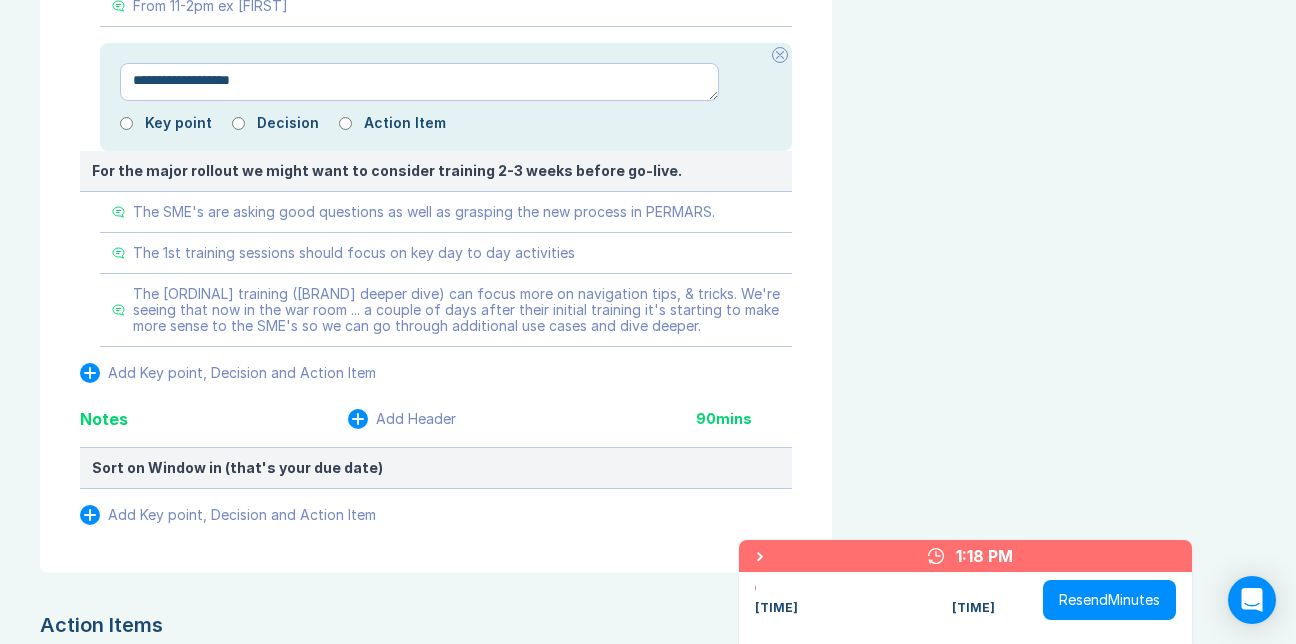click on "**********" at bounding box center [419, 82] 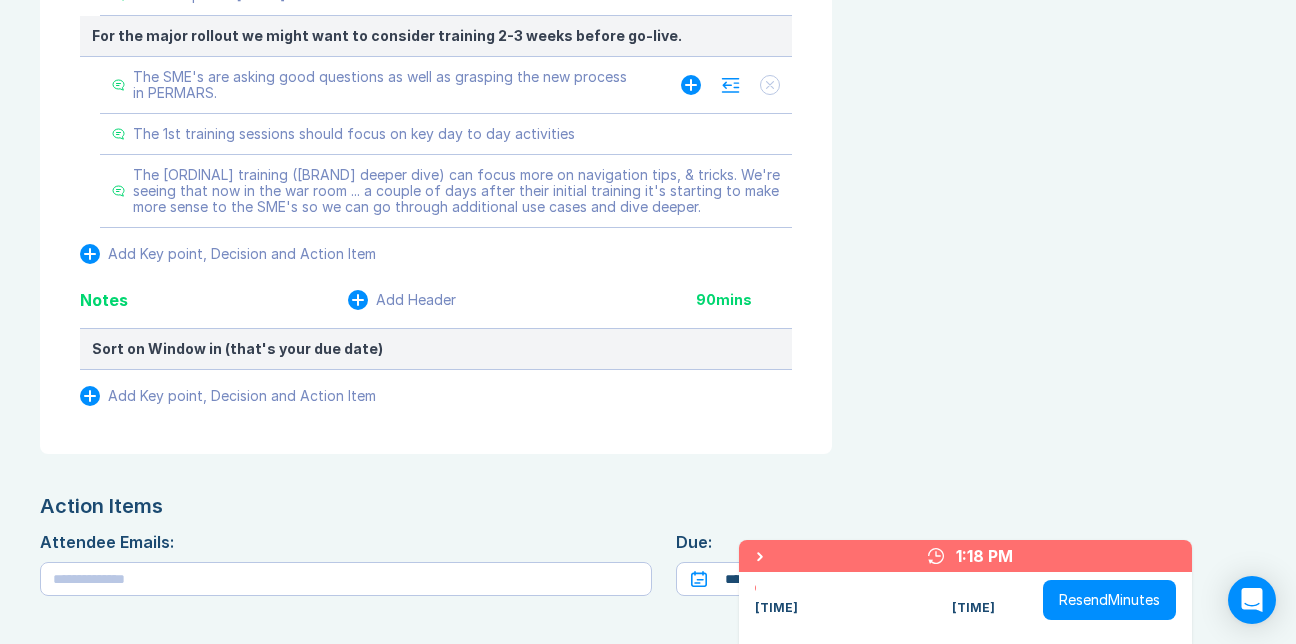 scroll, scrollTop: 3150, scrollLeft: 0, axis: vertical 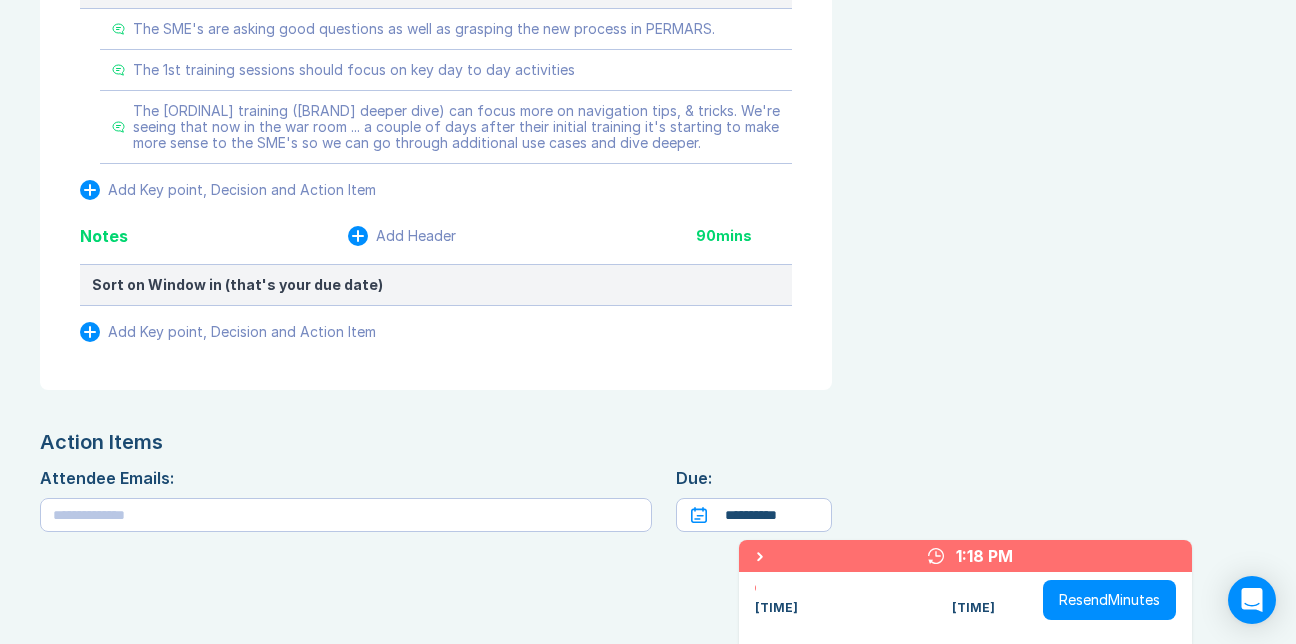 click 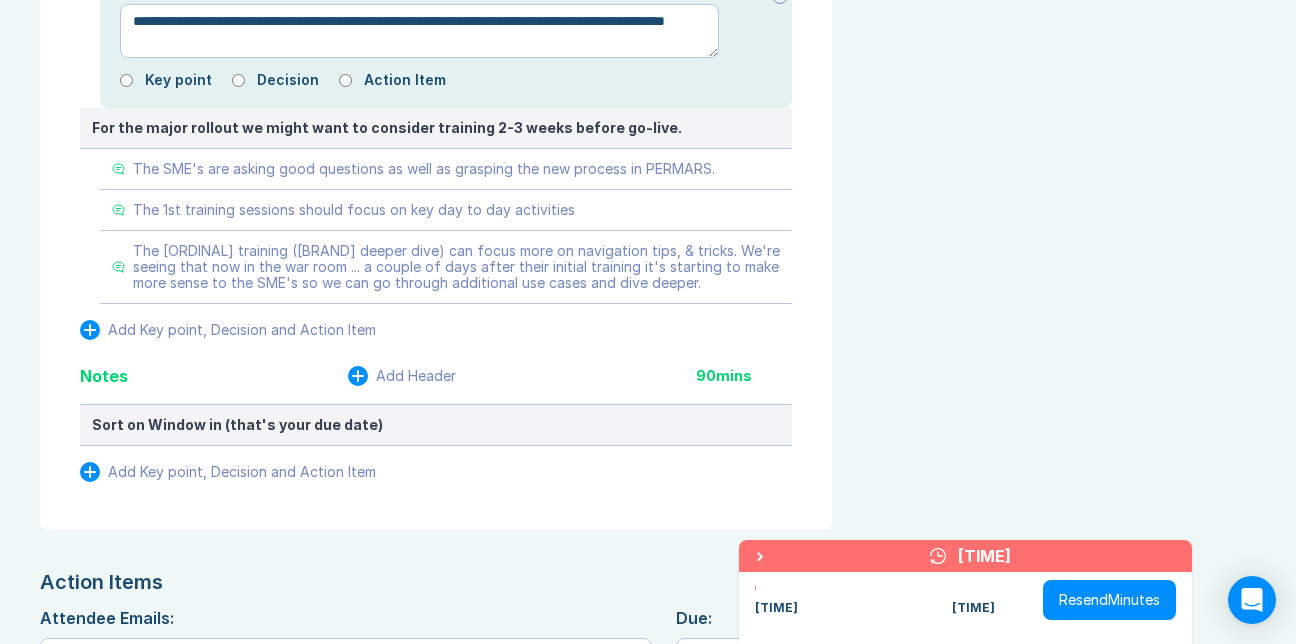 click on "**********" at bounding box center [419, 31] 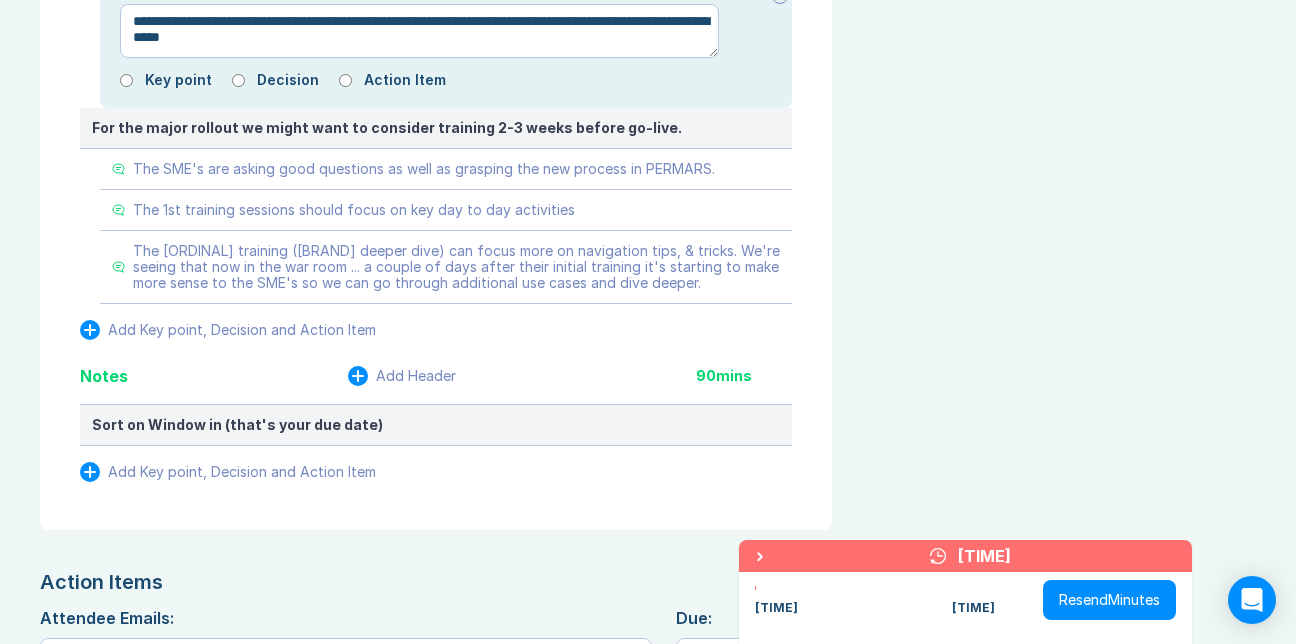 click on "**********" at bounding box center (419, 31) 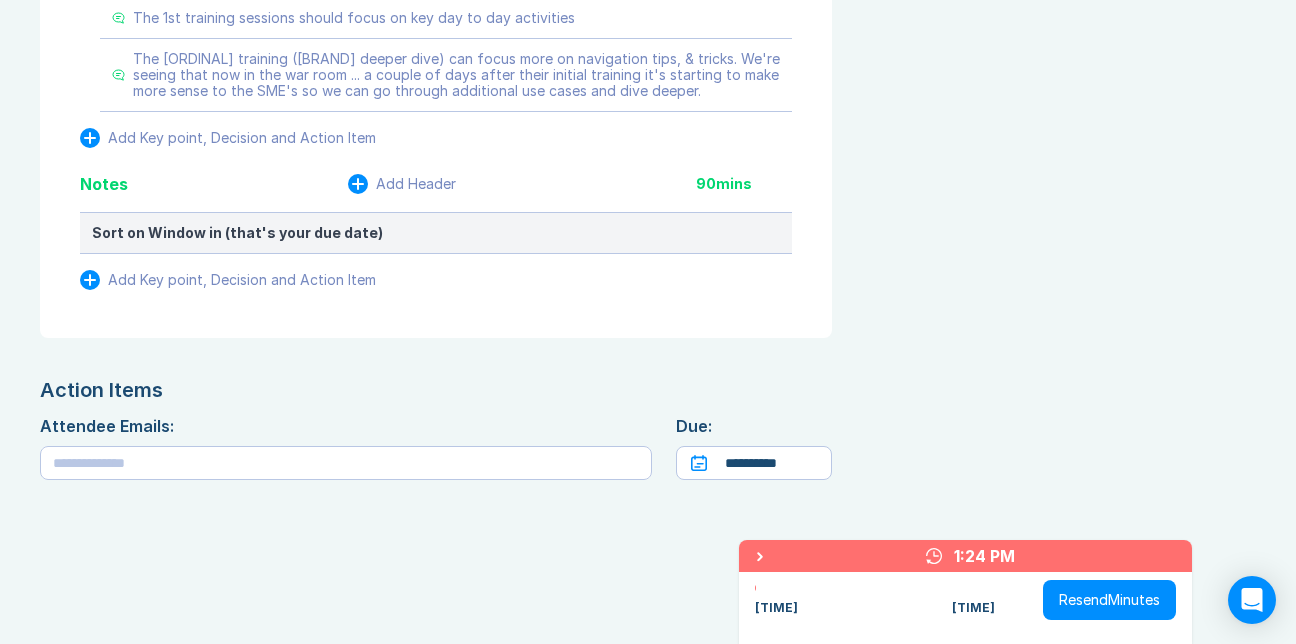 scroll, scrollTop: 3930, scrollLeft: 0, axis: vertical 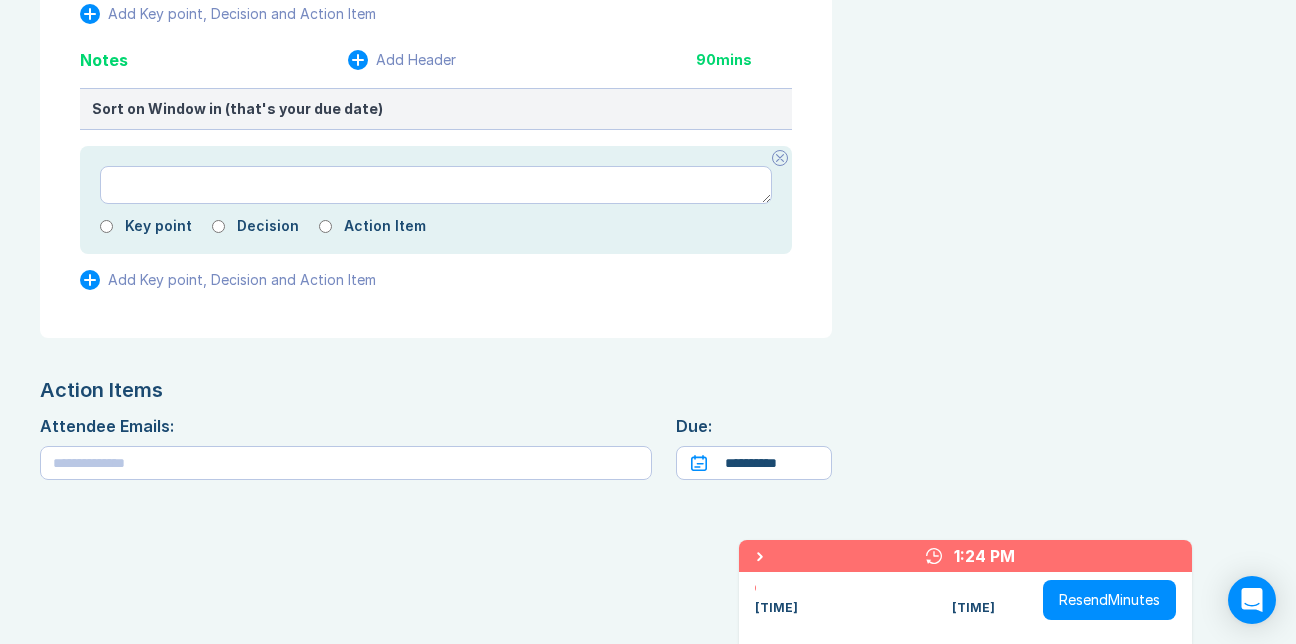 click on "Add Key point, Decision and Action Item" at bounding box center [242, 280] 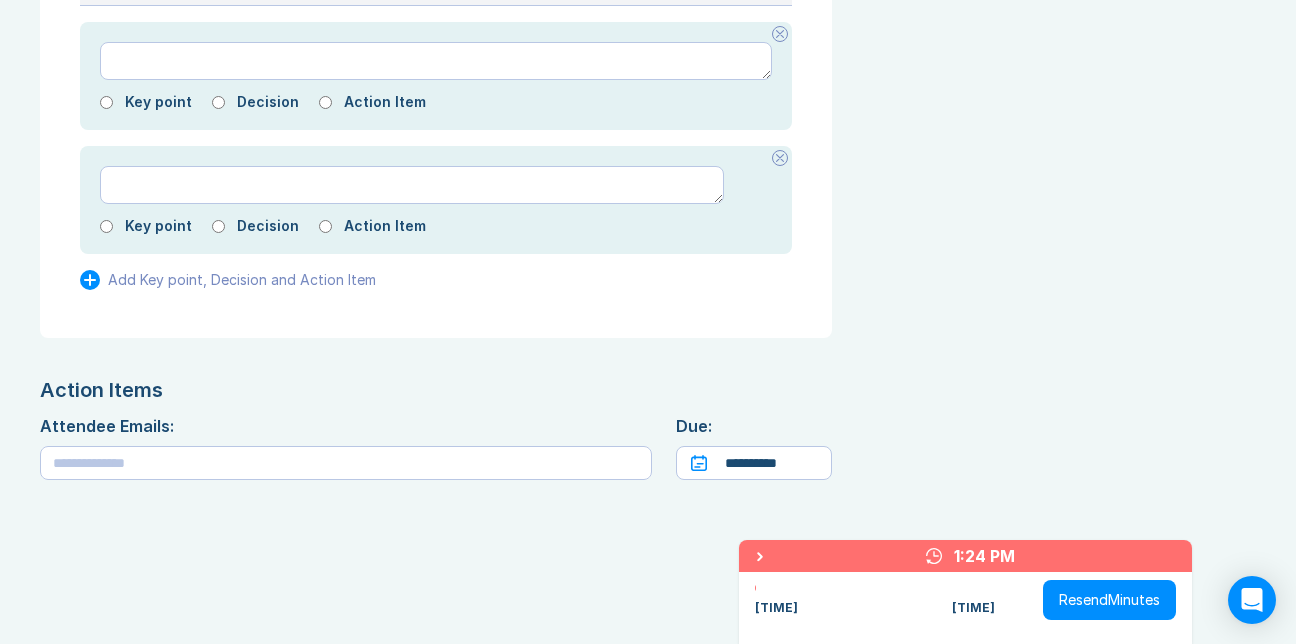 click at bounding box center (780, 158) 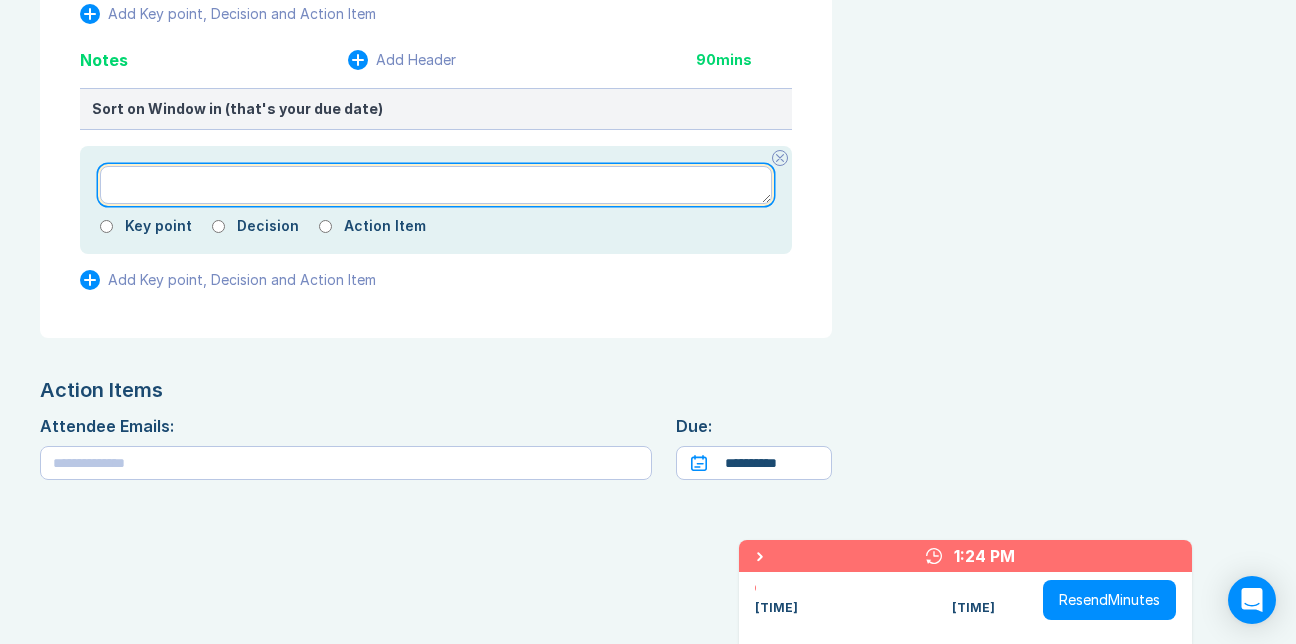 click at bounding box center [436, 185] 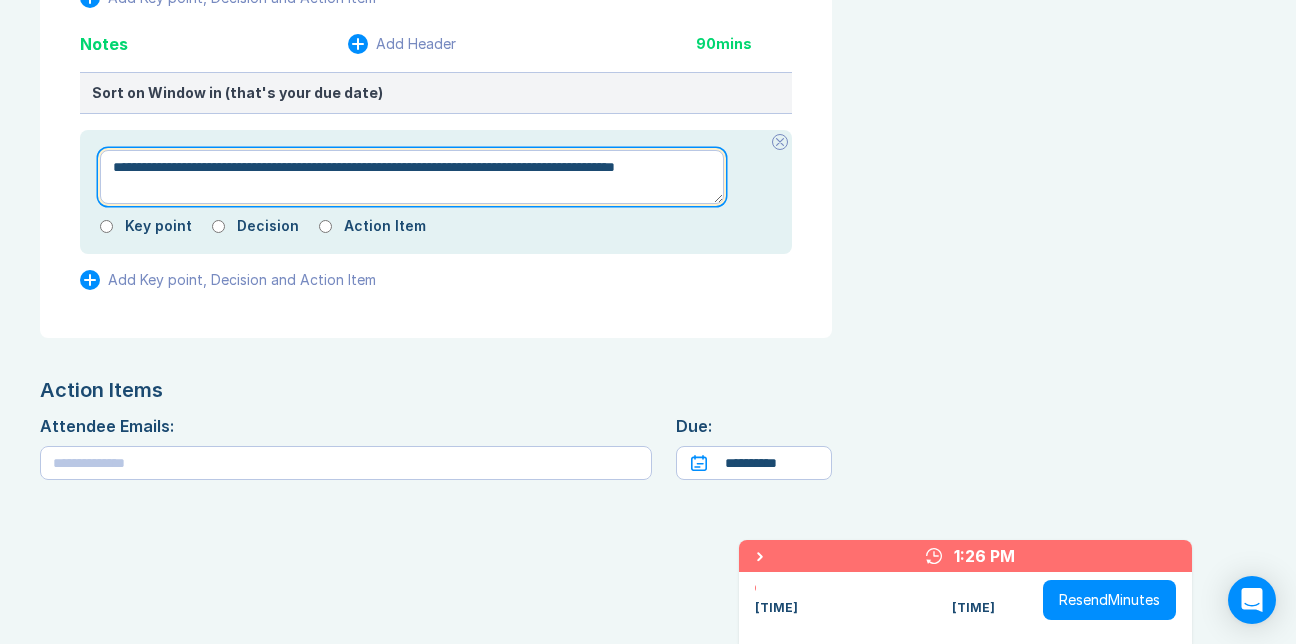 drag, startPoint x: 298, startPoint y: 236, endPoint x: 281, endPoint y: 234, distance: 17.117243 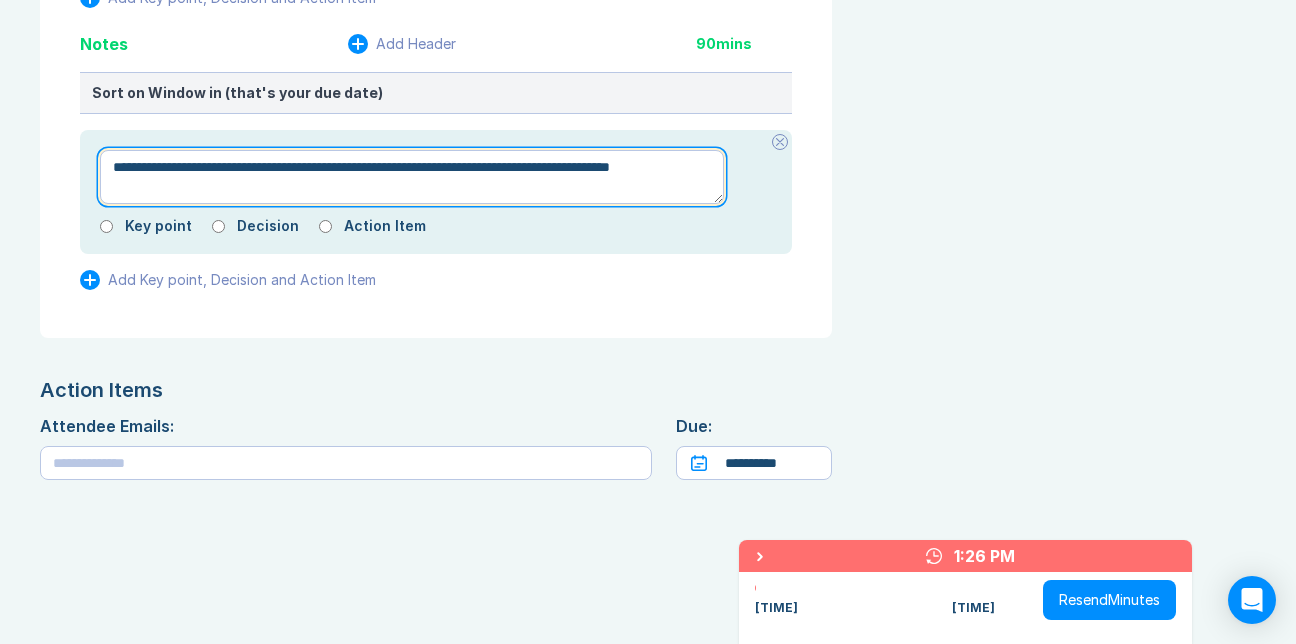 click on "**********" at bounding box center (412, 177) 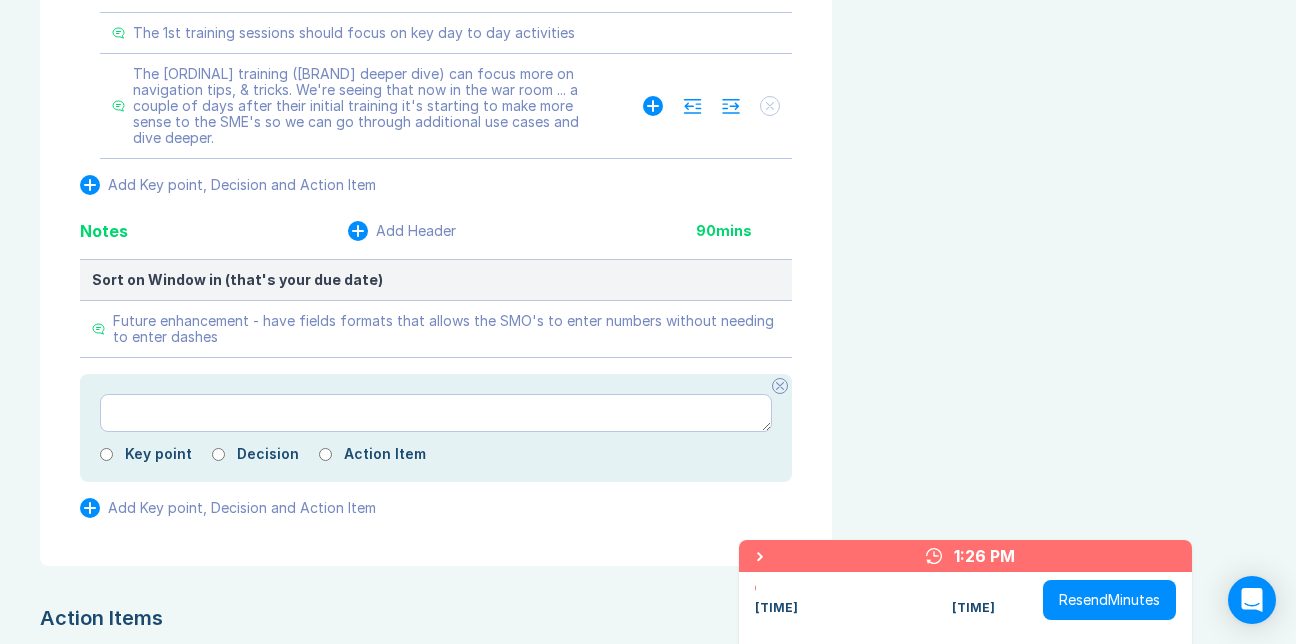scroll, scrollTop: 3330, scrollLeft: 0, axis: vertical 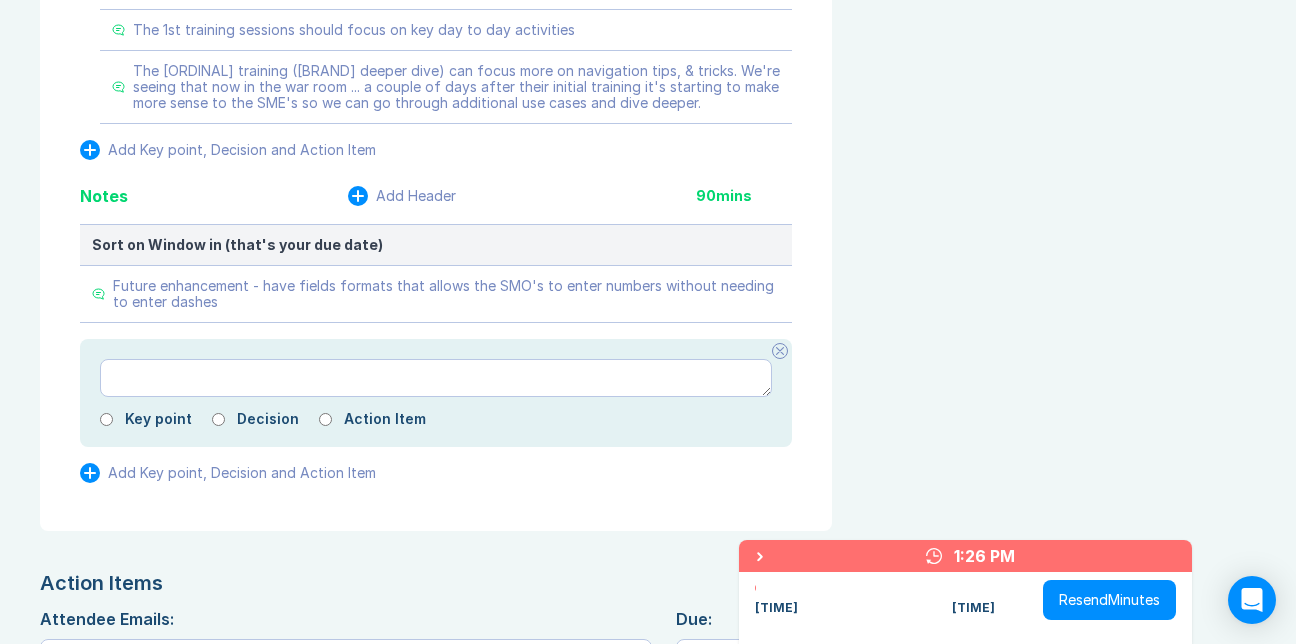 click on "**********" at bounding box center (419, -149) 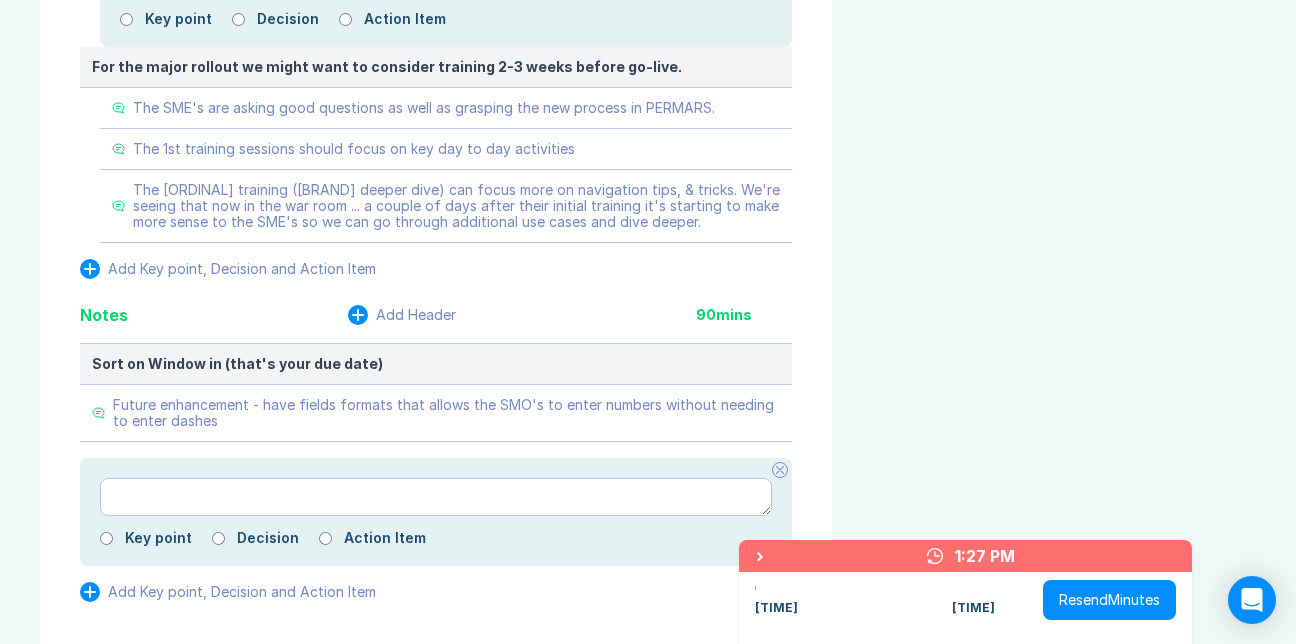 scroll, scrollTop: 3430, scrollLeft: 0, axis: vertical 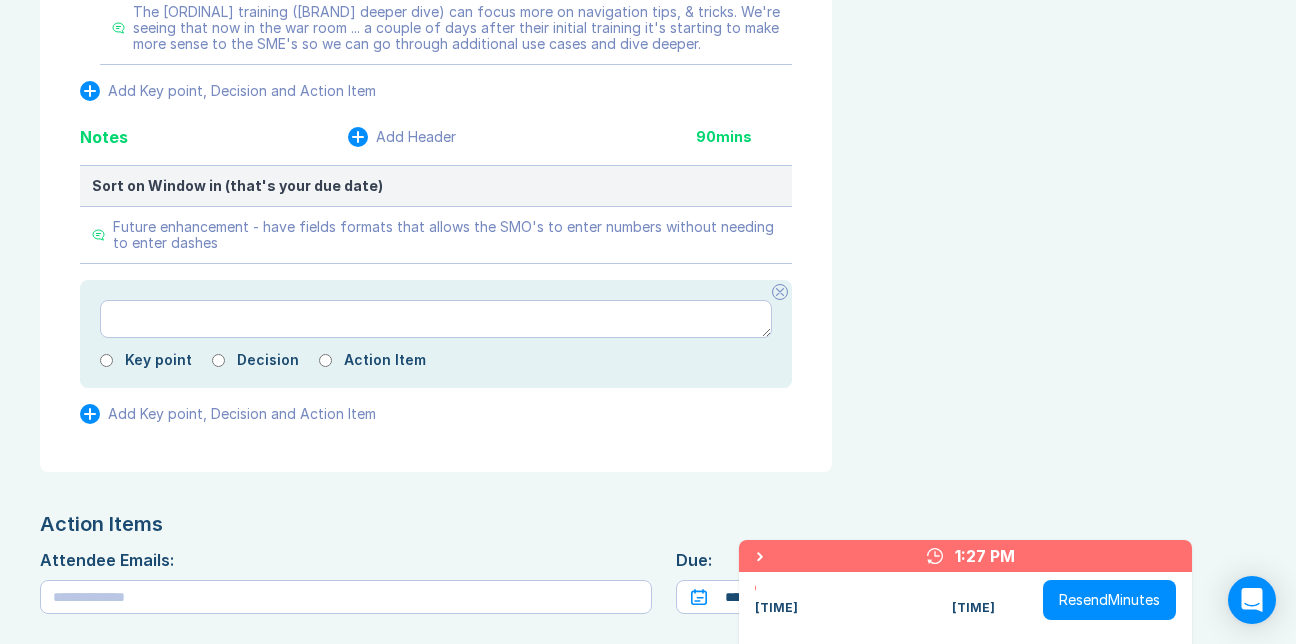 click at bounding box center (446, -200) 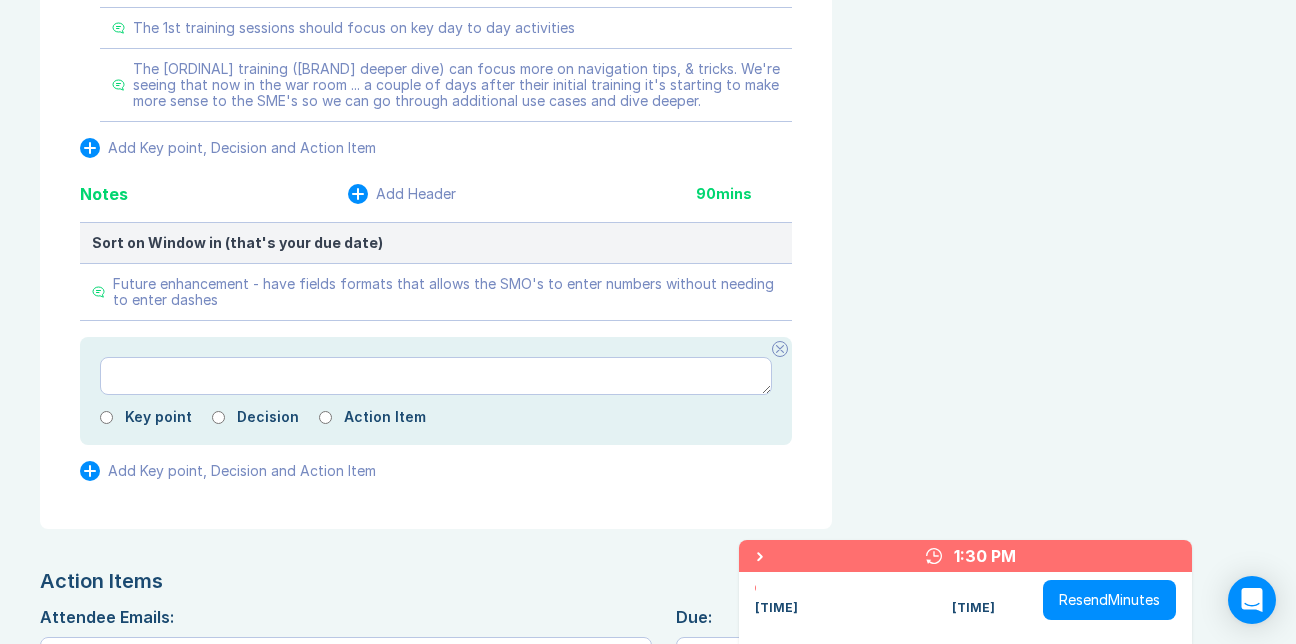 click 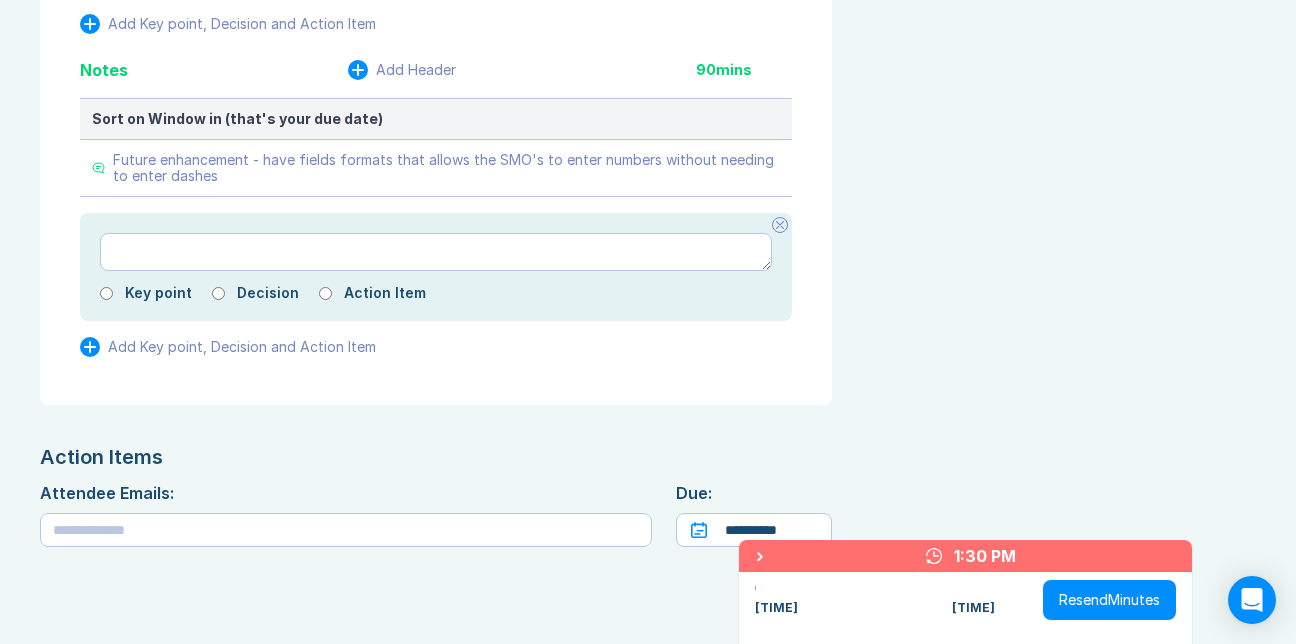 click at bounding box center (648, -227) 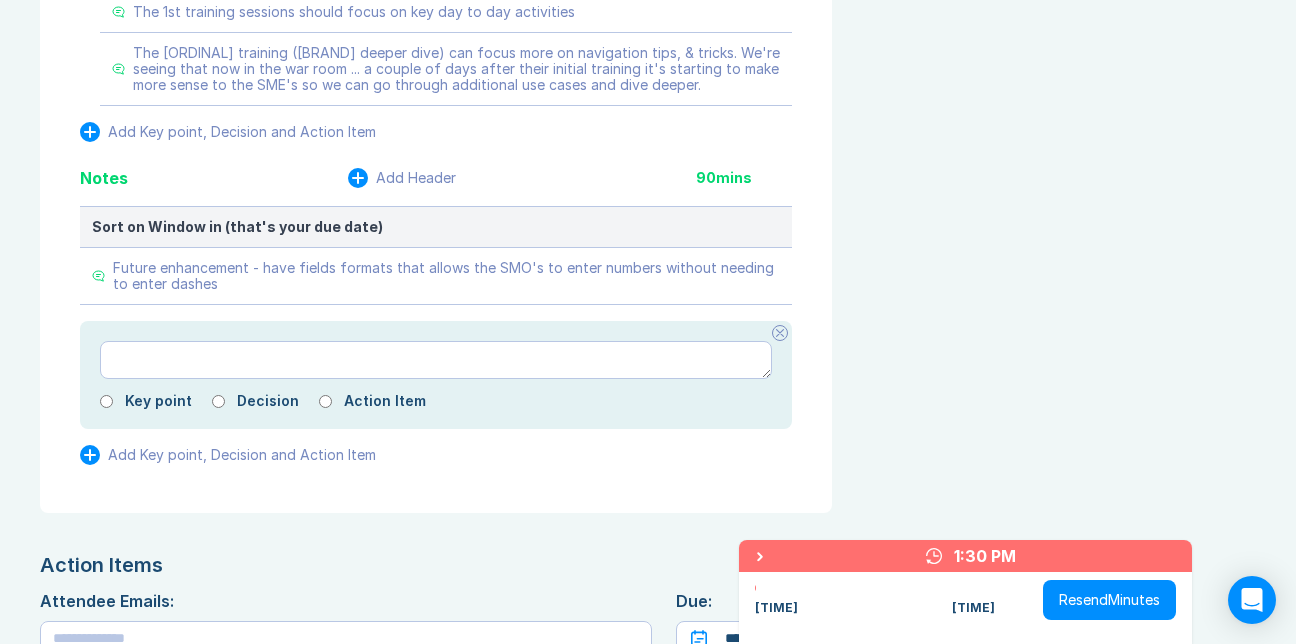 click at bounding box center (436, -159) 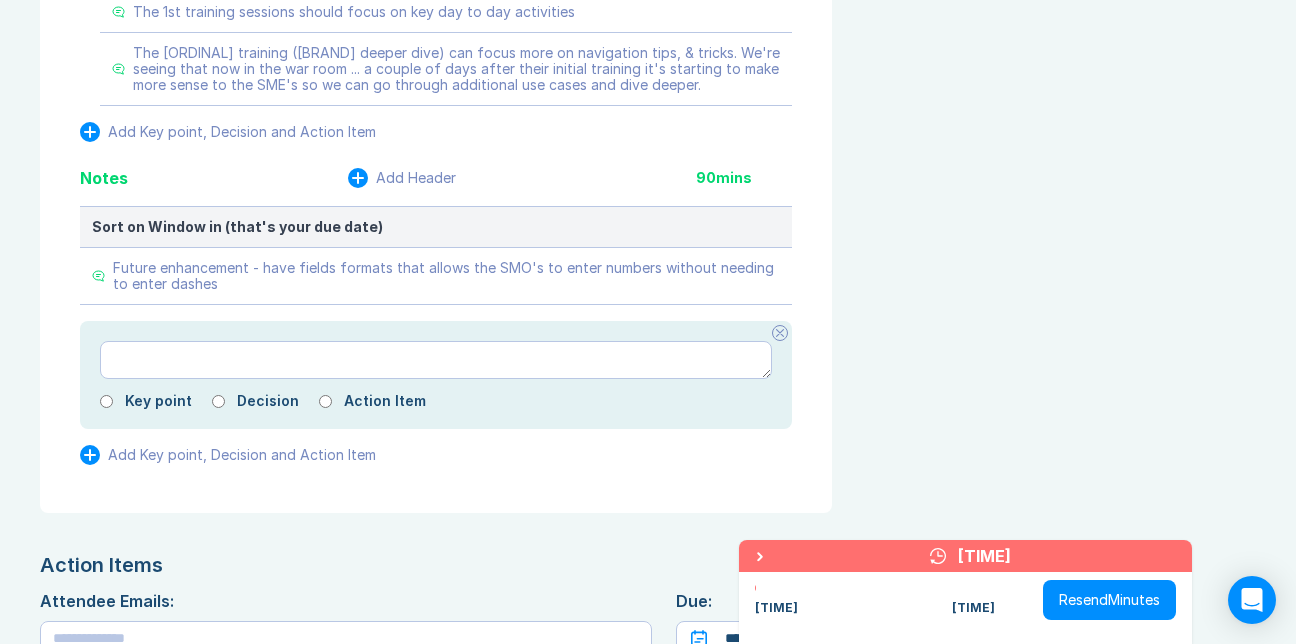 scroll, scrollTop: 0, scrollLeft: 0, axis: both 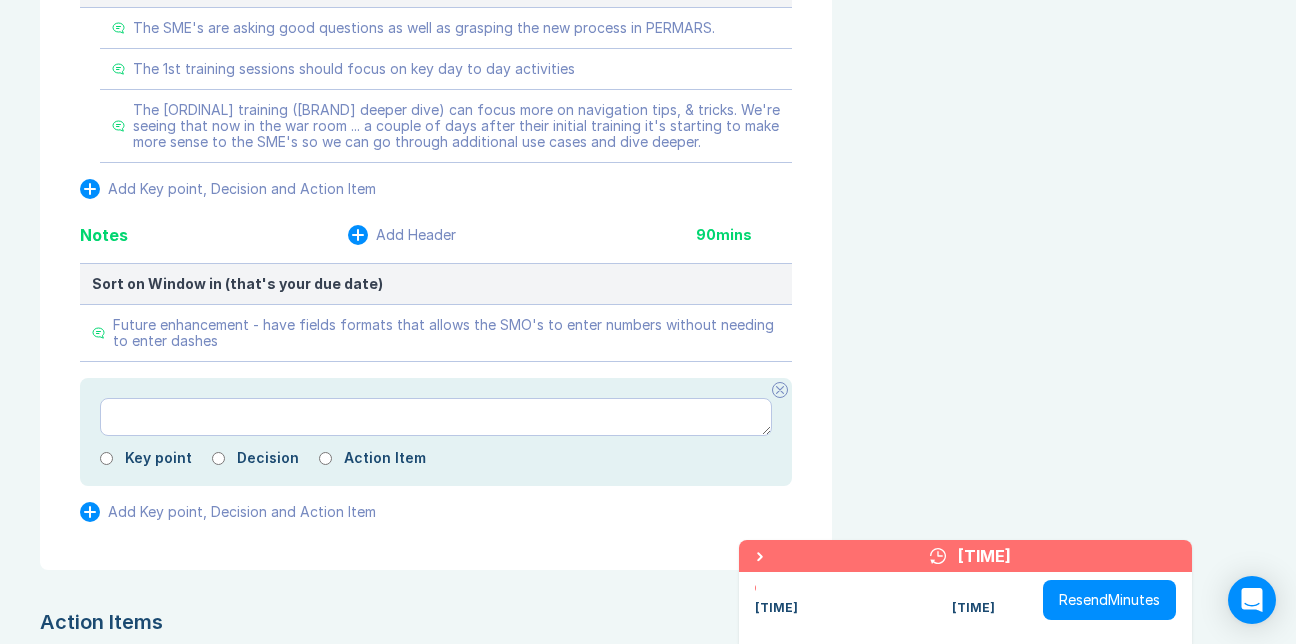 click 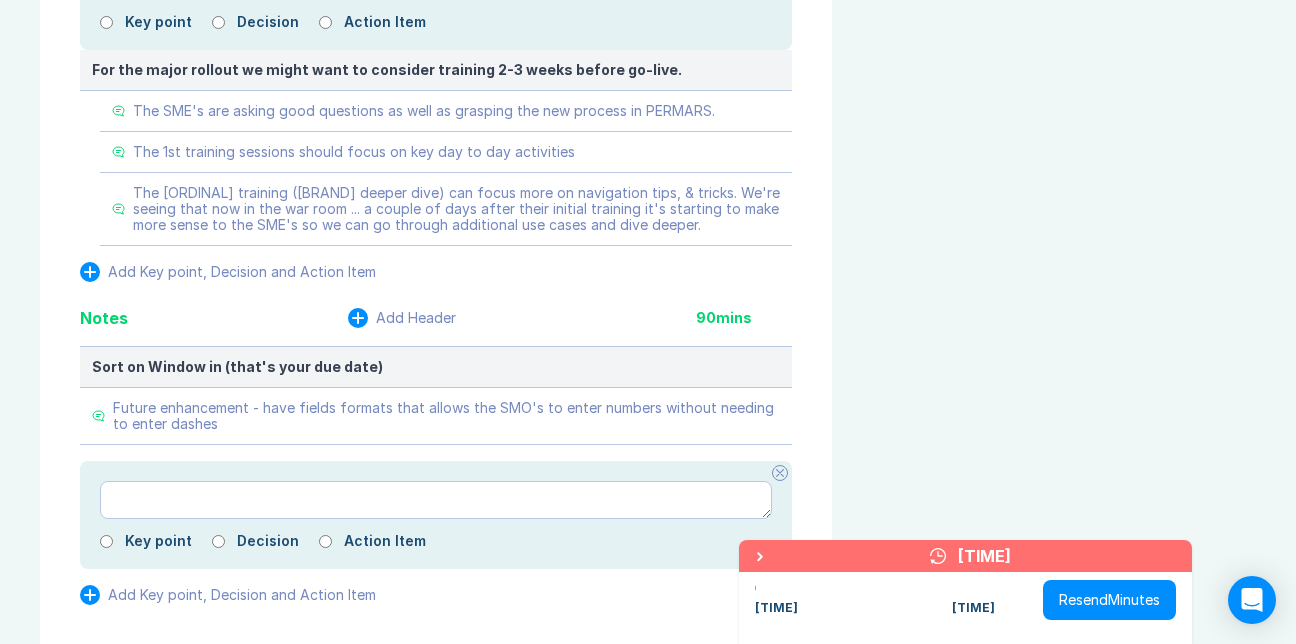 click on "**********" at bounding box center (419, -151) 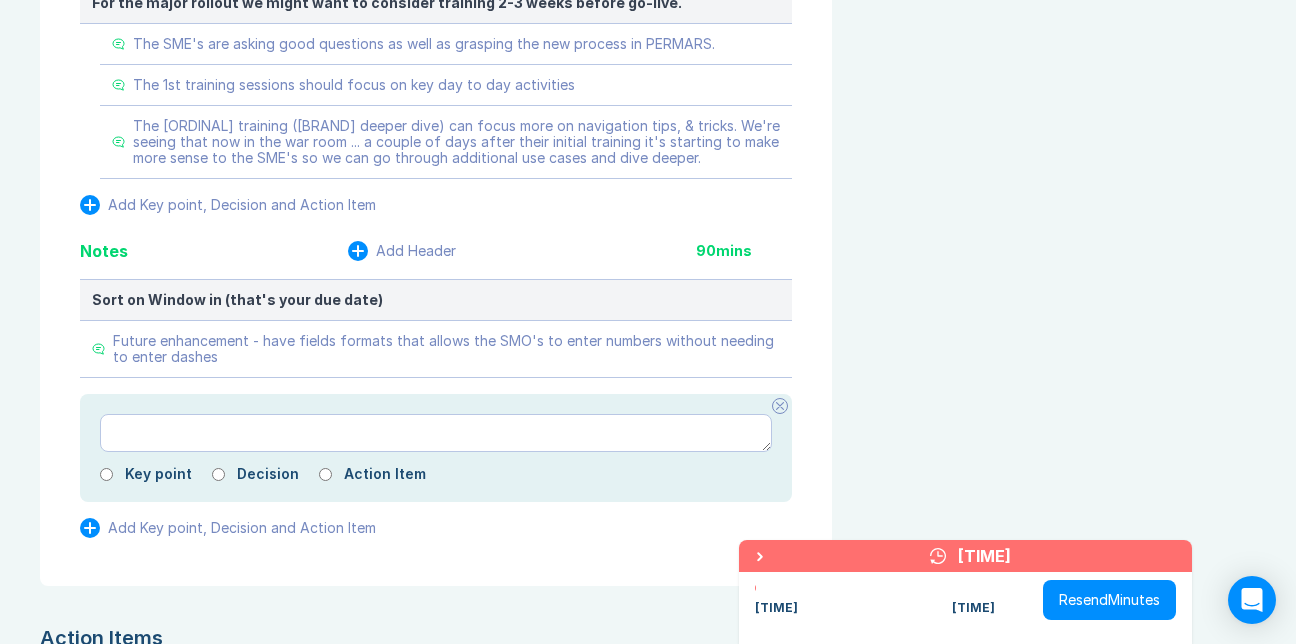 click on "A lot of techs were either in the wrong group, not active, or locked themselves out by mistake. The SME's can help divert/resolve some of the support tickets." at bounding box center (387, -178) 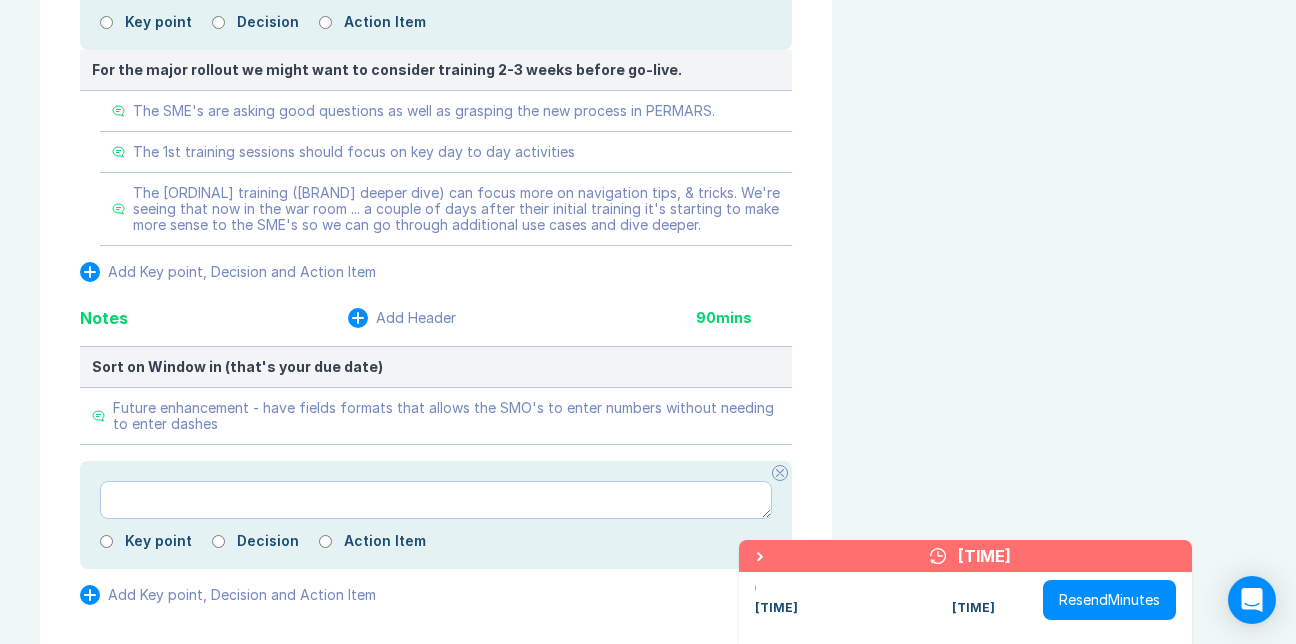 click on "**********" at bounding box center (419, -151) 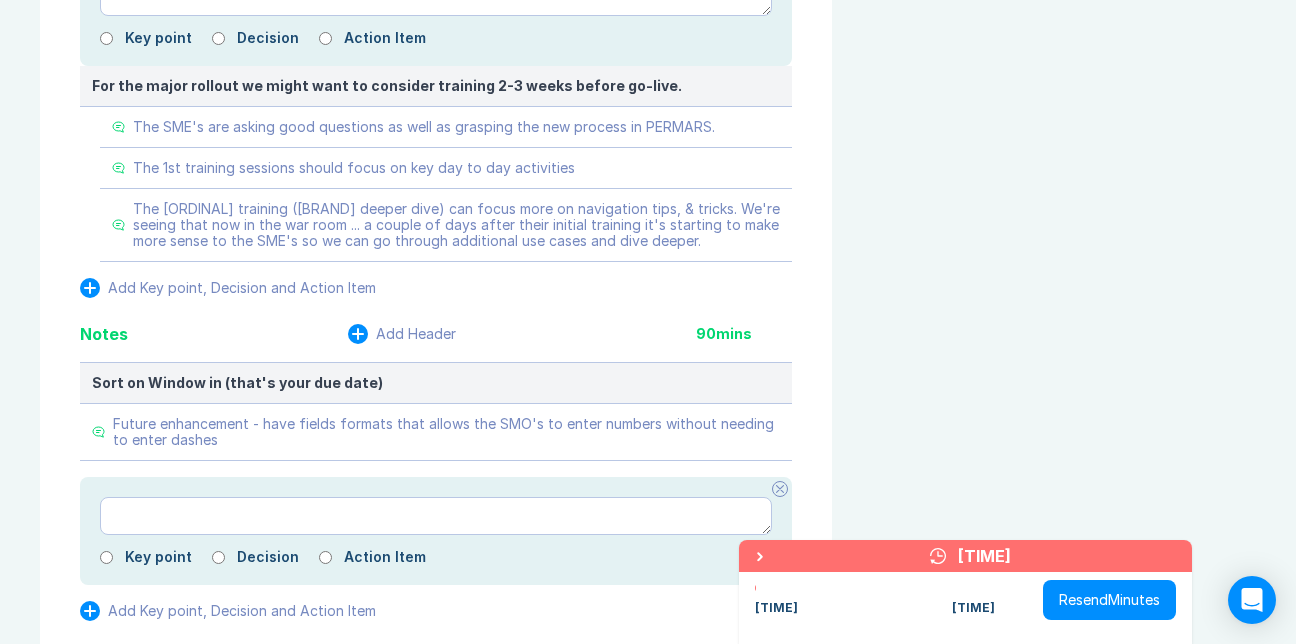 click on "**********" at bounding box center [419, -143] 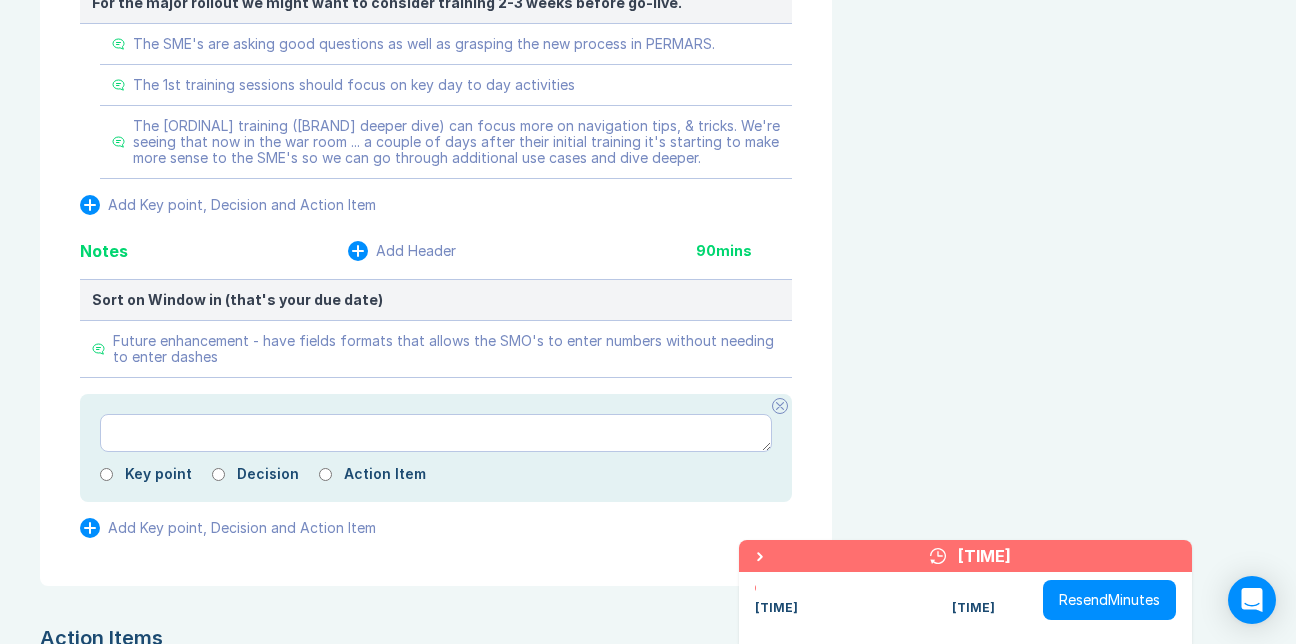 click at bounding box center [780, -113] 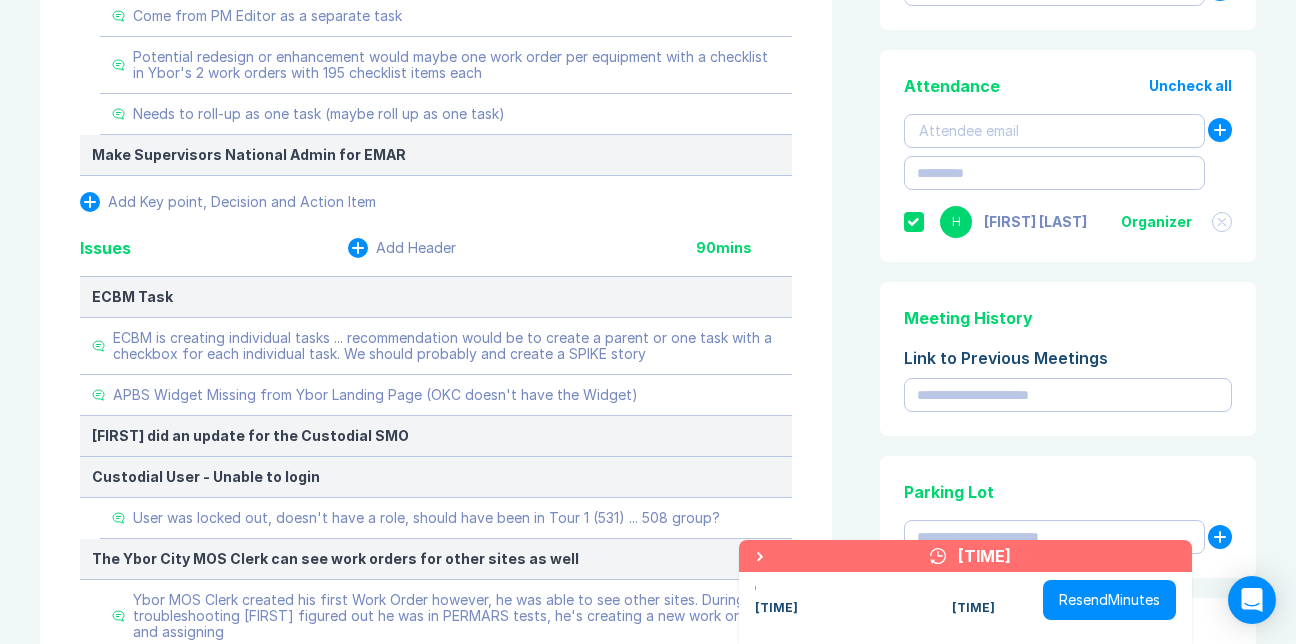 scroll, scrollTop: 630, scrollLeft: 0, axis: vertical 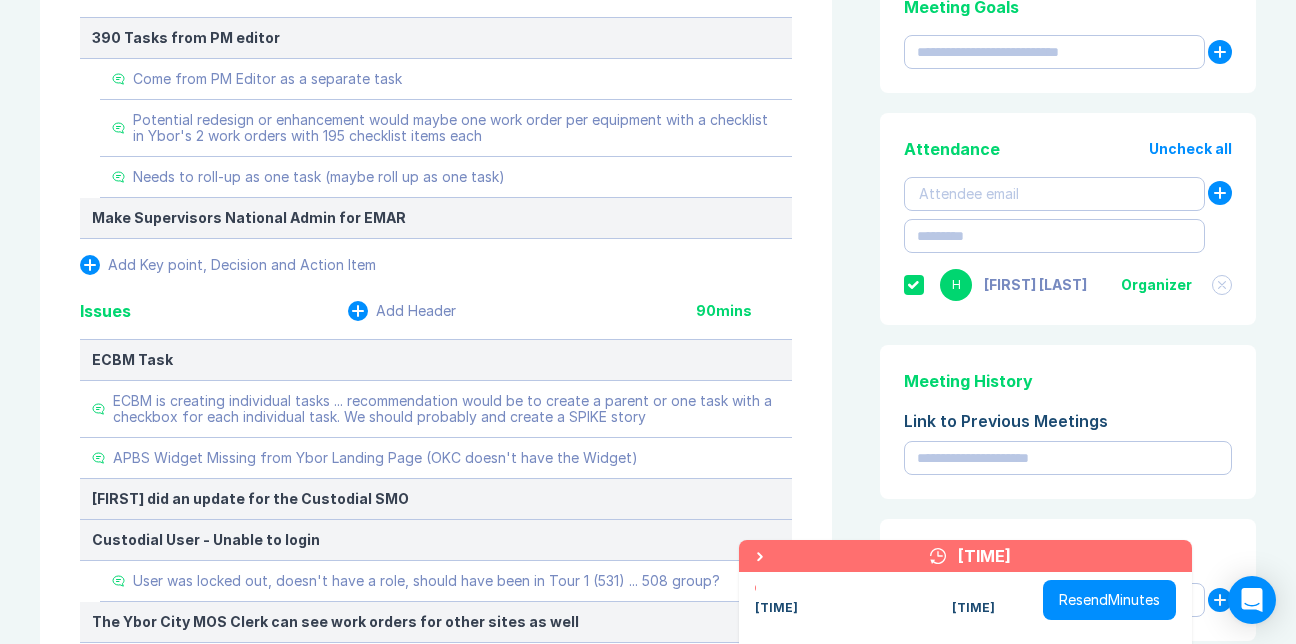 click on "Resend  Minutes" at bounding box center [1109, 600] 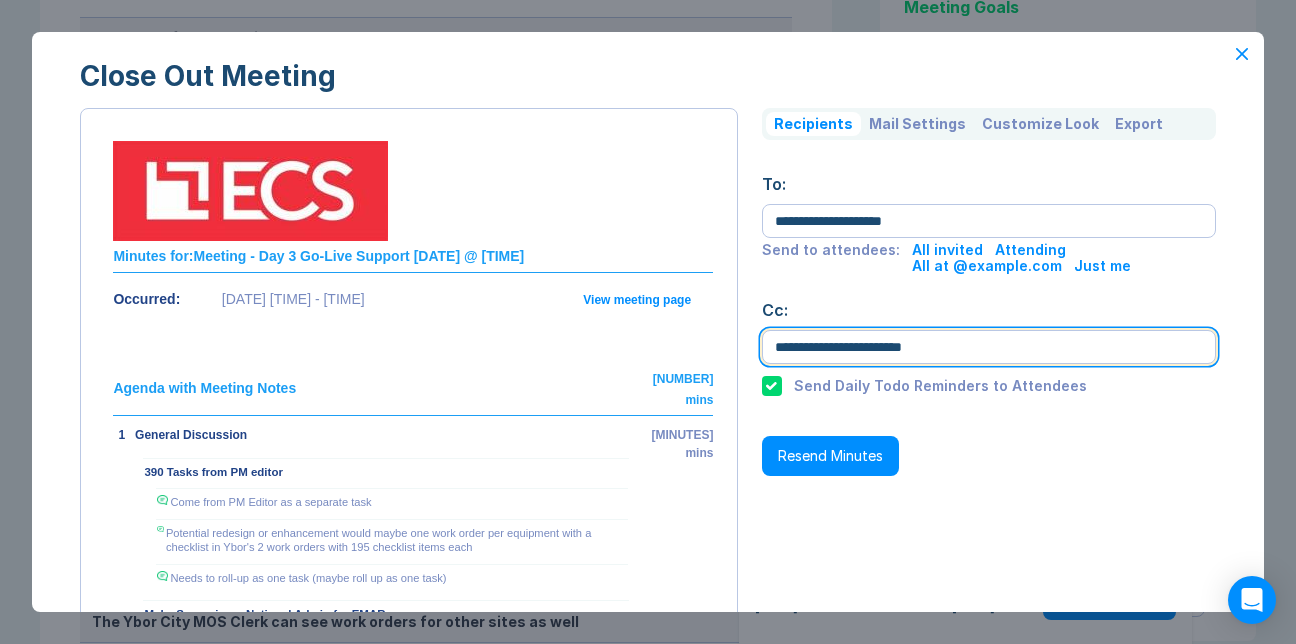 click on "**********" at bounding box center (988, 347) 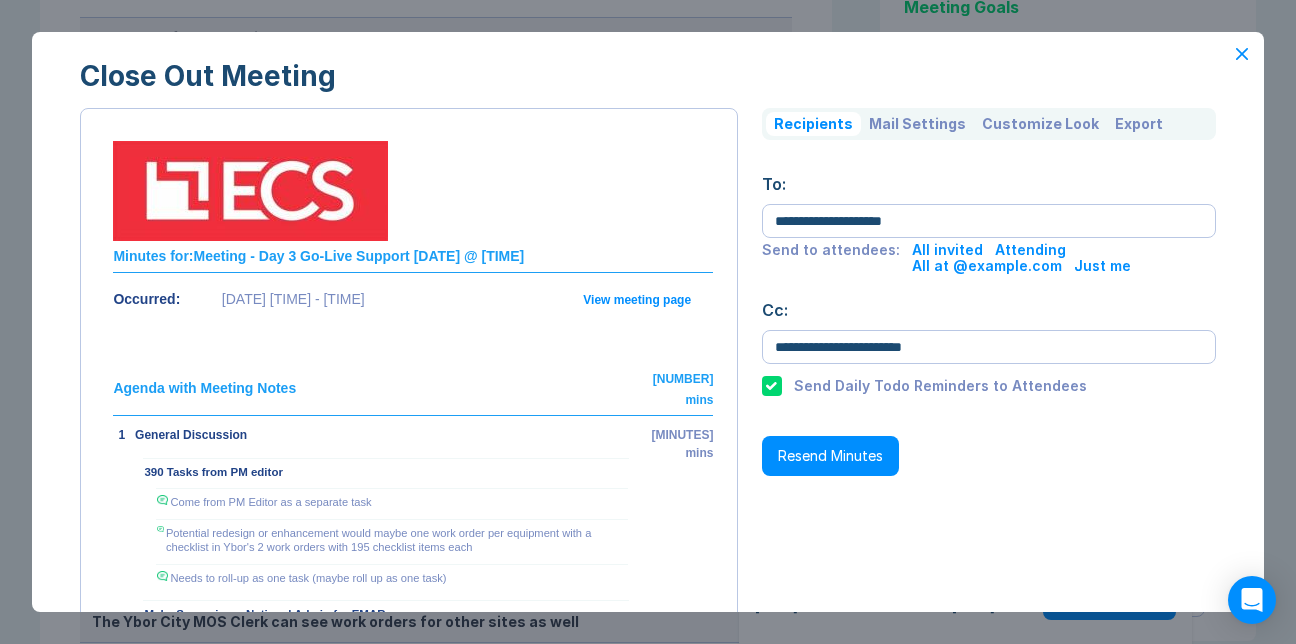 click on "Resend Minutes" at bounding box center [830, 456] 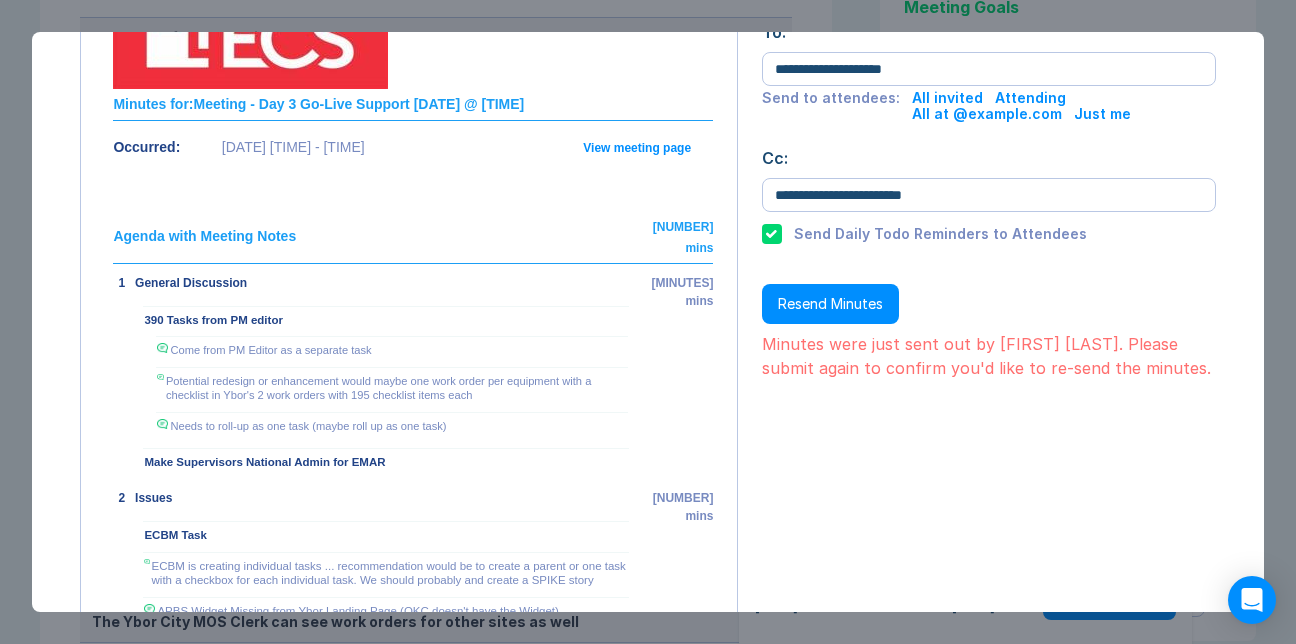 scroll, scrollTop: 200, scrollLeft: 0, axis: vertical 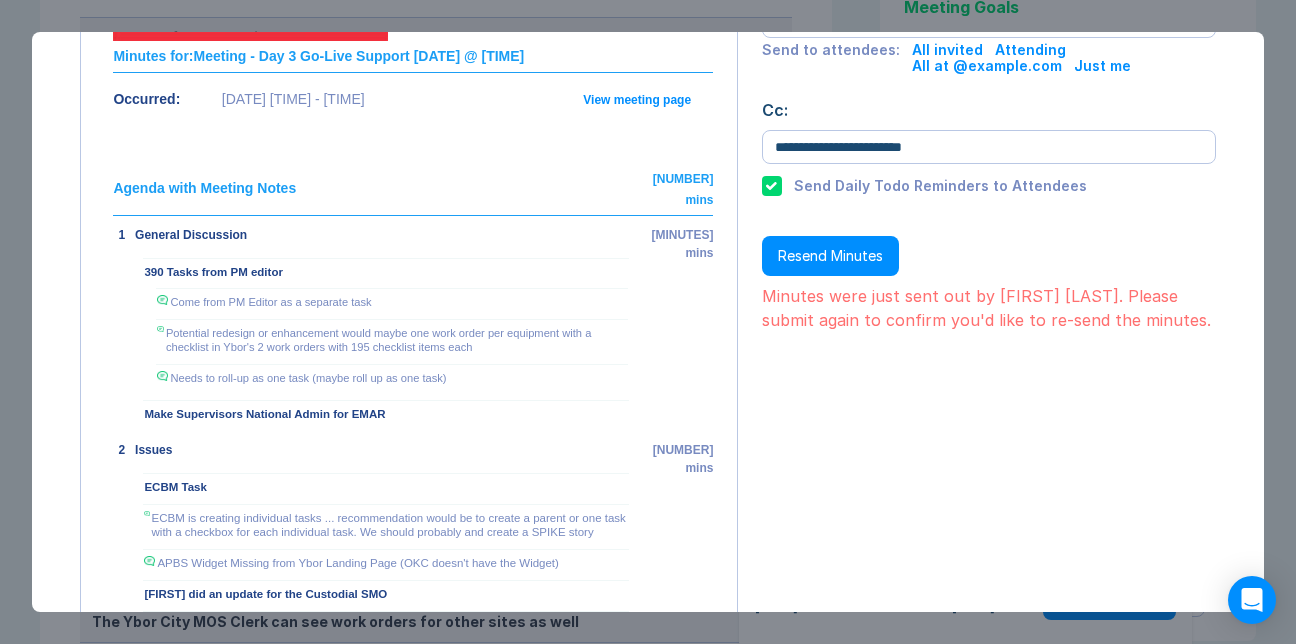 click on "Resend Minutes" at bounding box center [830, 256] 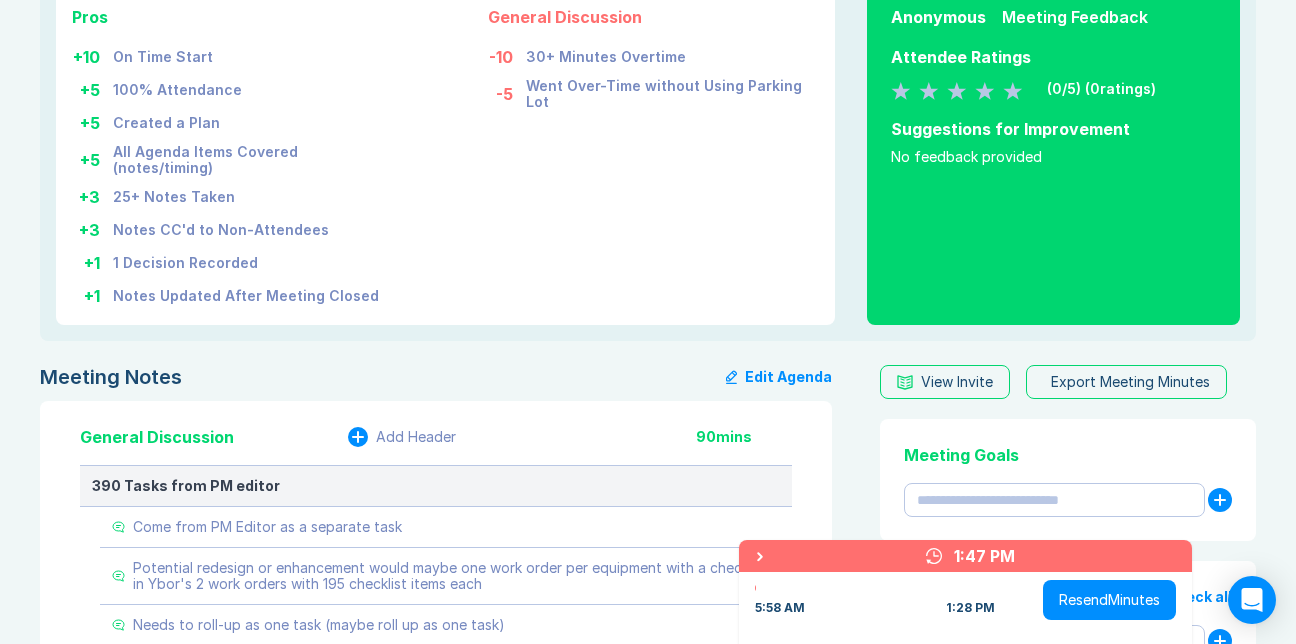 scroll, scrollTop: 300, scrollLeft: 0, axis: vertical 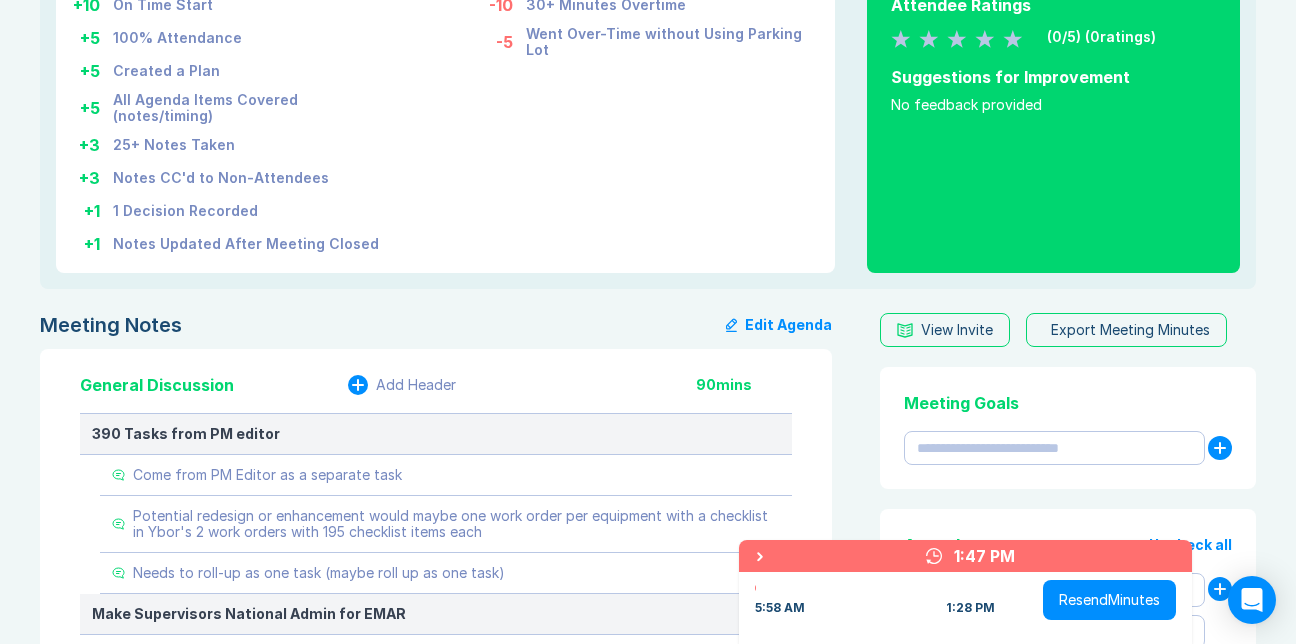click on "Resend  Minutes" at bounding box center (1109, 600) 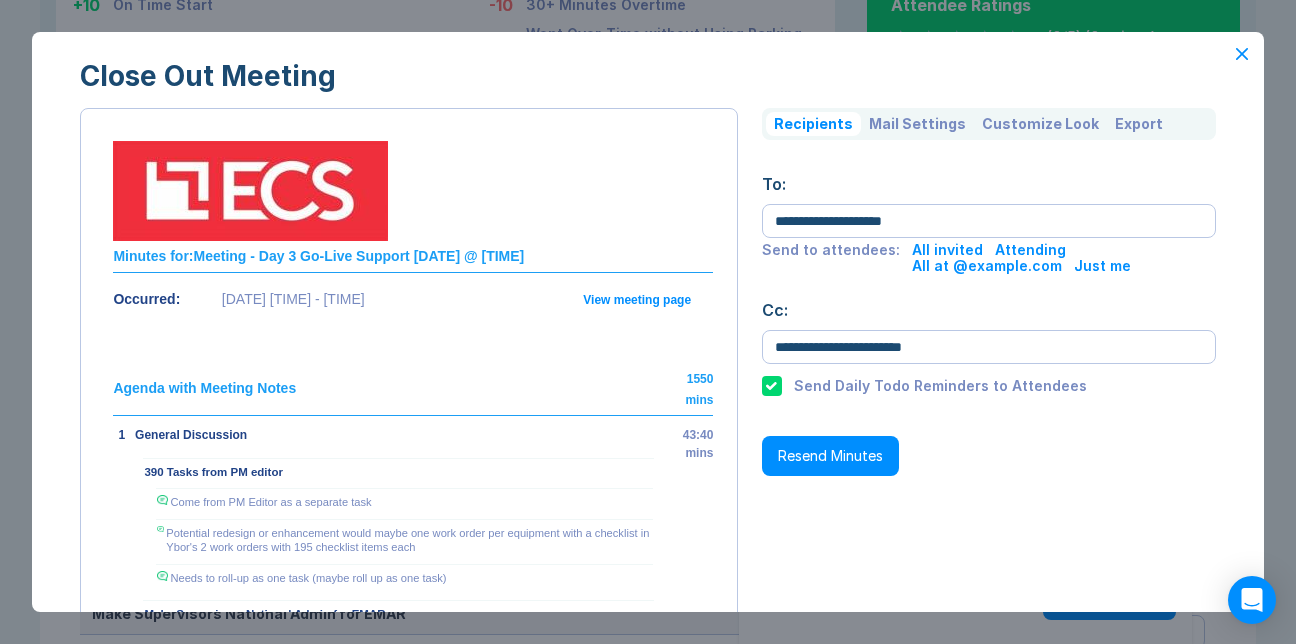 click on "Customize Look" at bounding box center (1040, 124) 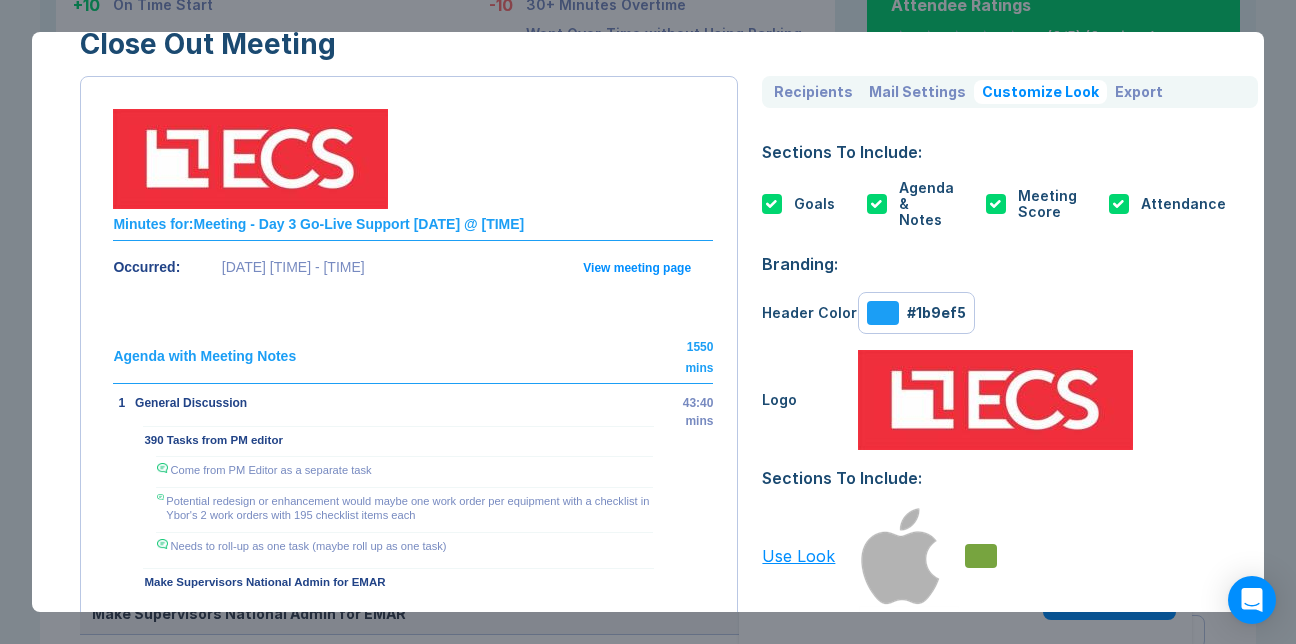 scroll, scrollTop: 27, scrollLeft: 0, axis: vertical 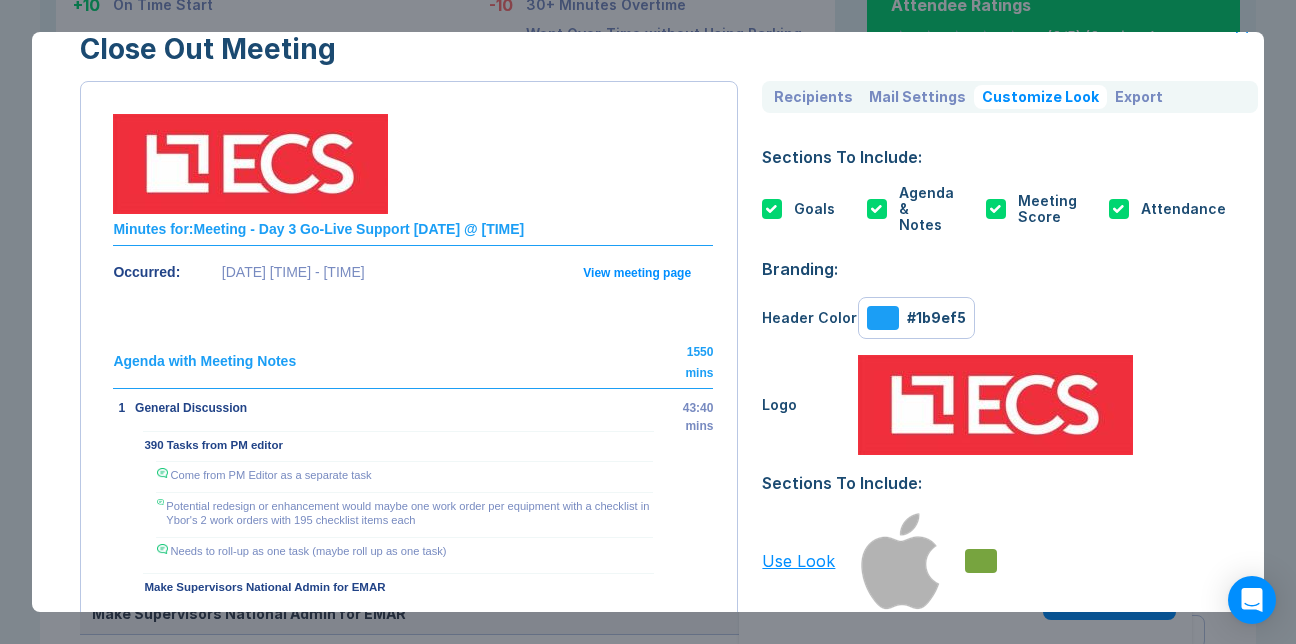 click on "Less Meeting Meeting Minutes
Minutes for:
Meeting - Day 3 Go-Live Support  2025-08-02 @ 5:58AM
Occurred:
8/2/25
5:58AM -
7:49AM
View meeting page" at bounding box center (409, 1560) 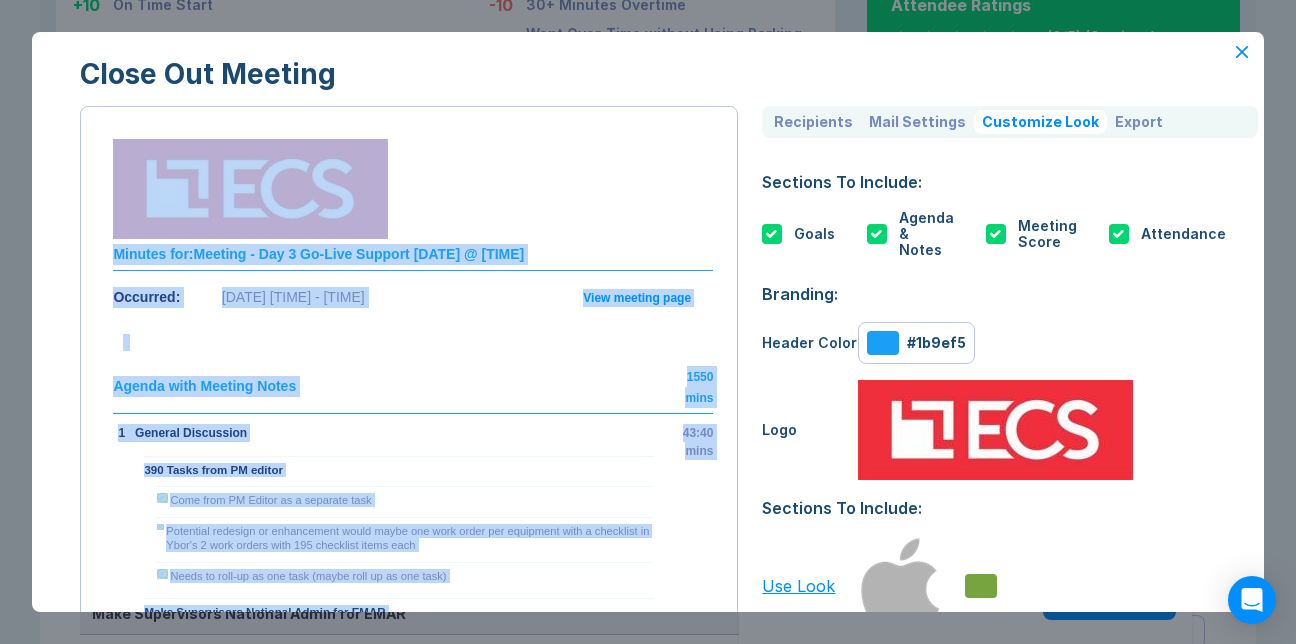 scroll, scrollTop: 0, scrollLeft: 33, axis: horizontal 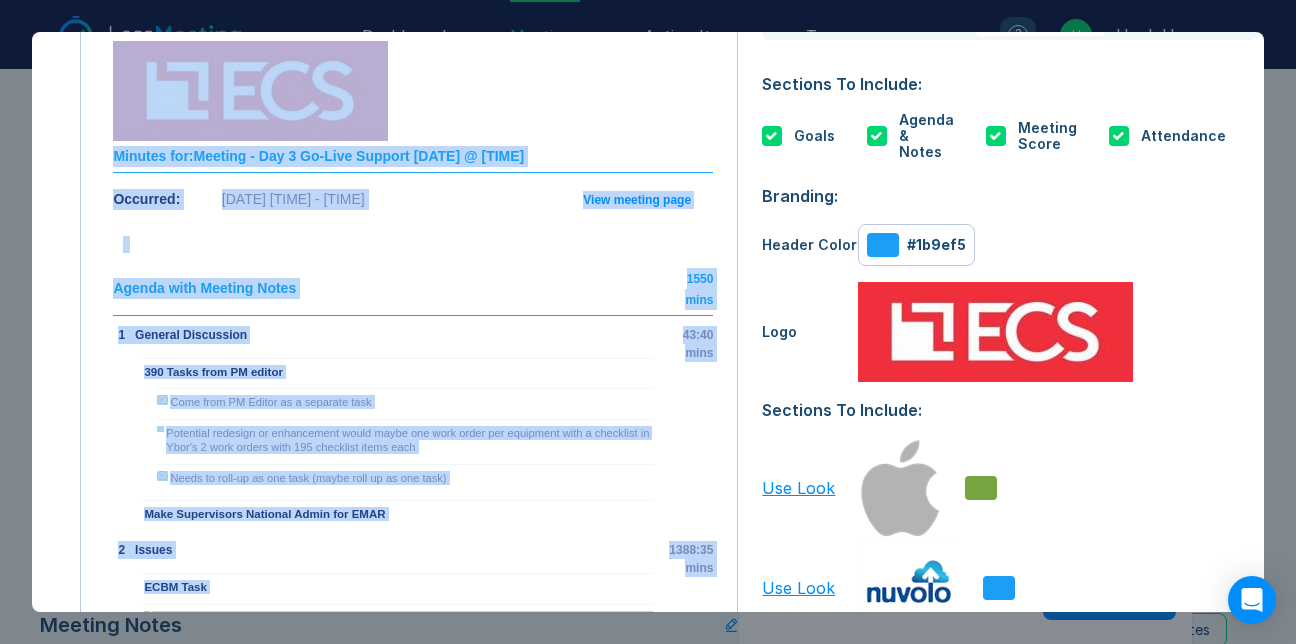 copy on "Minutes for:
Meeting - Day 3 Go-Live Support  2025-08-02 @ 5:58AM
Occurred:
8/2/25
5:58AM -
7:49AM
View meeting page
Agenda with Meeting Notes
1550 mins
1   General Discussion
390 Tasks from PM editor Come from PM Editor as a separate task Potential redesign or enhancement would maybe one work order per equipment with  a checklist in Ybor's 2 work orders with 195 checklist items each Needs to roll-up as one task (maybe roll up as one task)
Make Supervisors National Admin for EMAR
43:40 mins
2   Issues
..." 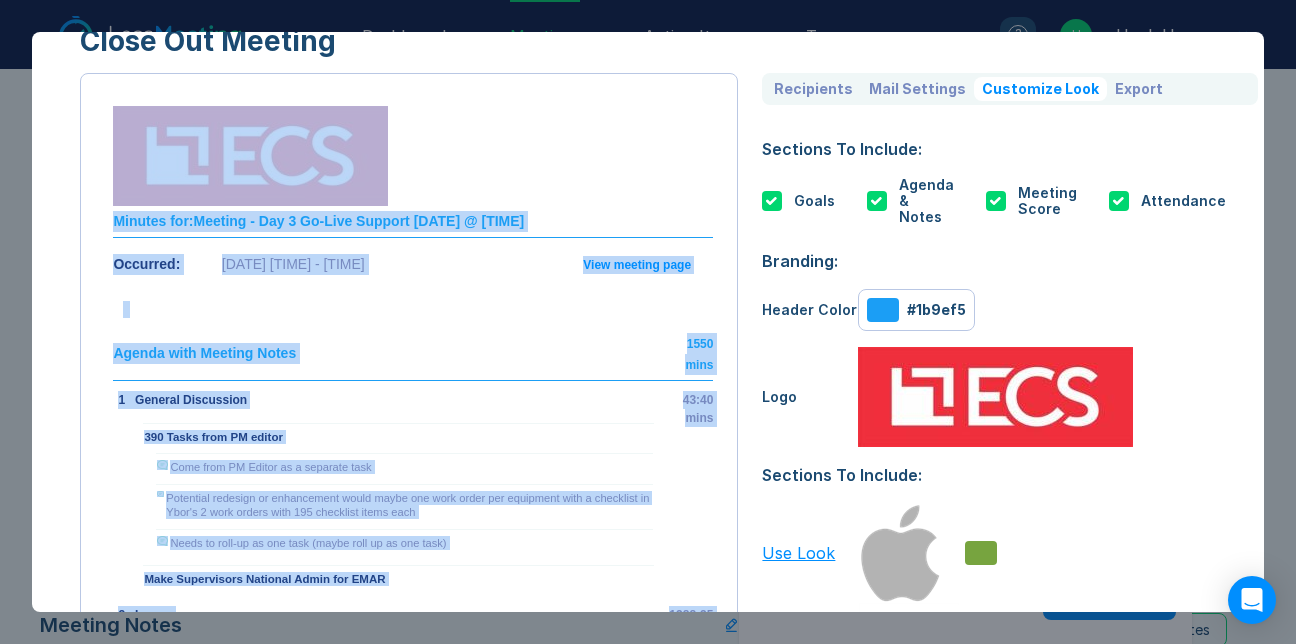 scroll, scrollTop: 0, scrollLeft: 33, axis: horizontal 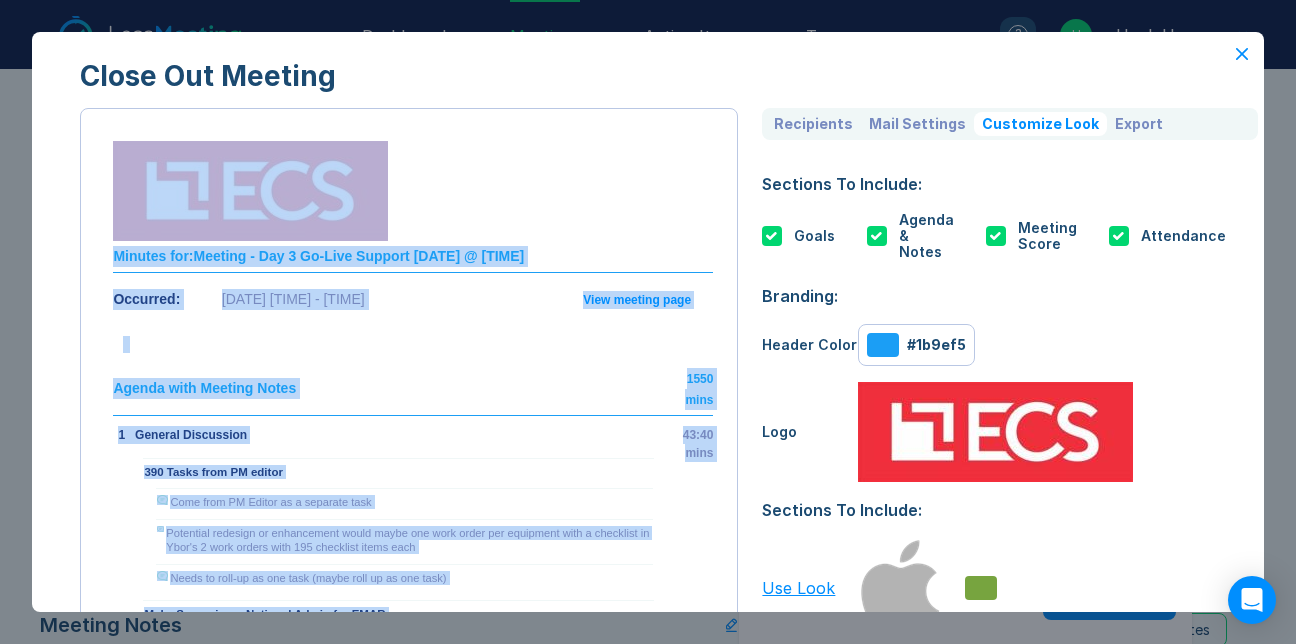 click 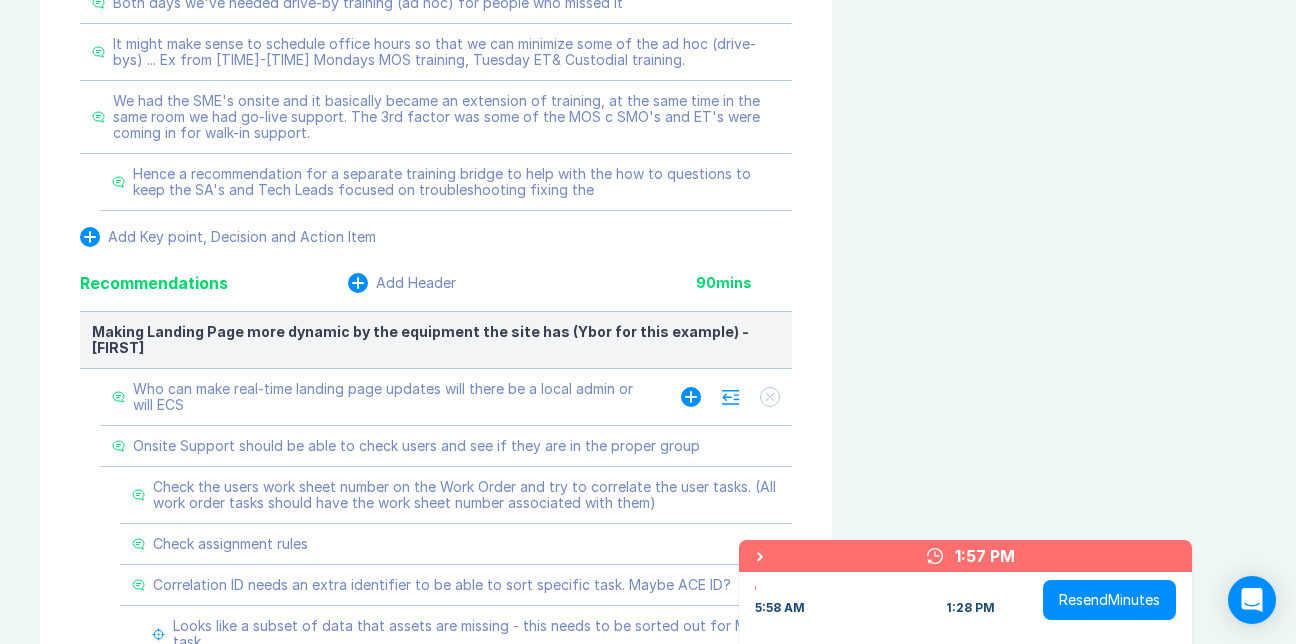 scroll, scrollTop: 2200, scrollLeft: 0, axis: vertical 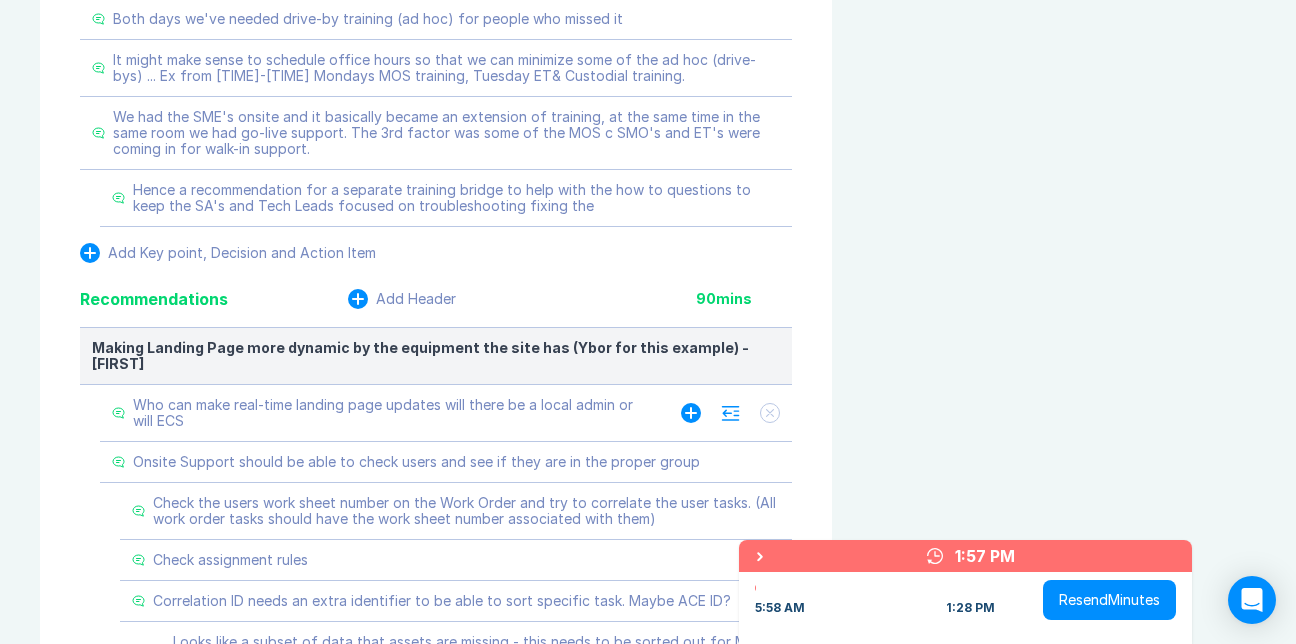 type 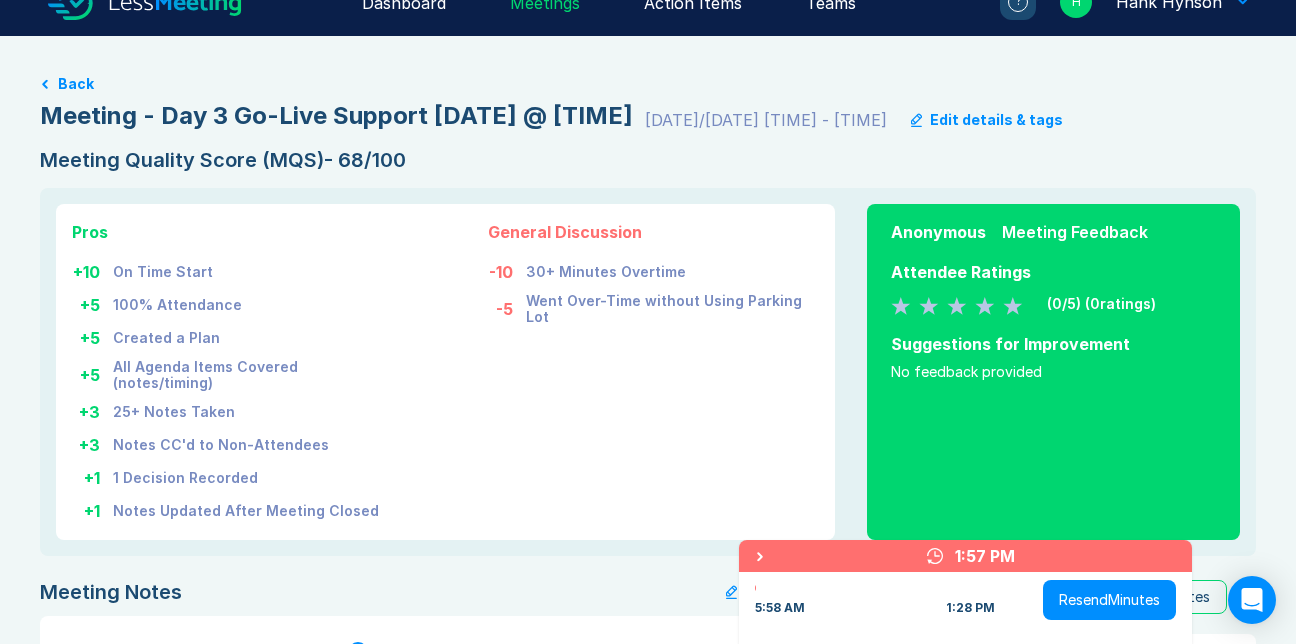 scroll, scrollTop: 0, scrollLeft: 0, axis: both 